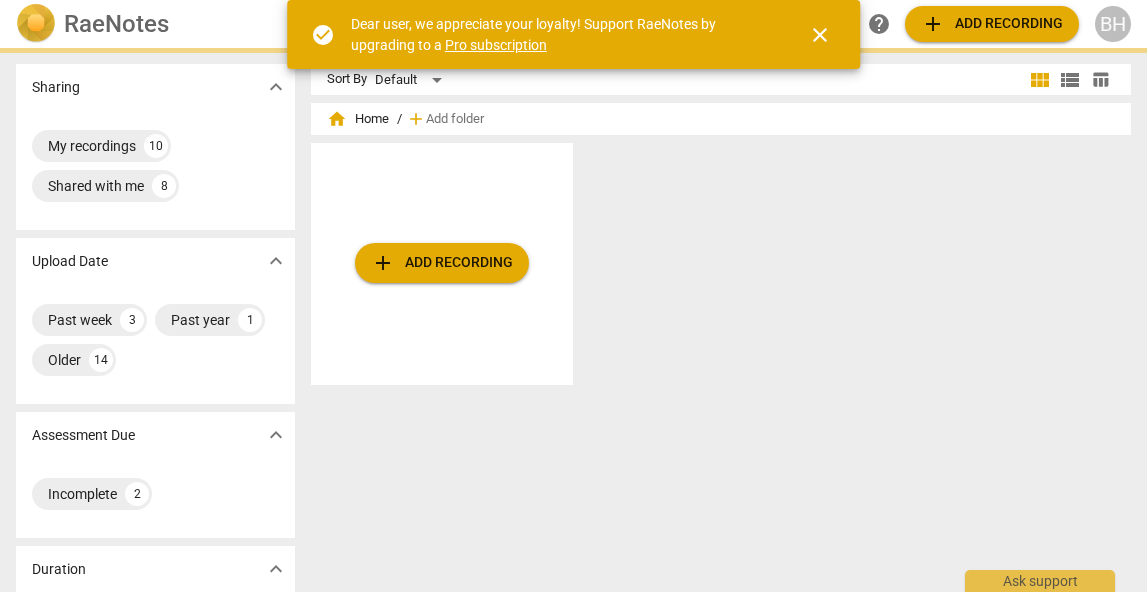 scroll, scrollTop: 0, scrollLeft: 0, axis: both 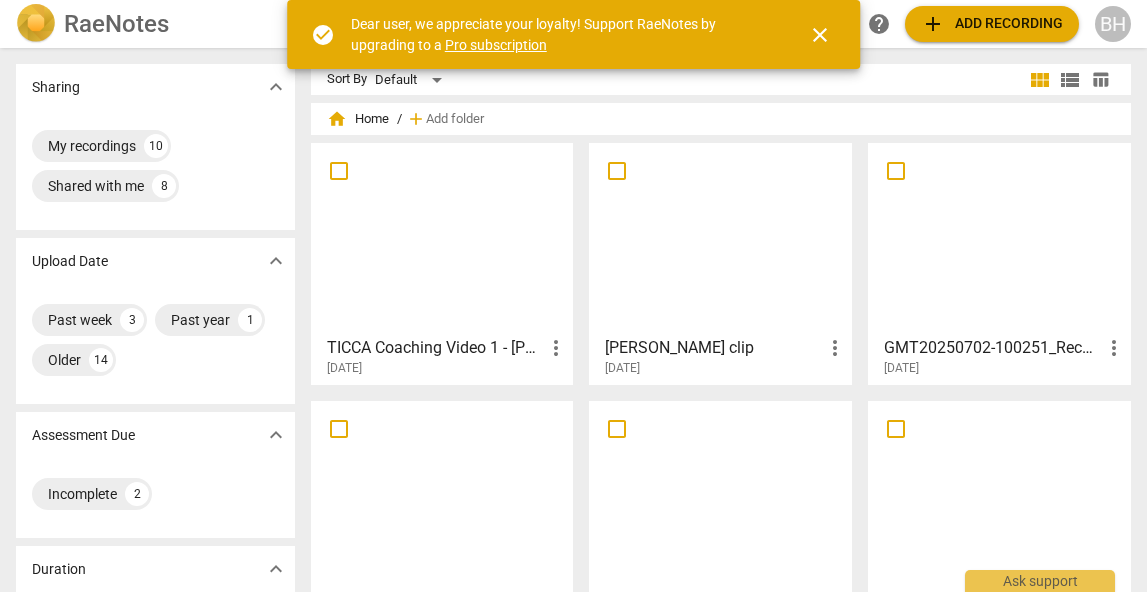 click at bounding box center [999, 238] 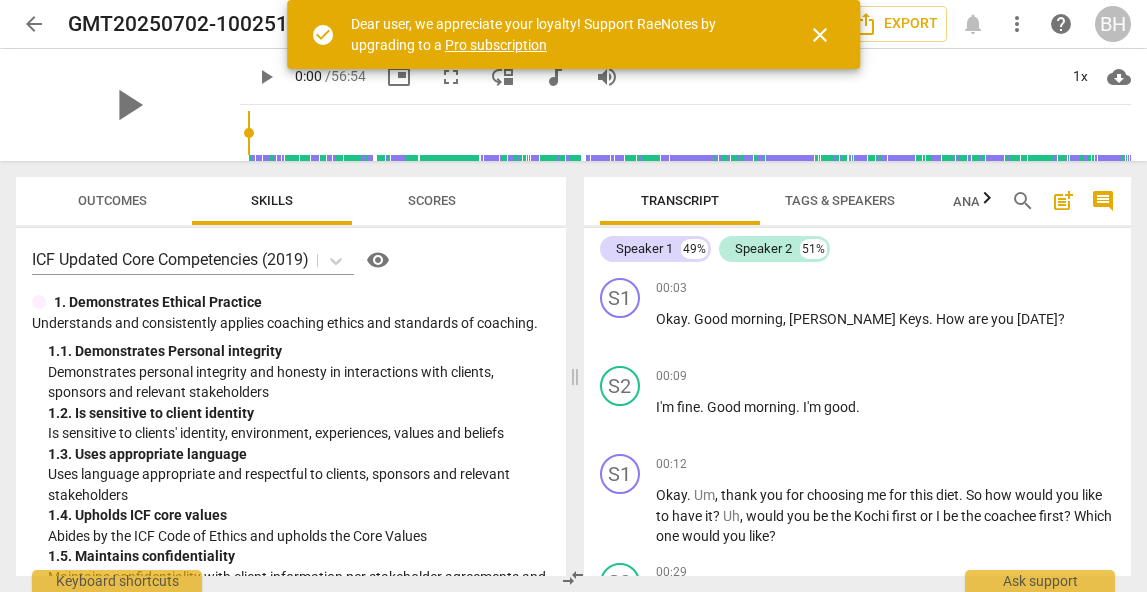 click on "close" at bounding box center [820, 35] 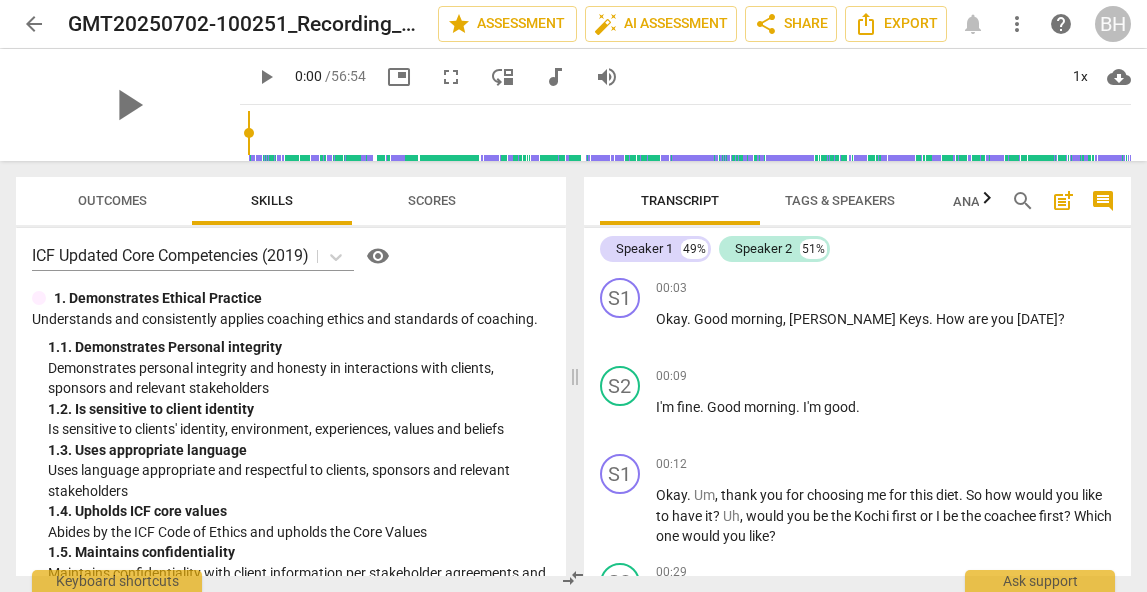 scroll, scrollTop: 0, scrollLeft: 0, axis: both 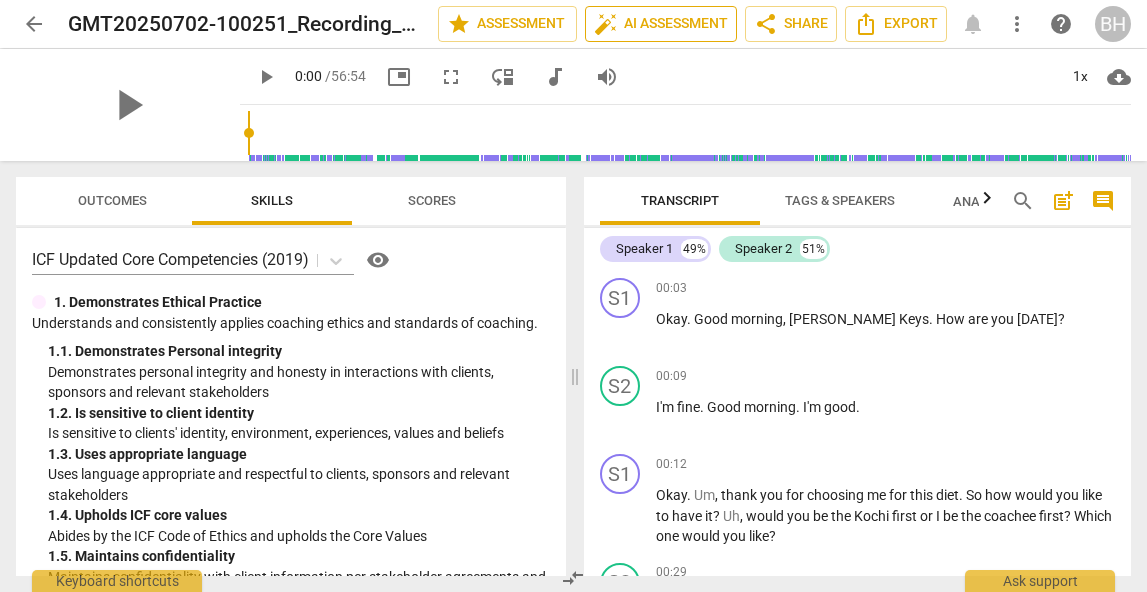 click on "auto_fix_high    AI Assessment" at bounding box center [661, 24] 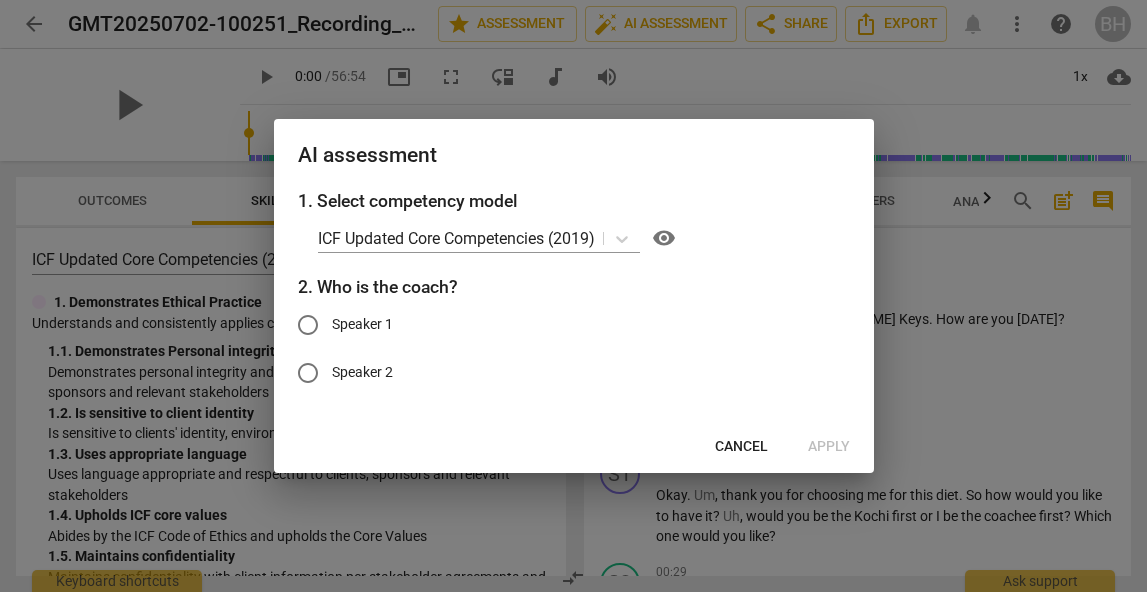 click on "Cancel" at bounding box center [741, 447] 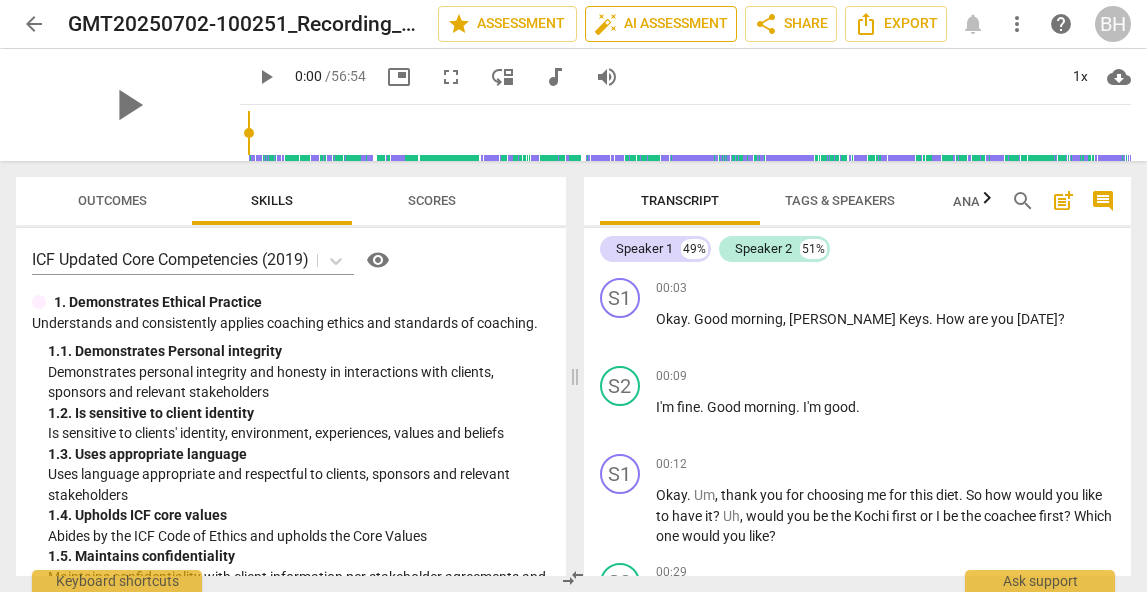 click on "auto_fix_high    AI Assessment" at bounding box center (661, 24) 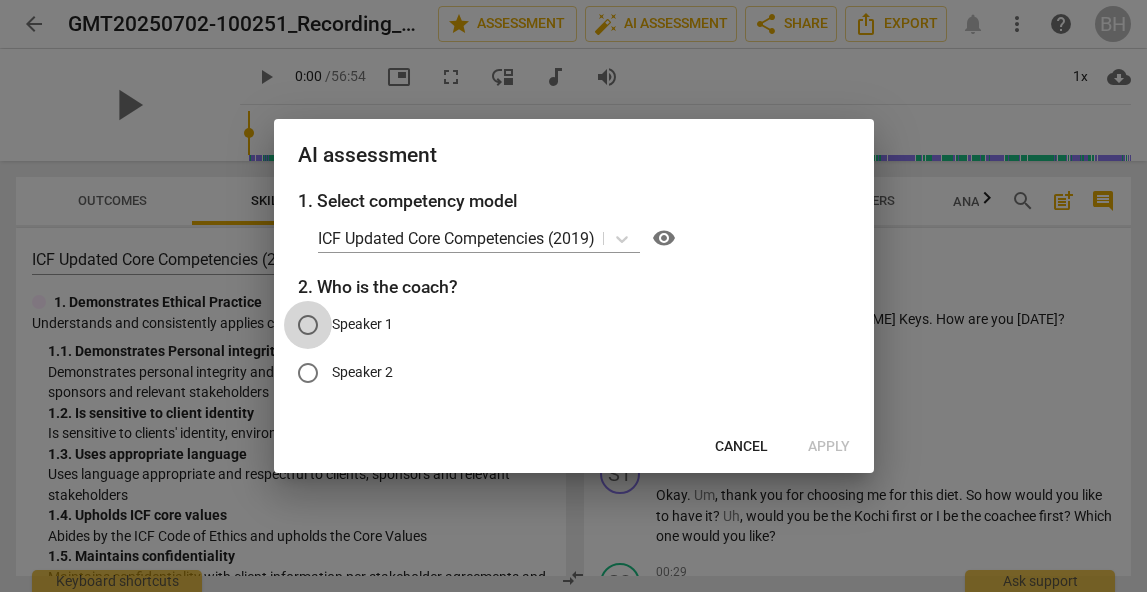 click on "Speaker 1" at bounding box center [308, 325] 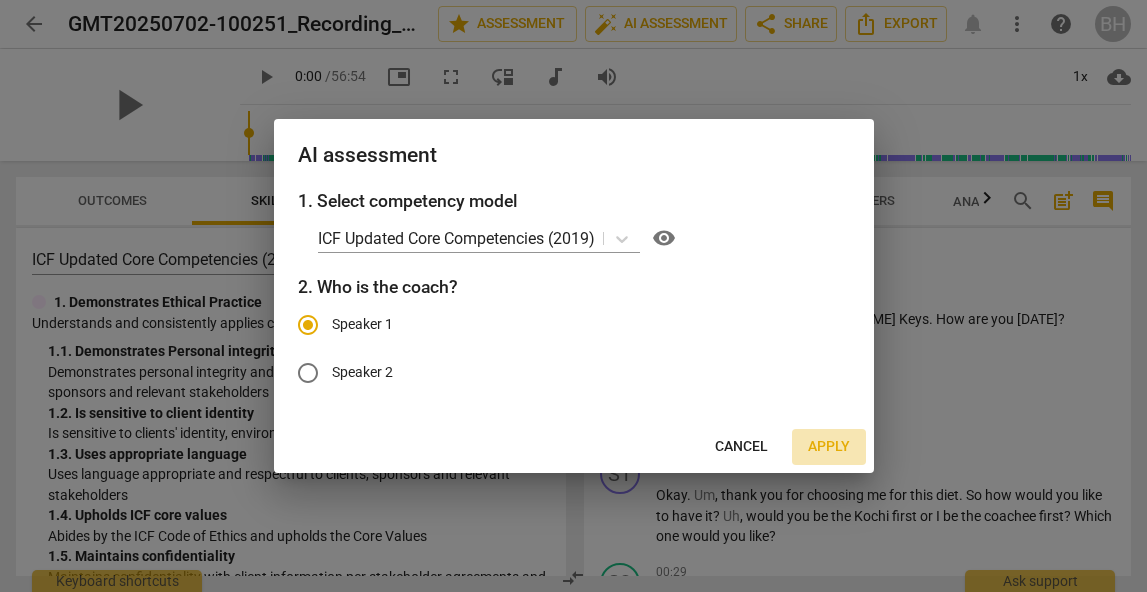 click on "Apply" at bounding box center [829, 447] 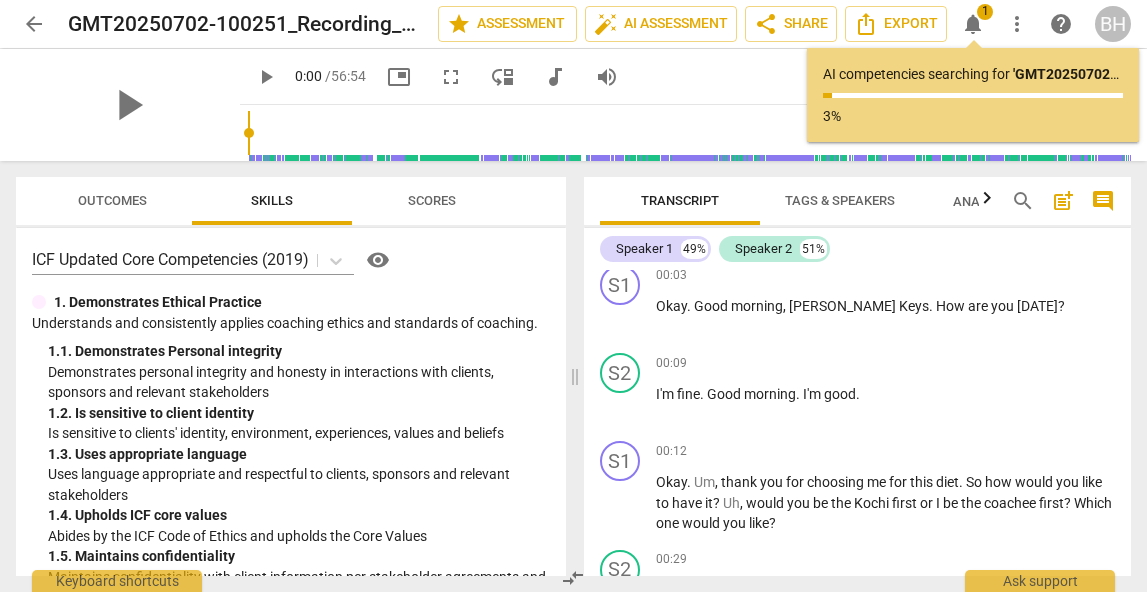 scroll, scrollTop: 0, scrollLeft: 0, axis: both 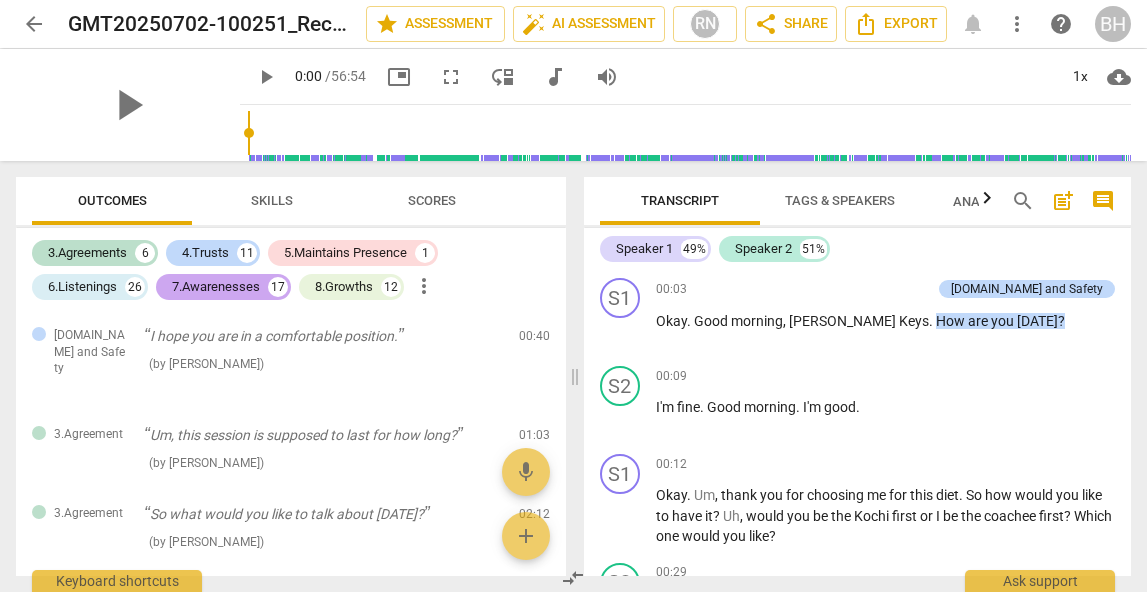 drag, startPoint x: 236, startPoint y: 181, endPoint x: 249, endPoint y: 299, distance: 118.71394 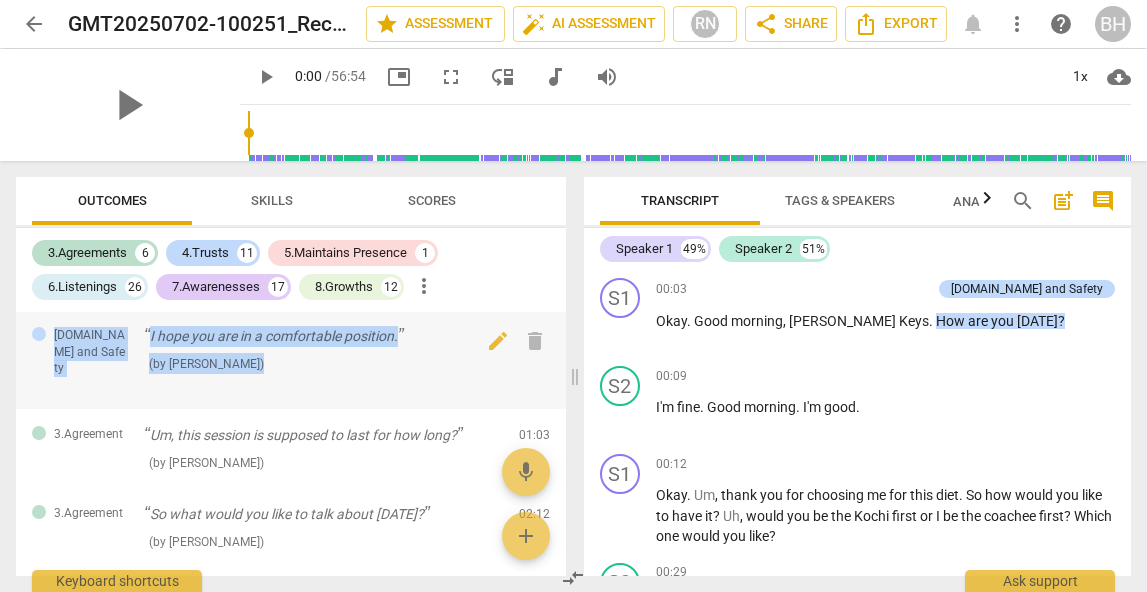 drag, startPoint x: 199, startPoint y: 168, endPoint x: 231, endPoint y: 354, distance: 188.73262 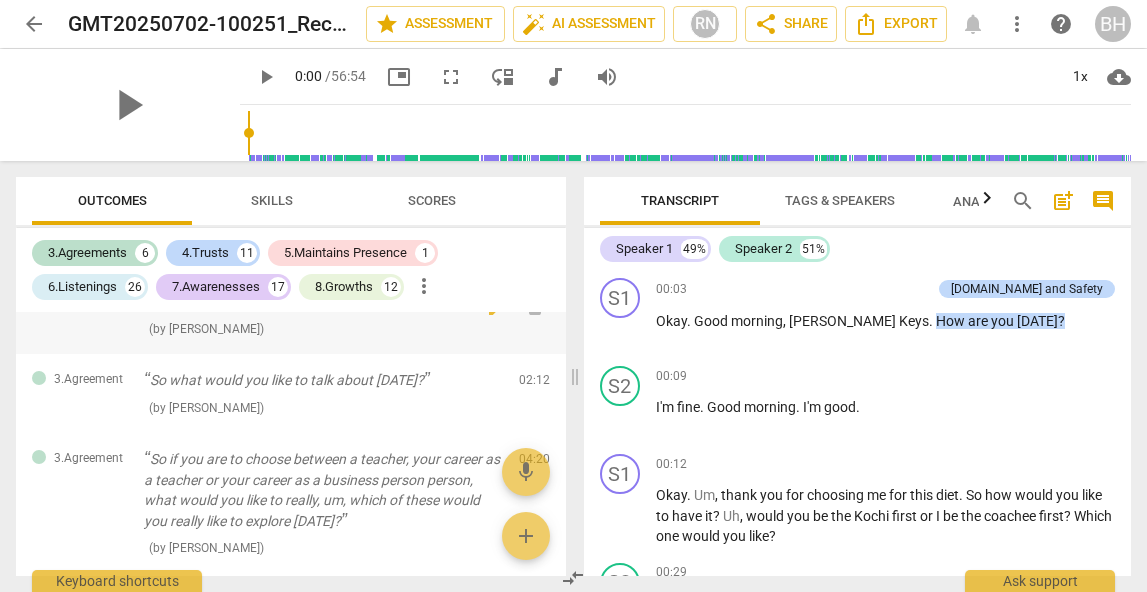 scroll, scrollTop: 237, scrollLeft: 0, axis: vertical 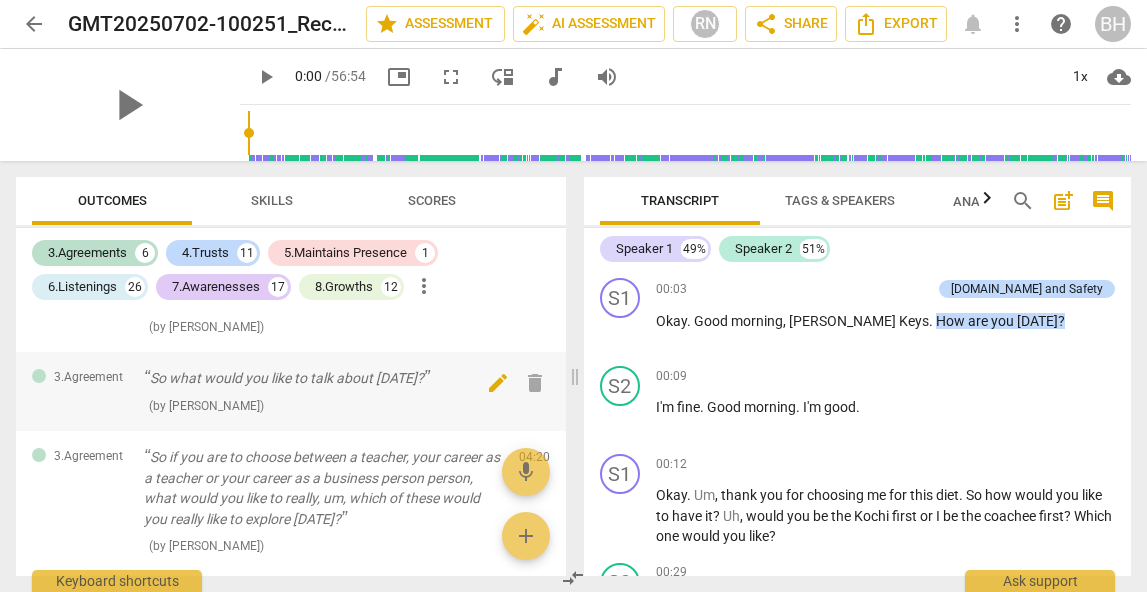 click on "edit" at bounding box center (498, 383) 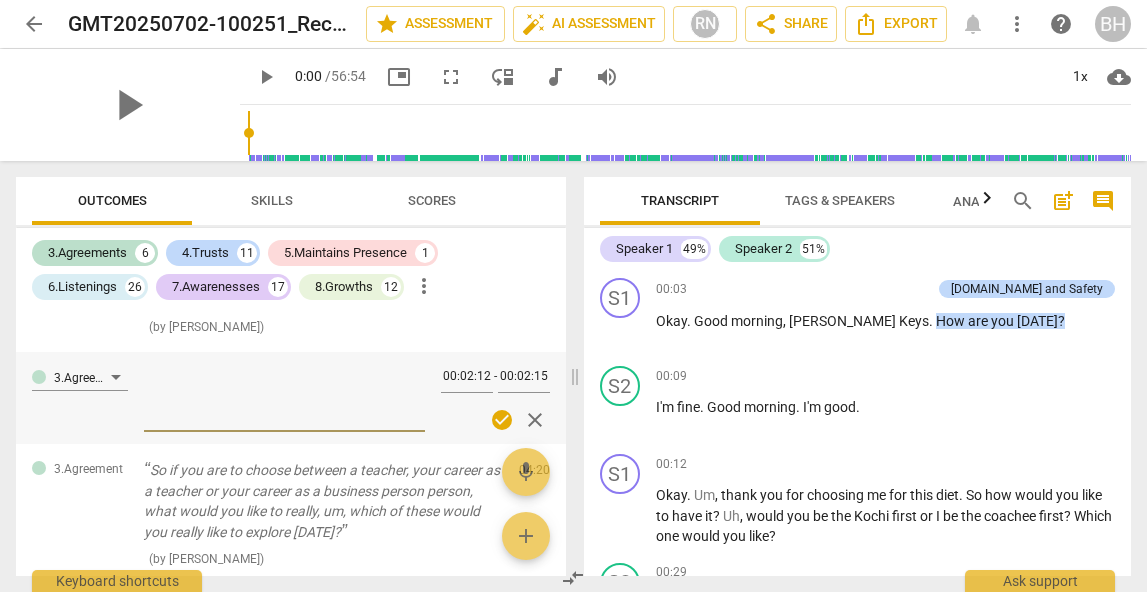 click on "close" at bounding box center [535, 420] 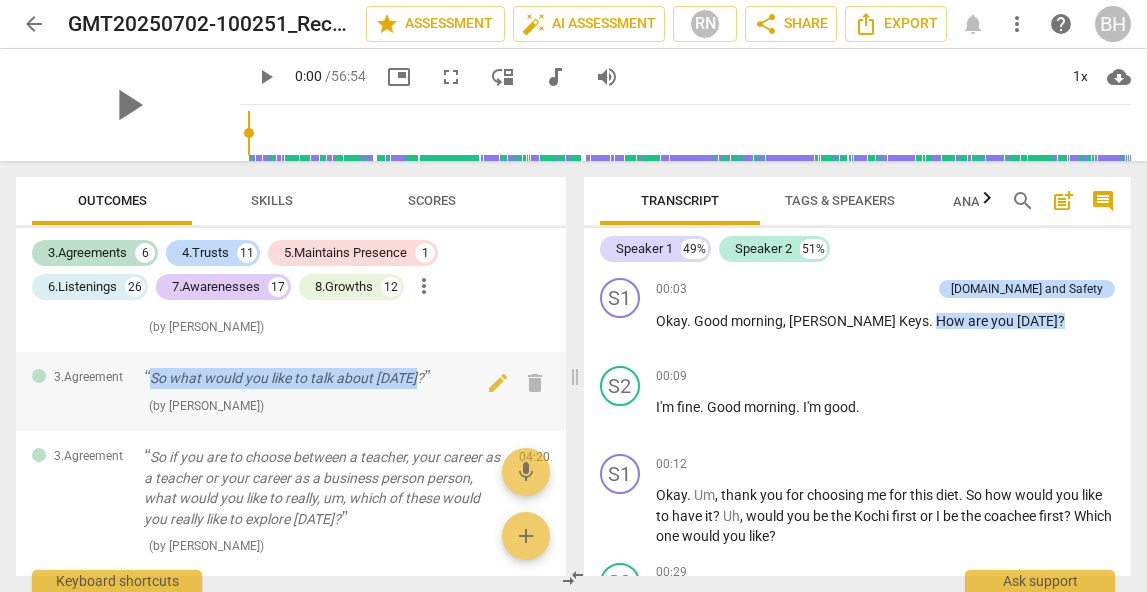 drag, startPoint x: 144, startPoint y: 338, endPoint x: 451, endPoint y: 339, distance: 307.00162 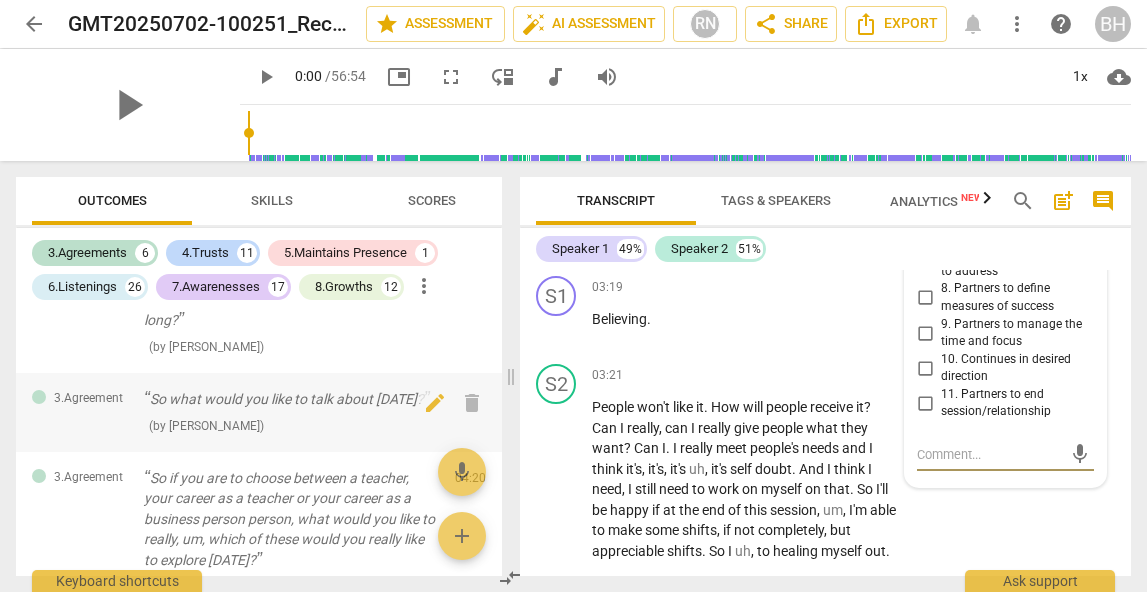 click on "3.Agreement So what would you like to talk about today? ( by RaeNotes ) 02:12 edit delete" at bounding box center (259, 412) 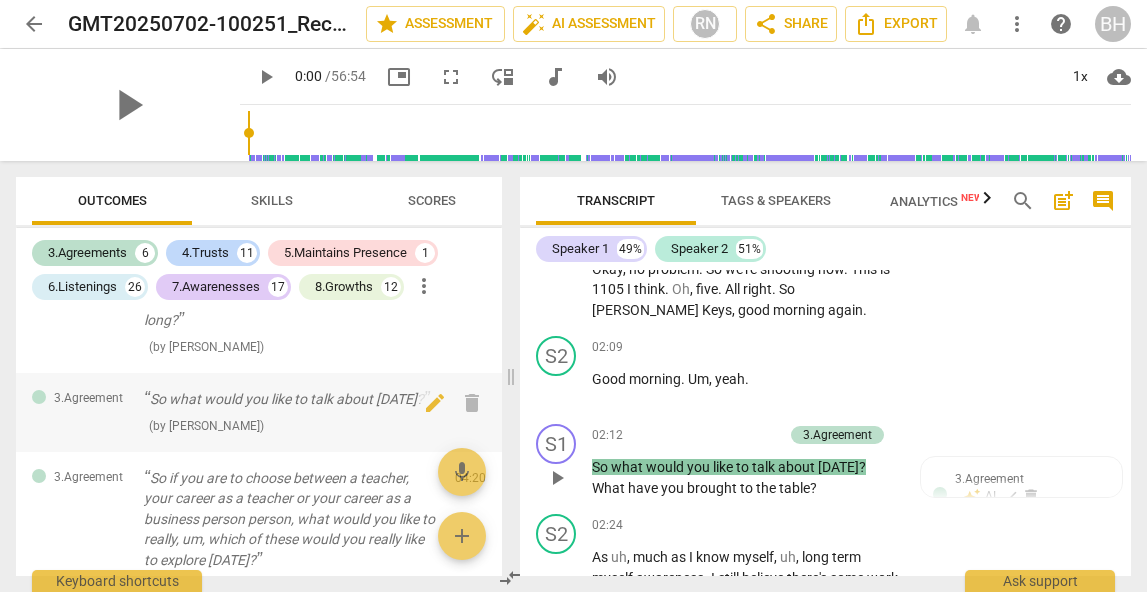 scroll, scrollTop: 1656, scrollLeft: 0, axis: vertical 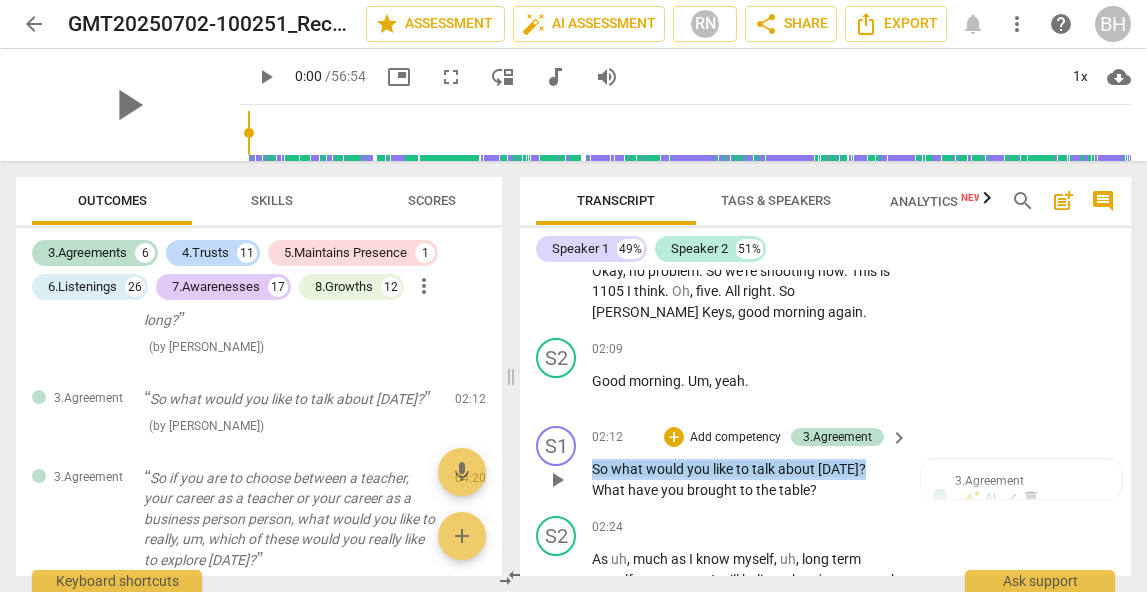 drag, startPoint x: 872, startPoint y: 427, endPoint x: 585, endPoint y: 424, distance: 287.0157 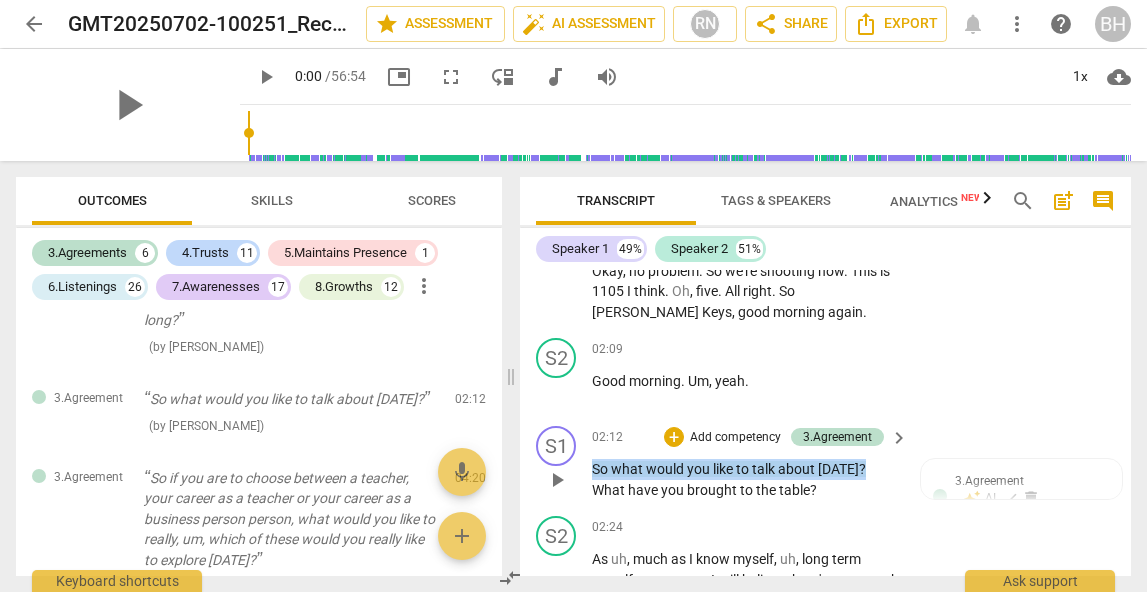 click on "S1 play_arrow pause 02:12 + Add competency 3.Agreement keyboard_arrow_right So   what   would   you   like   to   talk   about   today ?   What   have   you   brought   to   the   table ? 3.Agreement auto_awesome AI check delete 06:14 07-15-2025" at bounding box center (825, 463) 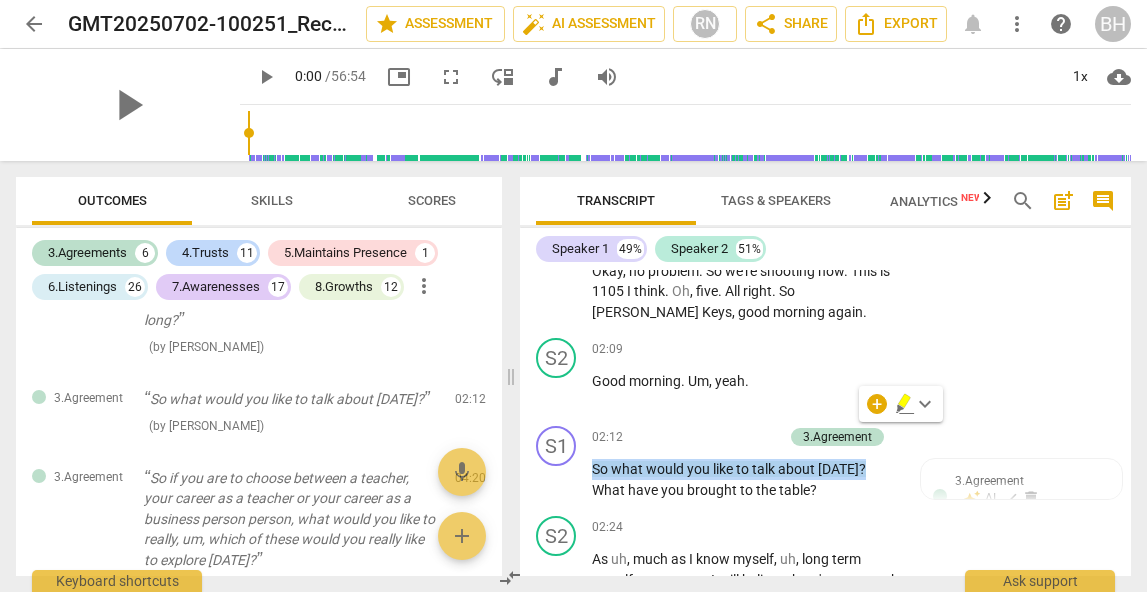 copy on "So   what   would   you   like   to   talk   about   today ?" 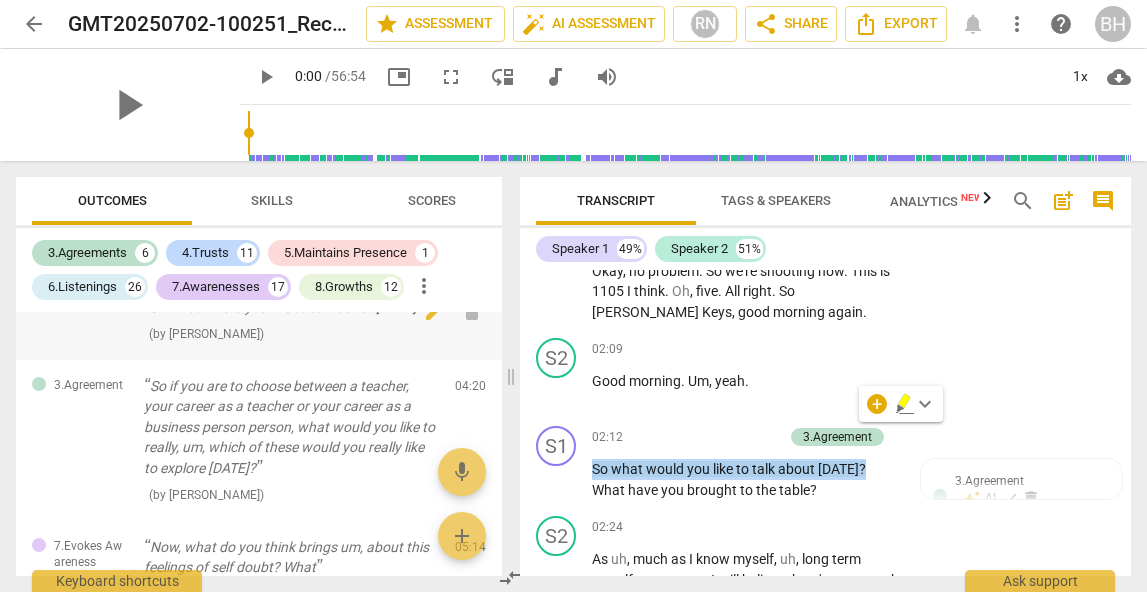 scroll, scrollTop: 335, scrollLeft: 0, axis: vertical 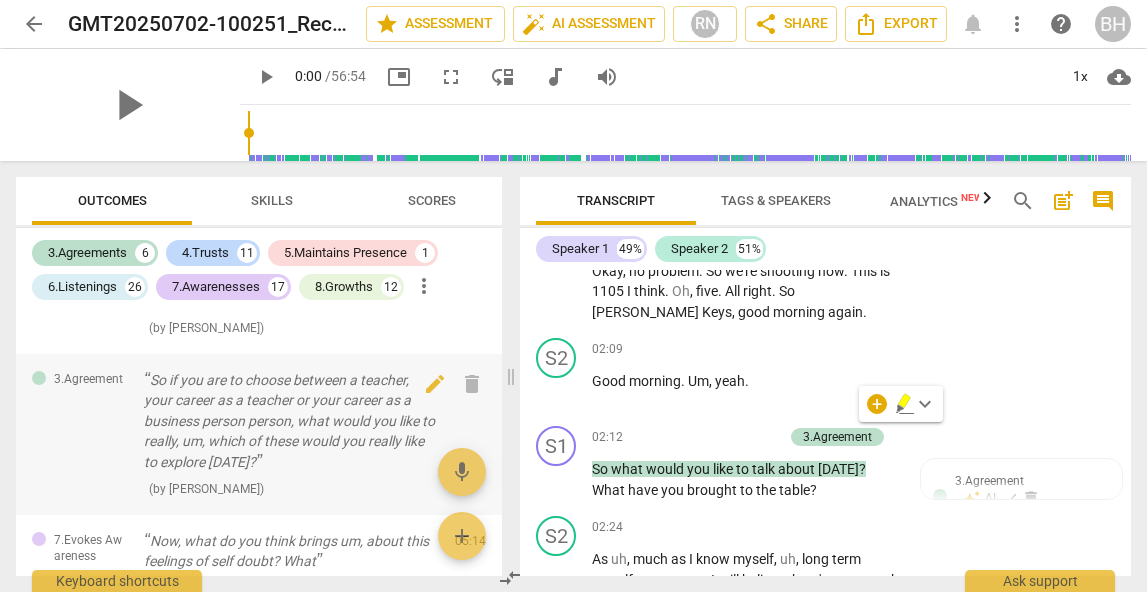 click on "So if you are to choose between a teacher, your career as a teacher or your career as a business person person, what would you like to really, um, which of these would you really like to explore today?" at bounding box center (291, 421) 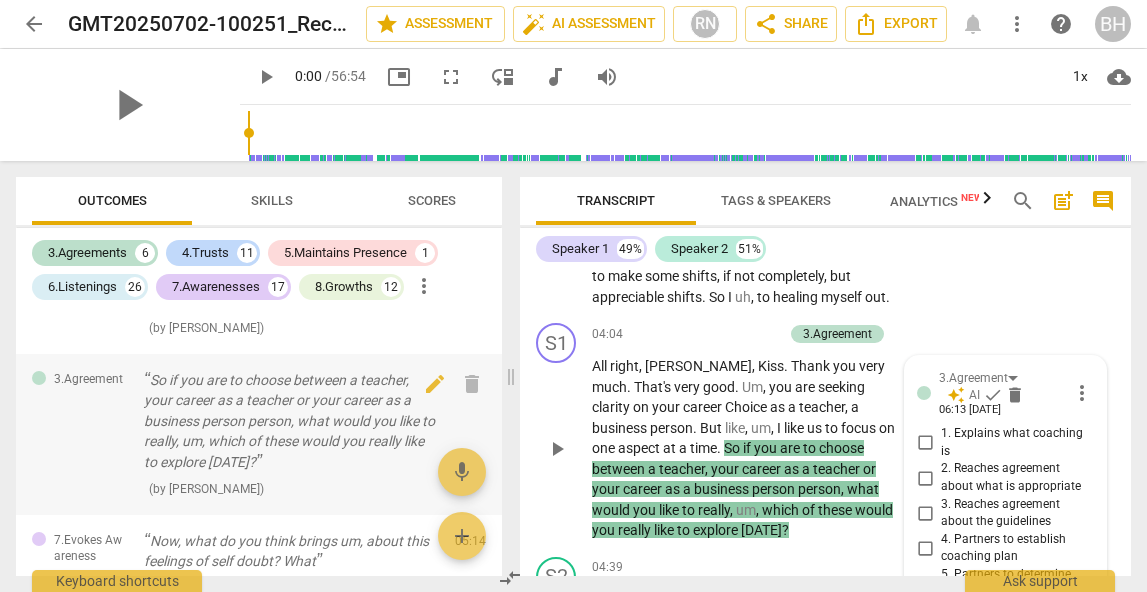 scroll, scrollTop: 2393, scrollLeft: 0, axis: vertical 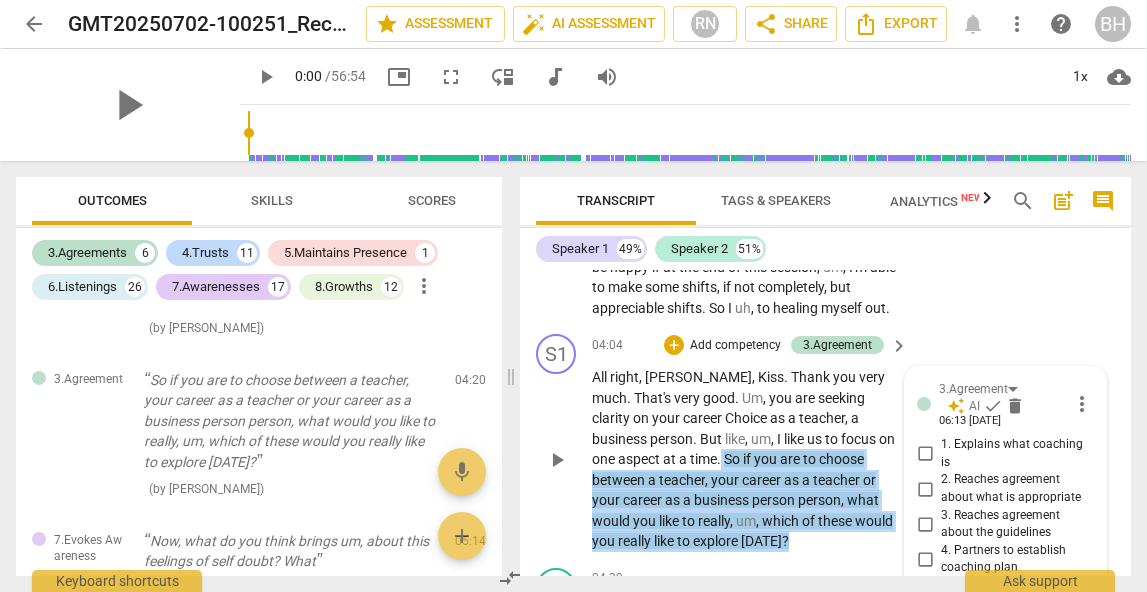 drag, startPoint x: 726, startPoint y: 527, endPoint x: 623, endPoint y: 445, distance: 131.65485 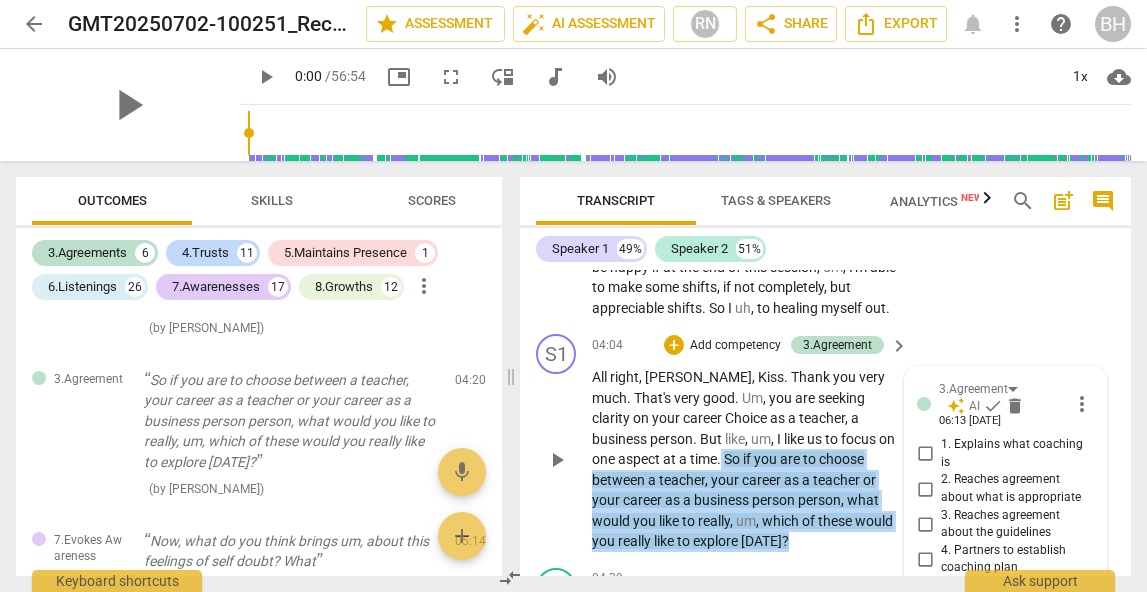 click on "All   right ,   Billy ,   Kiss .   Thank   you   very   much .   That's   very   good .   Um ,   you   are   seeking   clarity   on   your   career   Choice   as   a   teacher ,   a   business   person .   But   like ,   um ,   I   like   us   to   focus   on   one   aspect   at   a   time .   So   if   you   are   to   choose   between   a   teacher ,   your   career   as   a   teacher   or   your   career   as   a   business   person   person ,   what   would   you   like   to   really ,   um ,   which   of   these   would   you   really   like   to   explore   today ?" at bounding box center [745, 459] 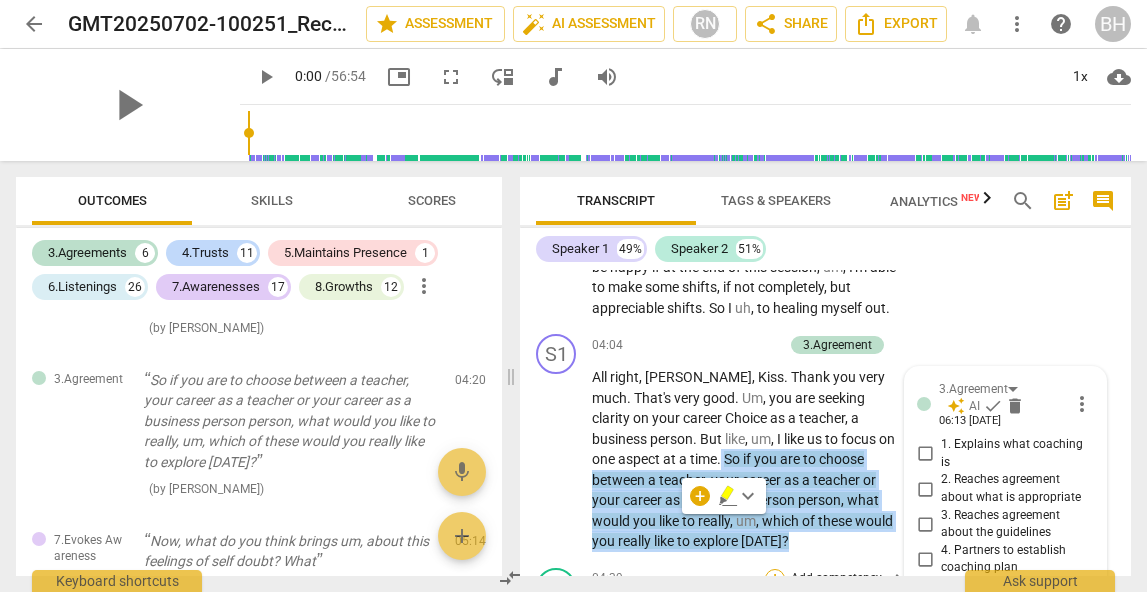 copy on "So   if   you   are   to   choose   between   a   teacher ,   your   career   as   a   teacher   or   your   career   as   a   business   person   person ,   what   would   you   like   to   really ,   um ,   which   of   these   would   you   really   like   to   explore   today ?" 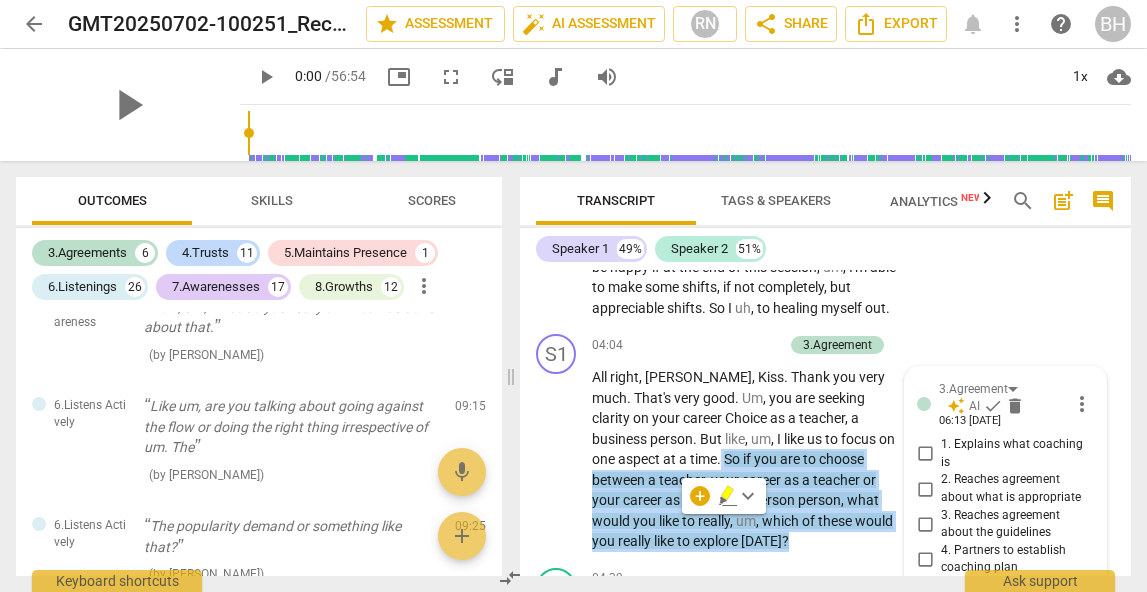 scroll, scrollTop: 1195, scrollLeft: 0, axis: vertical 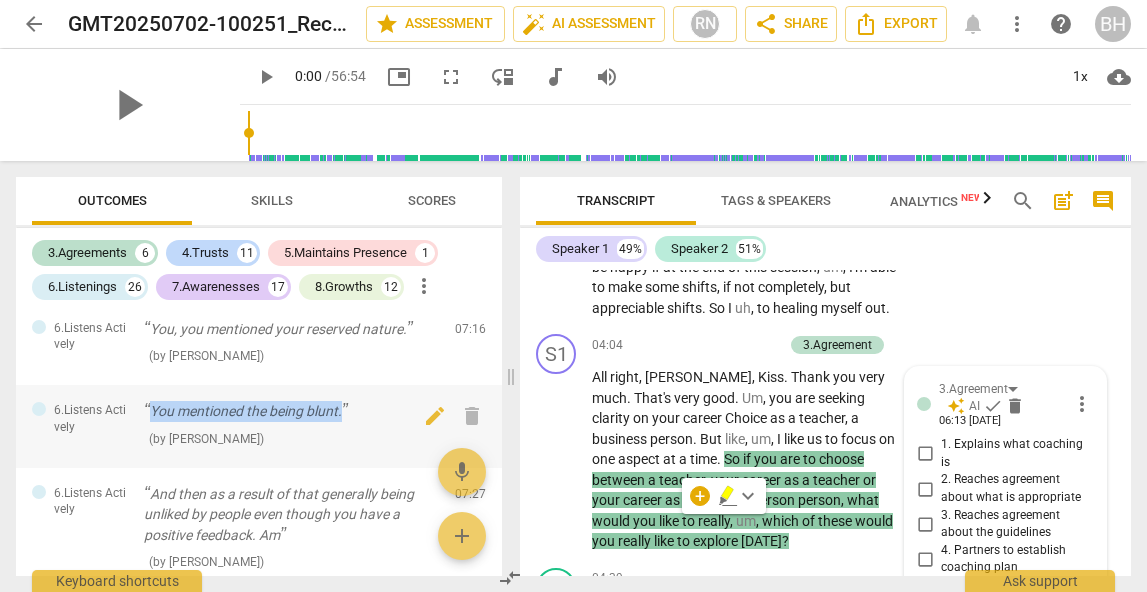 drag, startPoint x: 353, startPoint y: 377, endPoint x: 146, endPoint y: 376, distance: 207.00241 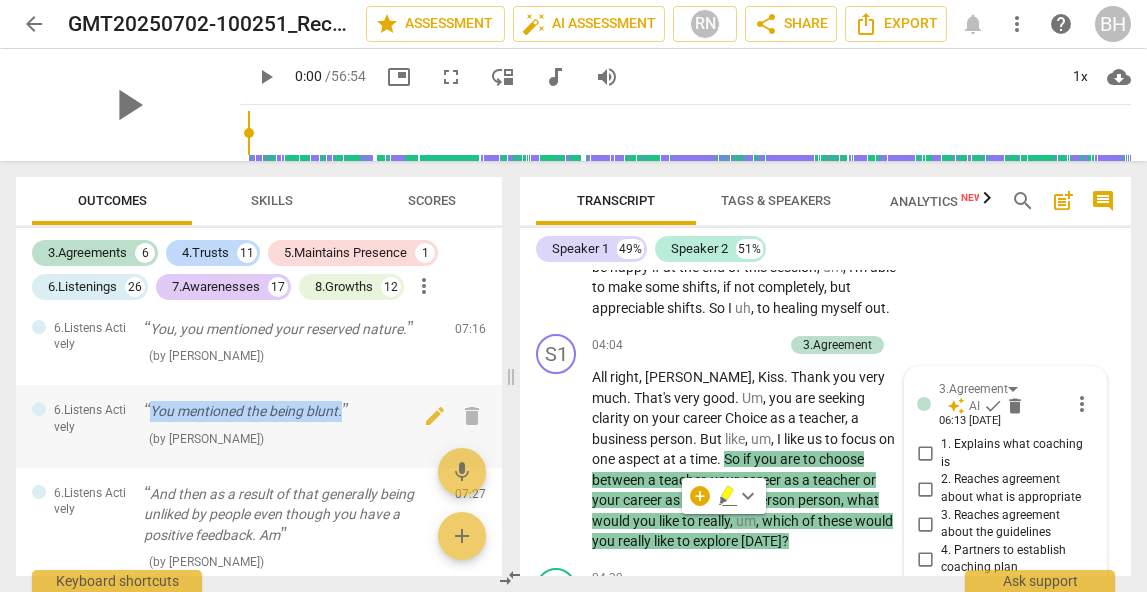 click on "You mentioned the being blunt." at bounding box center (291, 411) 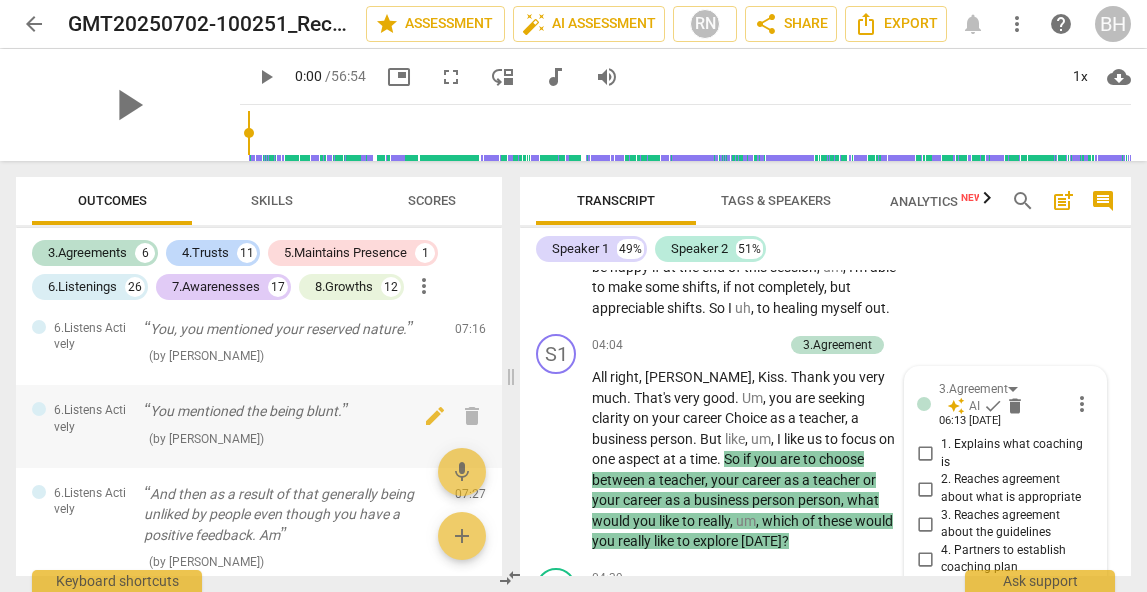 scroll, scrollTop: 4658, scrollLeft: 0, axis: vertical 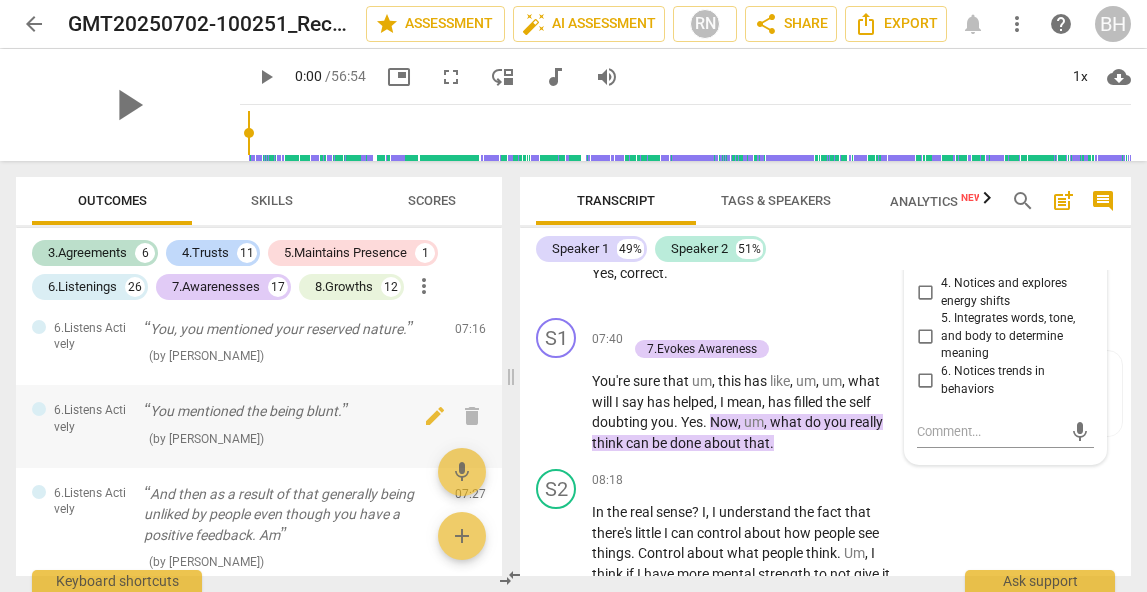 click on "6.Listens Actively You mentioned the being blunt. ( by RaeNotes ) 07:22 edit delete" at bounding box center [259, 426] 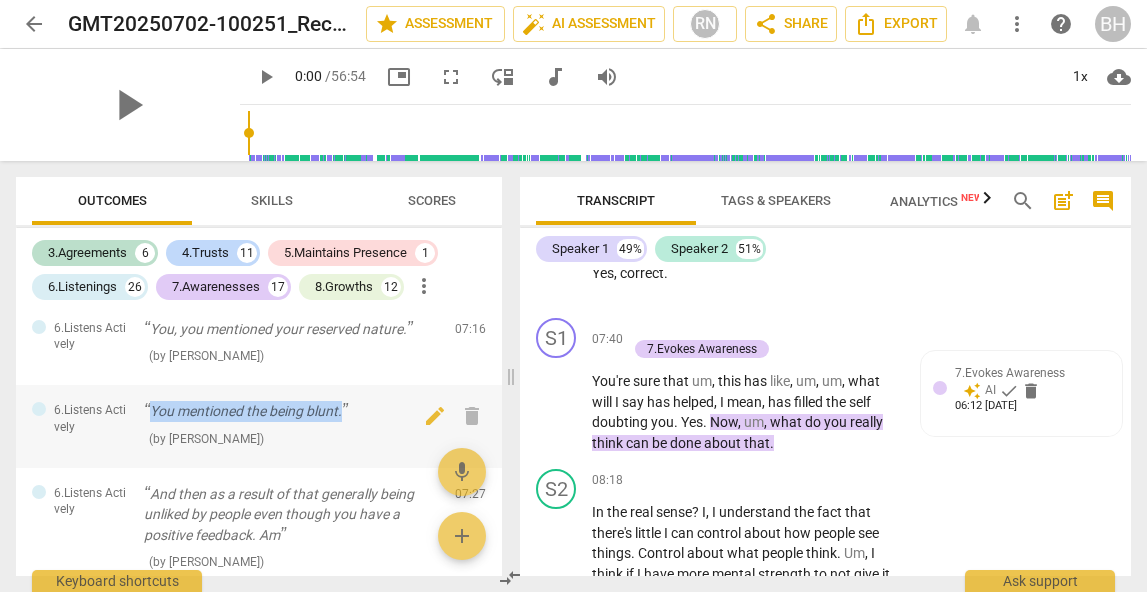 drag, startPoint x: 141, startPoint y: 376, endPoint x: 361, endPoint y: 373, distance: 220.02045 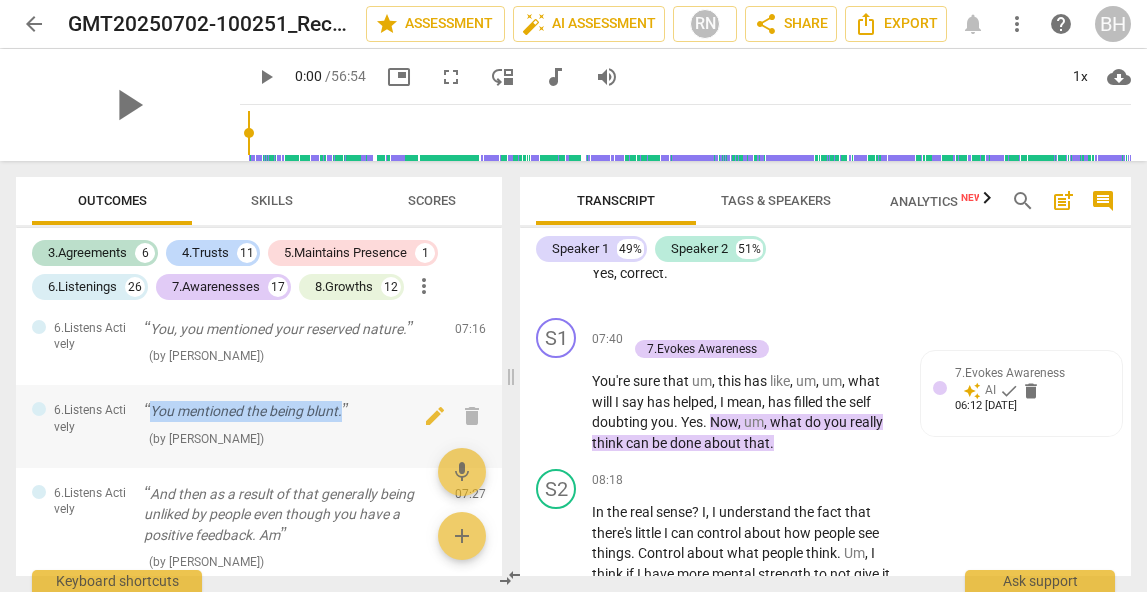 click on "6.Listens Actively You mentioned the being blunt. ( by RaeNotes ) 07:22 edit delete" at bounding box center (259, 426) 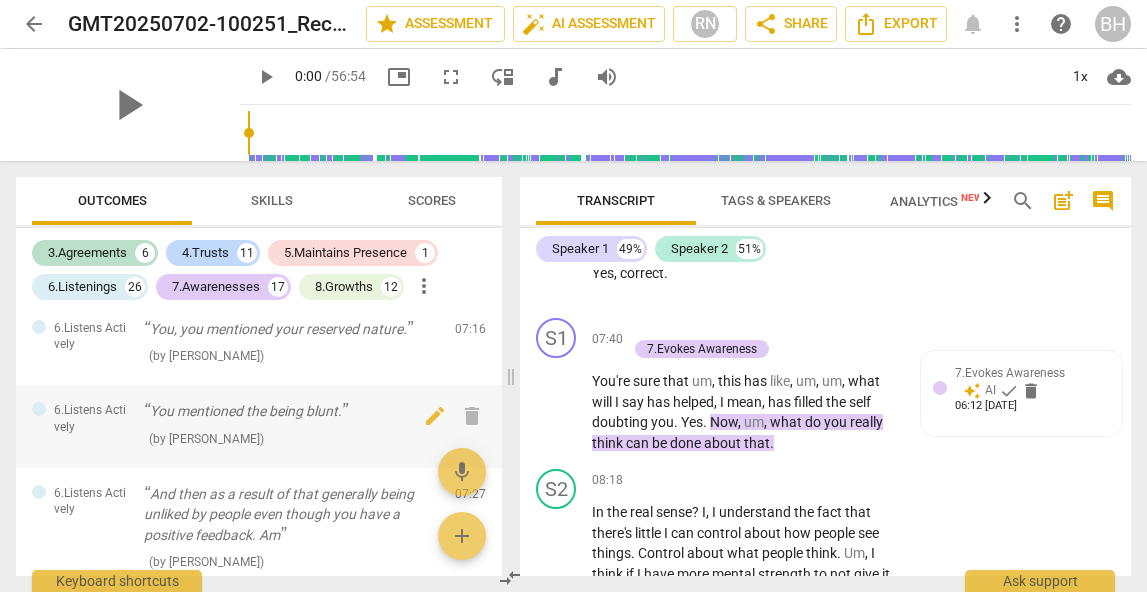 click on "( by RaeNotes )" at bounding box center (291, 438) 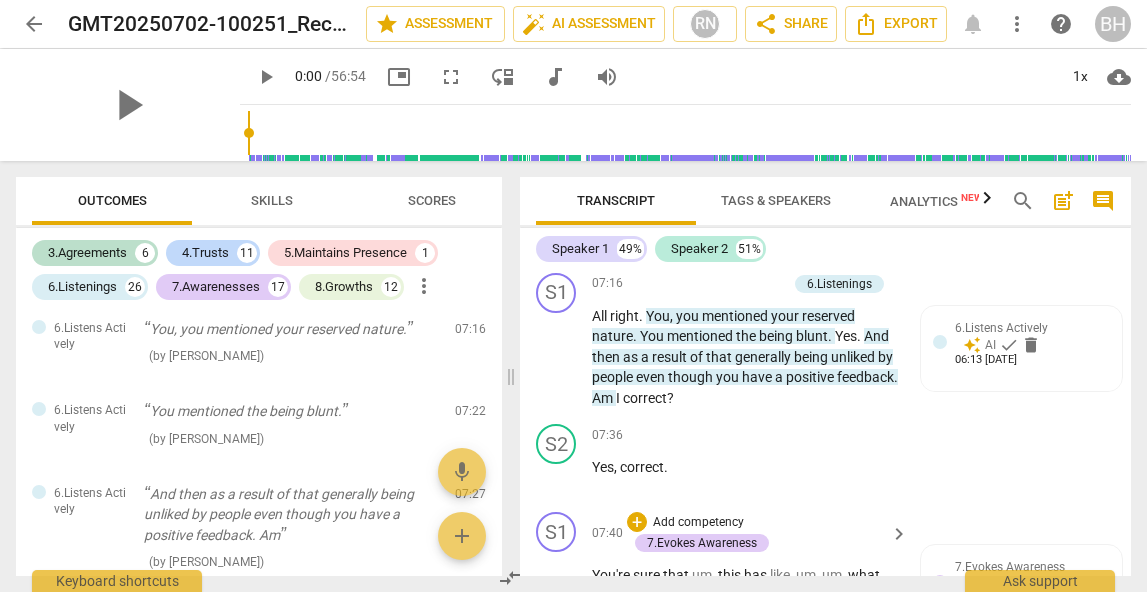 scroll, scrollTop: 4438, scrollLeft: 0, axis: vertical 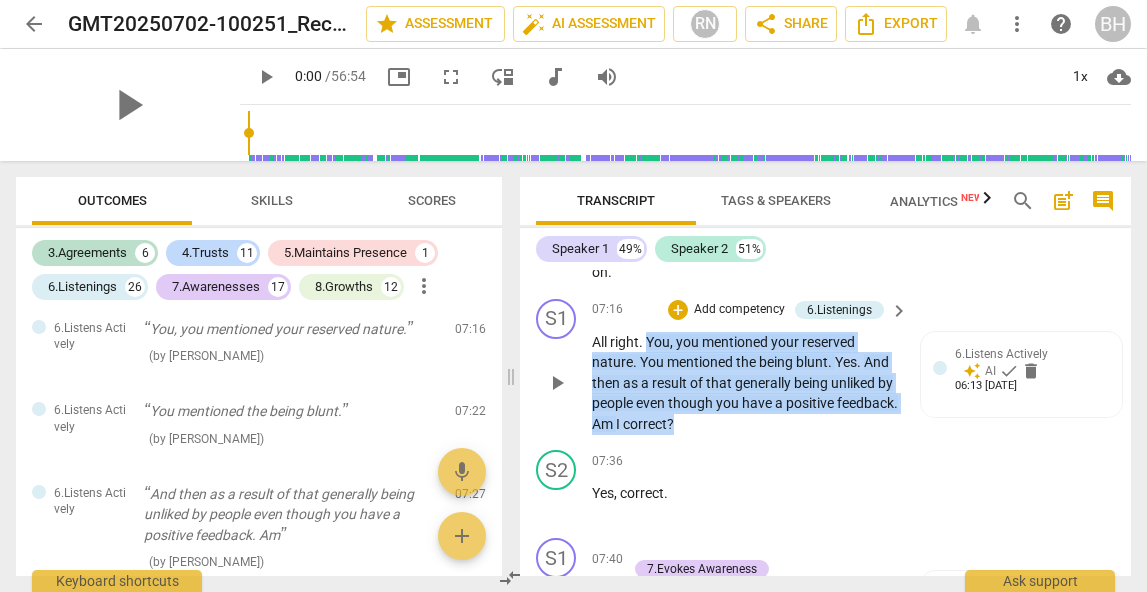 drag, startPoint x: 742, startPoint y: 400, endPoint x: 648, endPoint y: 328, distance: 118.40608 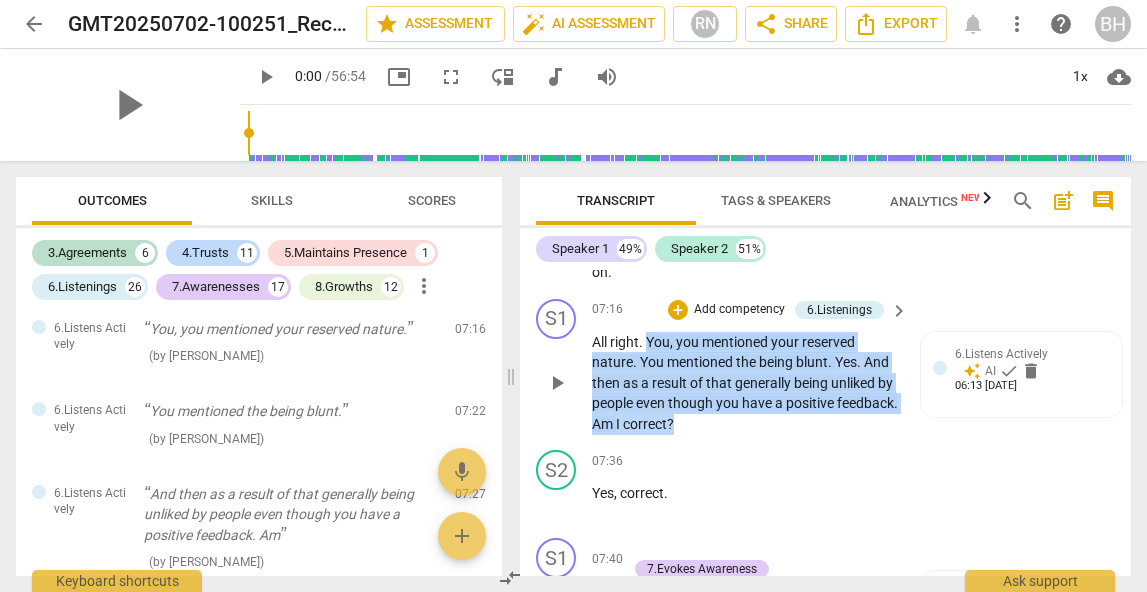 click on "All   right .   You ,   you   mentioned   your   reserved   nature .   You   mentioned   the   being   blunt .   Yes .   And   then   as   a   result   of   that   generally   being   unliked   by   people   even   though   you   have   a   positive   feedback .   Am   I   correct ?" at bounding box center [745, 383] 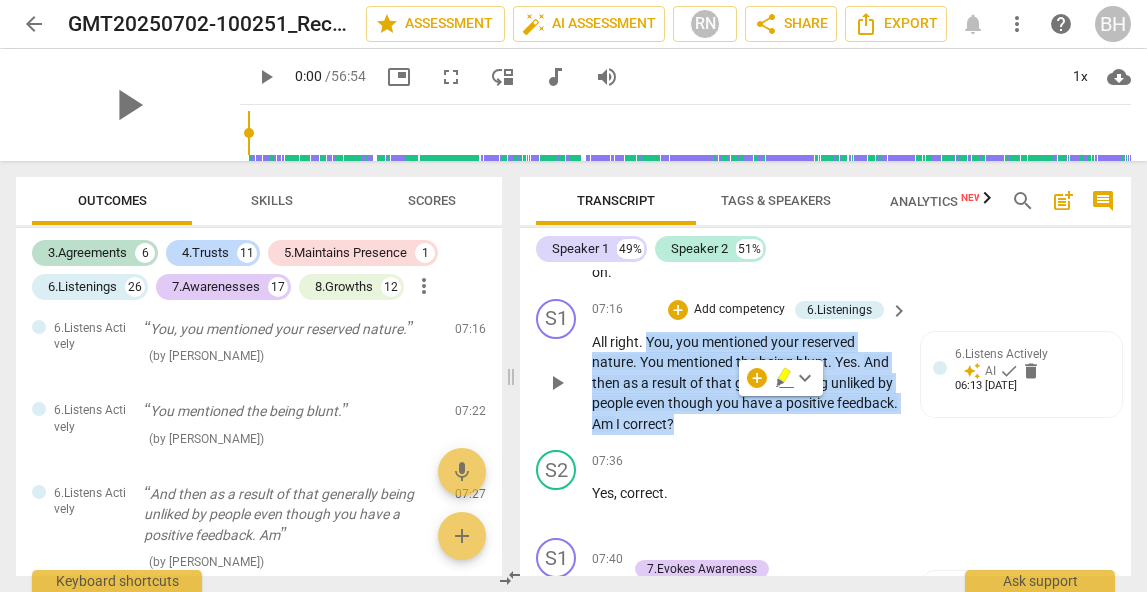 copy on "You ,   you   mentioned   your   reserved   nature .   You   mentioned   the   being   blunt .   Yes .   And   then   as   a   result   of   that   generally   being   unliked   by   people   even   though   you   have   a   positive   feedback .   Am   I   correct ?" 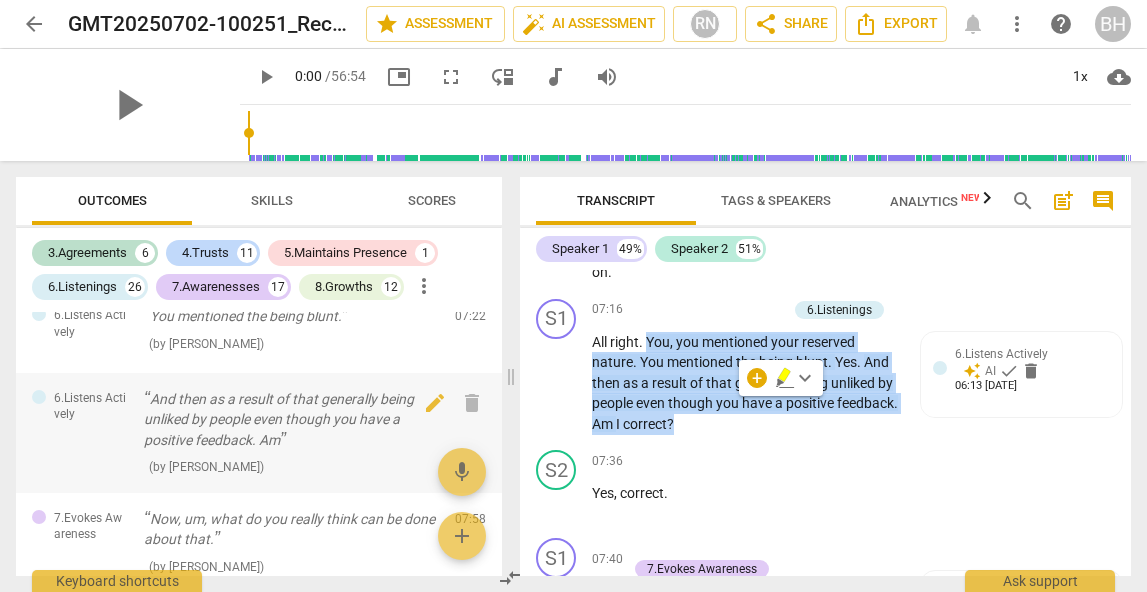 scroll, scrollTop: 991, scrollLeft: 0, axis: vertical 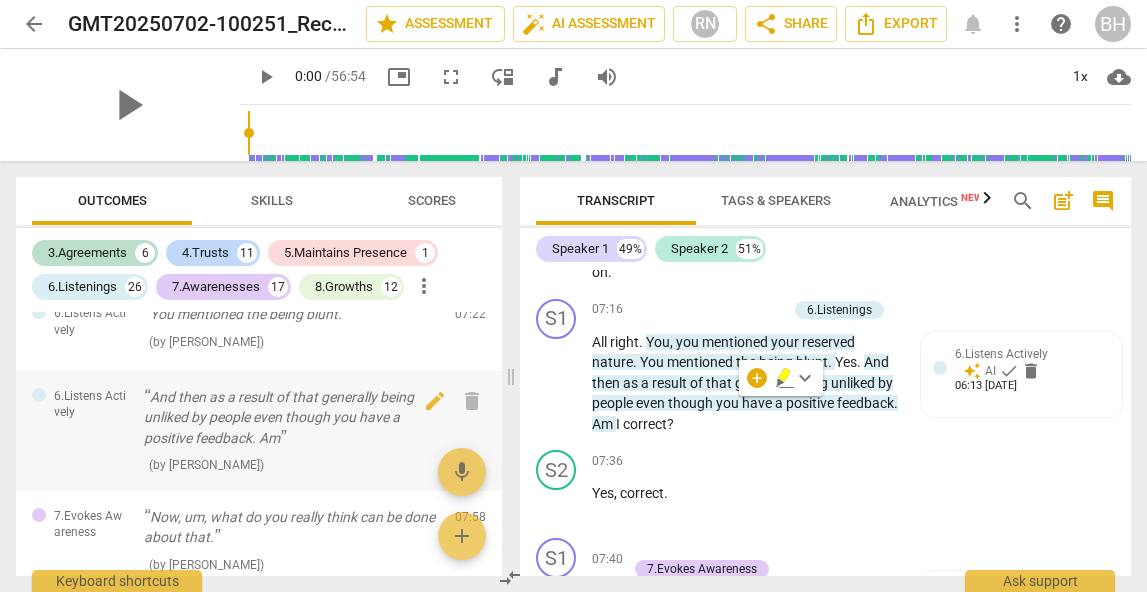 click on "And then as a result of that generally being unliked by people even though you have a positive feedback. Am" at bounding box center [291, 418] 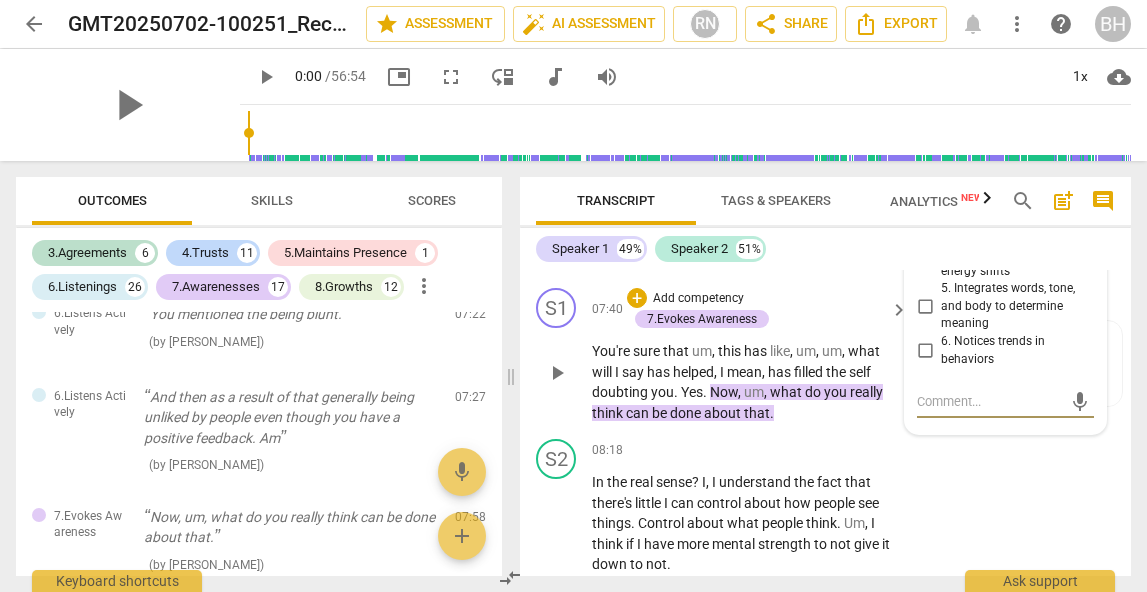 scroll, scrollTop: 4675, scrollLeft: 0, axis: vertical 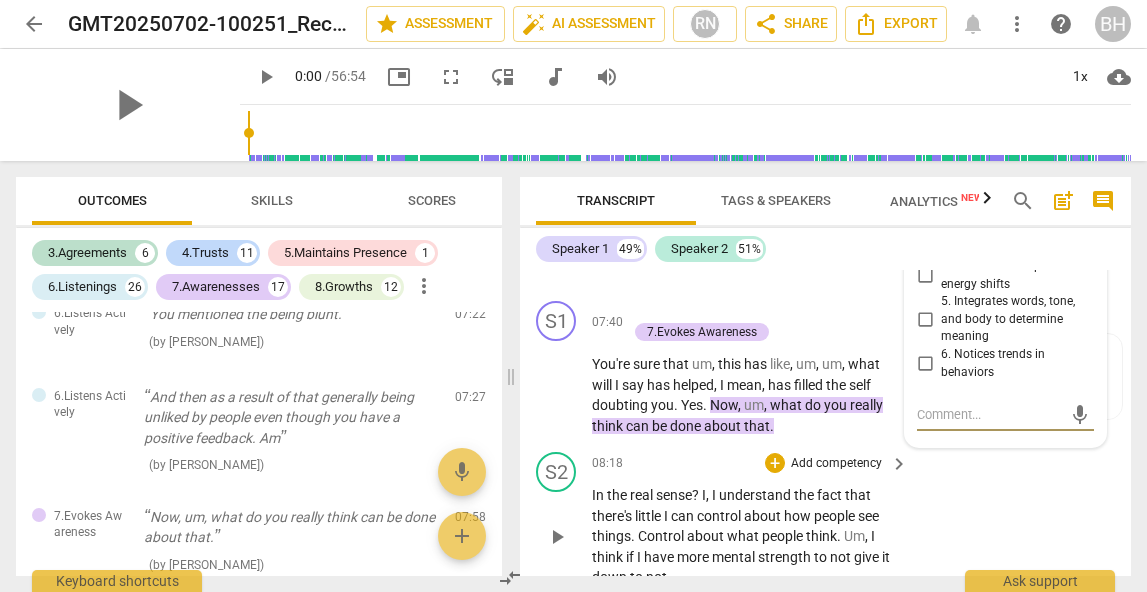 click on "S2 play_arrow pause 08:18 + Add competency keyboard_arrow_right In   the   real   sense ?   I ,   I   understand   the   fact   that   there's   little   I   can   control   about   how   people   see   things .   Control   about   what   people   think .   Um ,   I   think   if   I   have   more   mental   strength   to   not   give   it   down   to   not ." at bounding box center [825, 520] 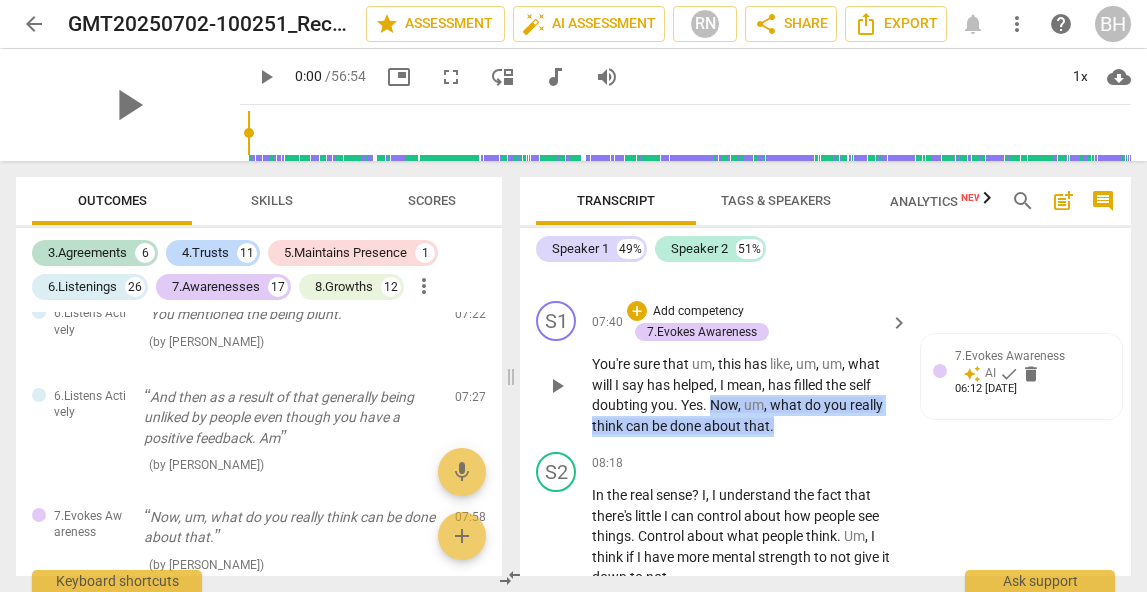 drag, startPoint x: 708, startPoint y: 379, endPoint x: 788, endPoint y: 398, distance: 82.2253 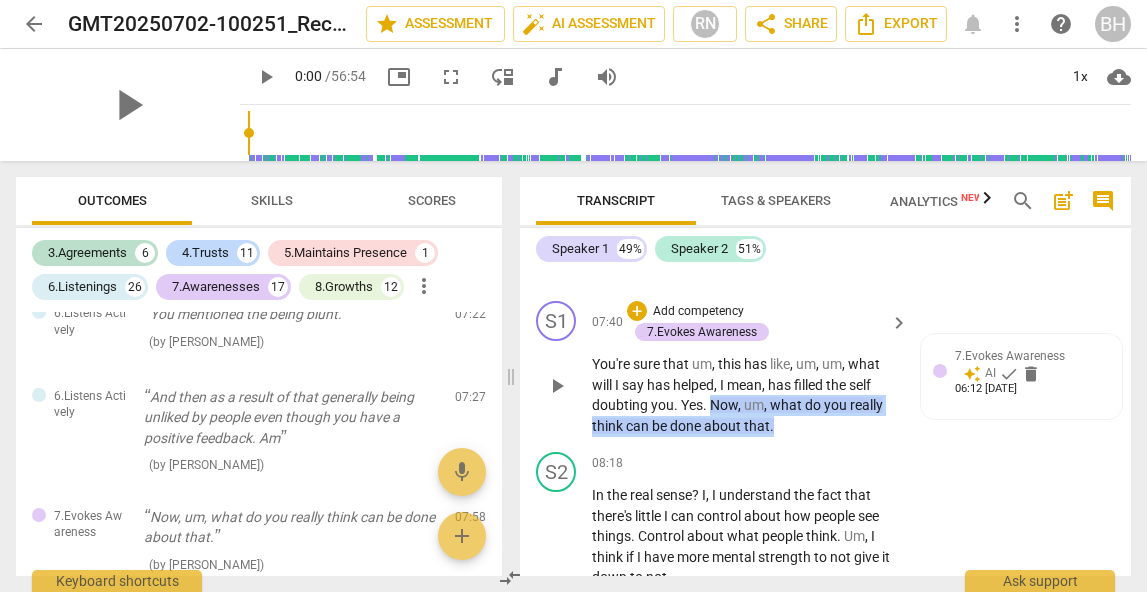 click on "You're   sure   that   um ,   this   has   like ,   um ,   um ,   what   will   I   say   has   helped ,   I   mean ,   has   filled   the   self   doubting   you .   Yes .   Now ,   um ,   what   do   you   really   think   can   be   done   about   that ." at bounding box center (745, 395) 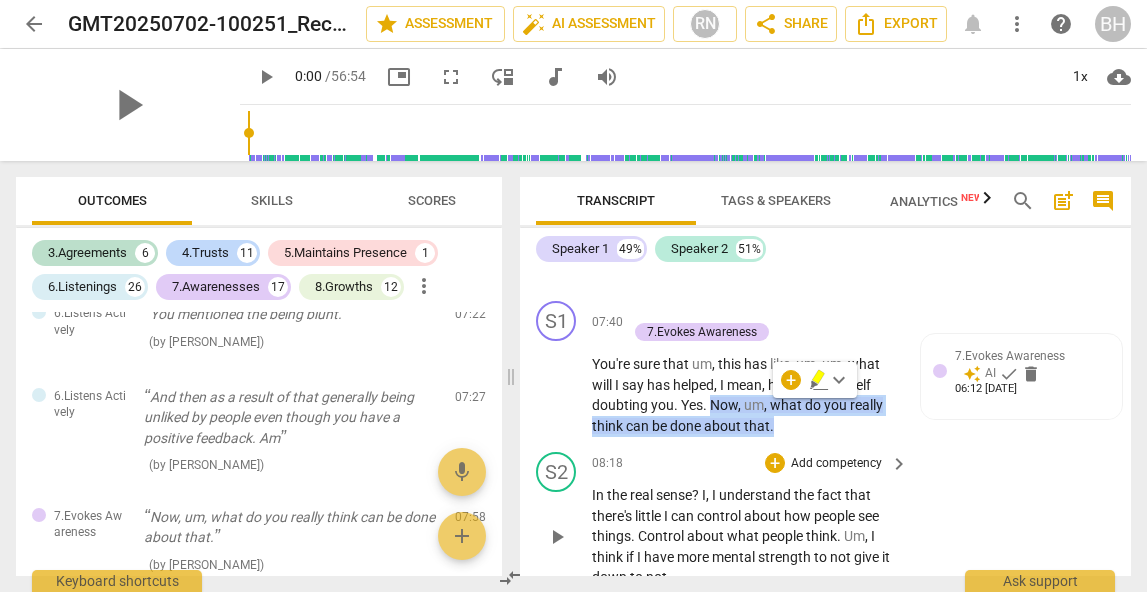 copy on "Now ,   um ,   what   do   you   really   think   can   be   done   about   that ." 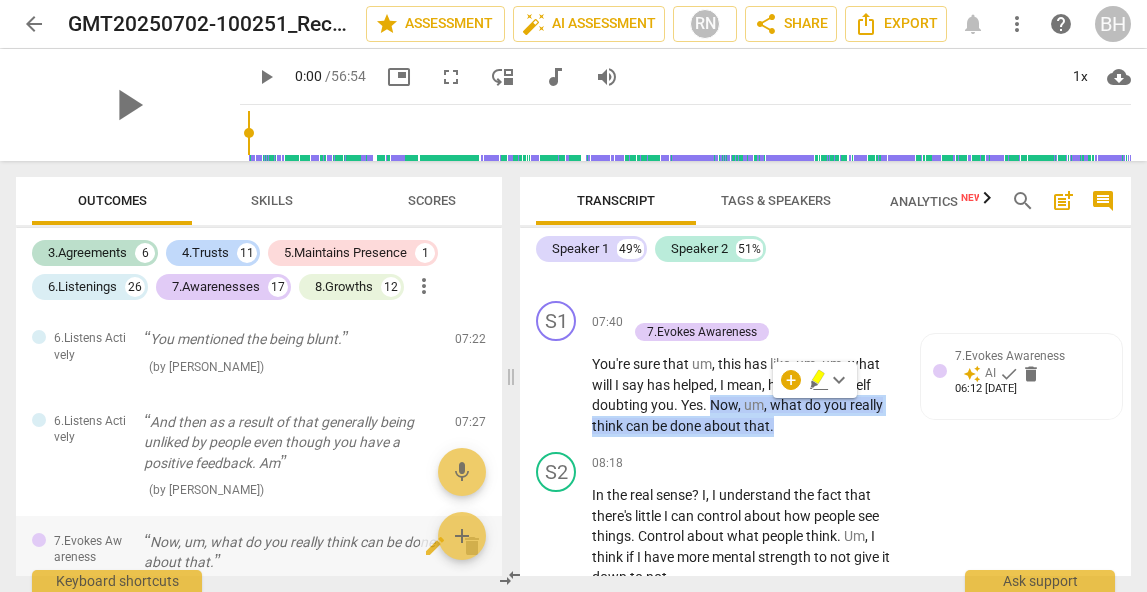scroll, scrollTop: 954, scrollLeft: 0, axis: vertical 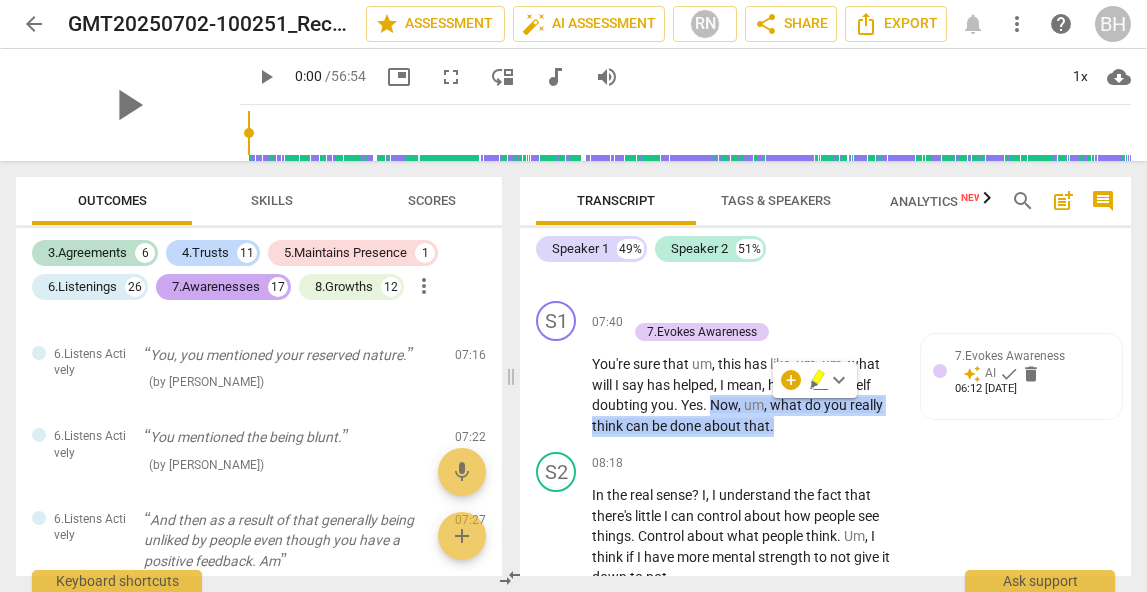 click on "7.Awarenesses" at bounding box center (216, 287) 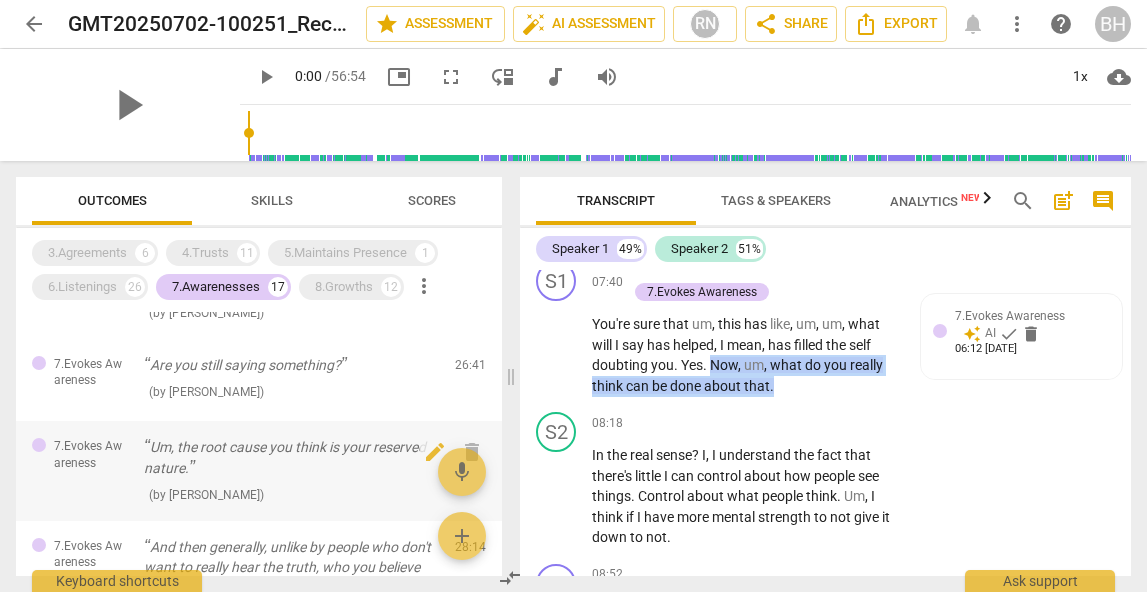 scroll, scrollTop: 886, scrollLeft: 0, axis: vertical 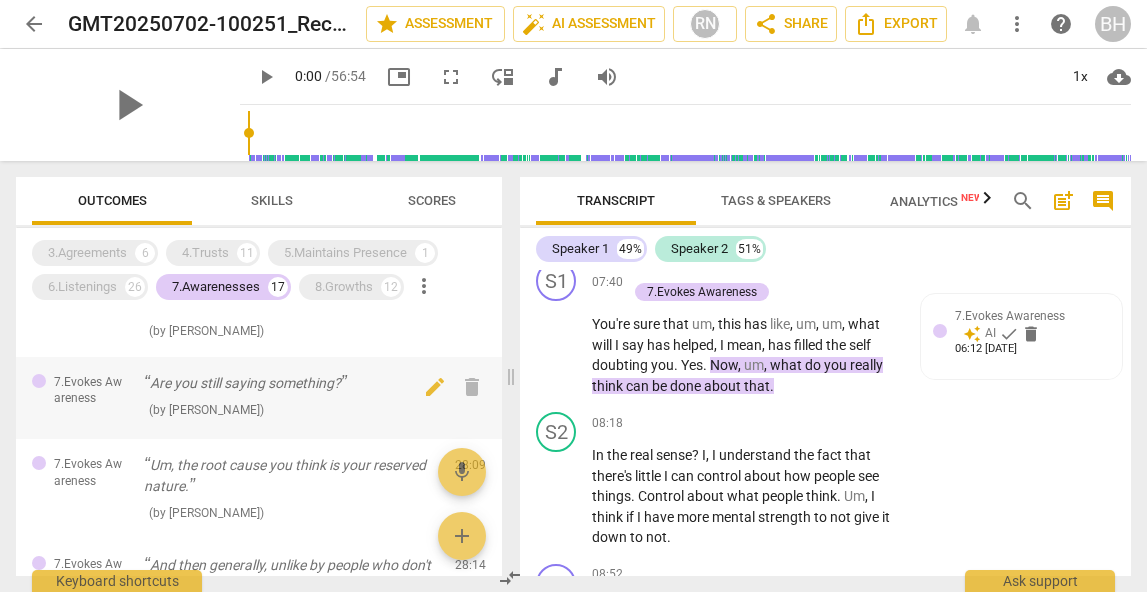 click on "Are you still saying something?" at bounding box center (291, 383) 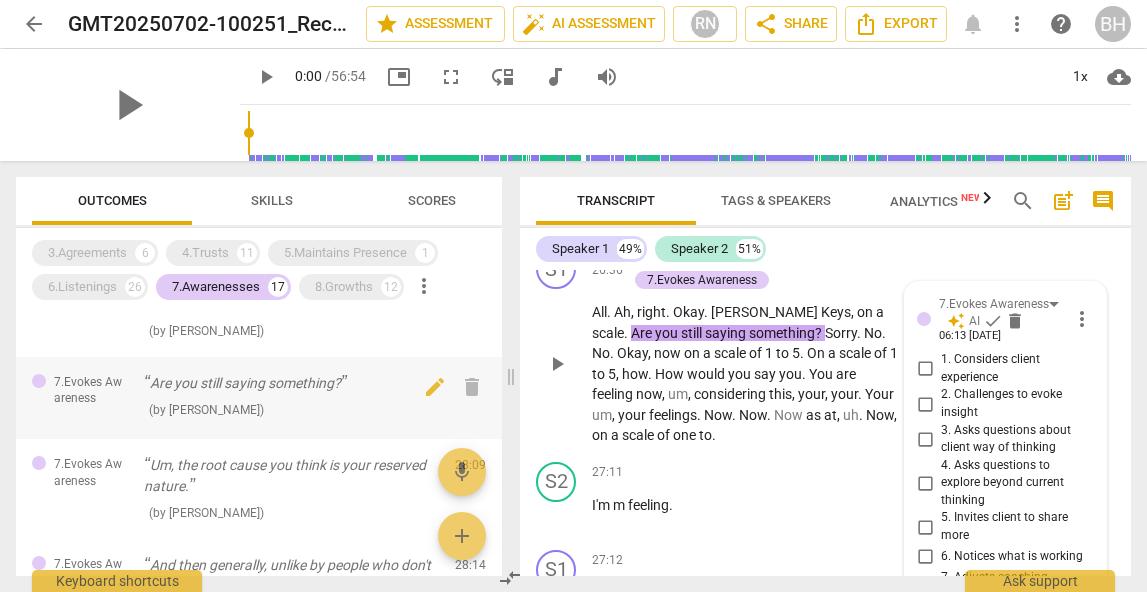 scroll, scrollTop: 13058, scrollLeft: 0, axis: vertical 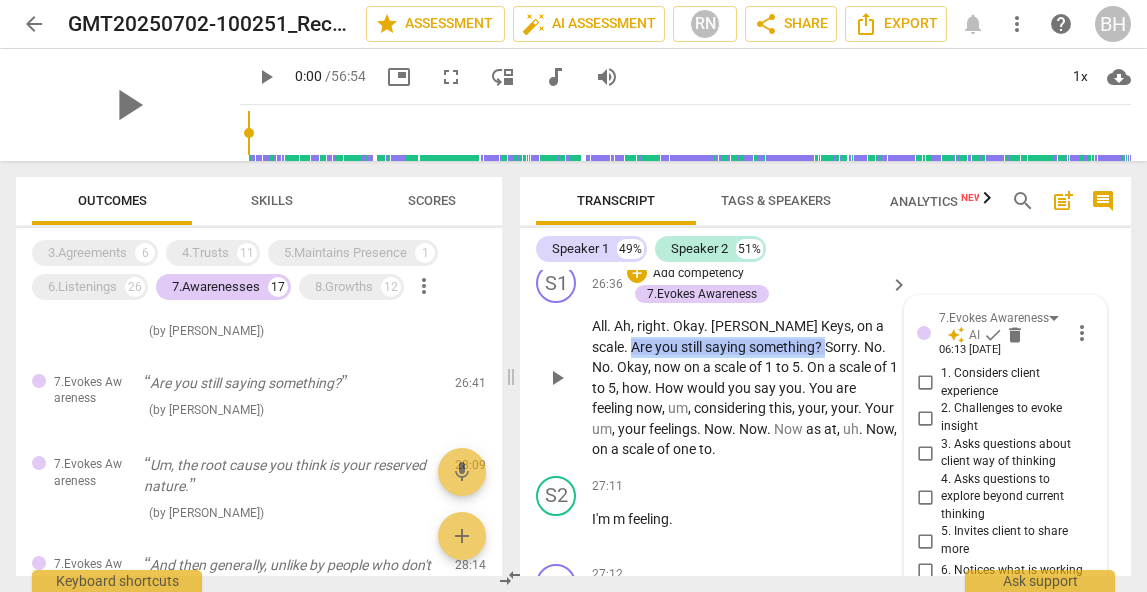 drag, startPoint x: 736, startPoint y: 409, endPoint x: 848, endPoint y: 380, distance: 115.69356 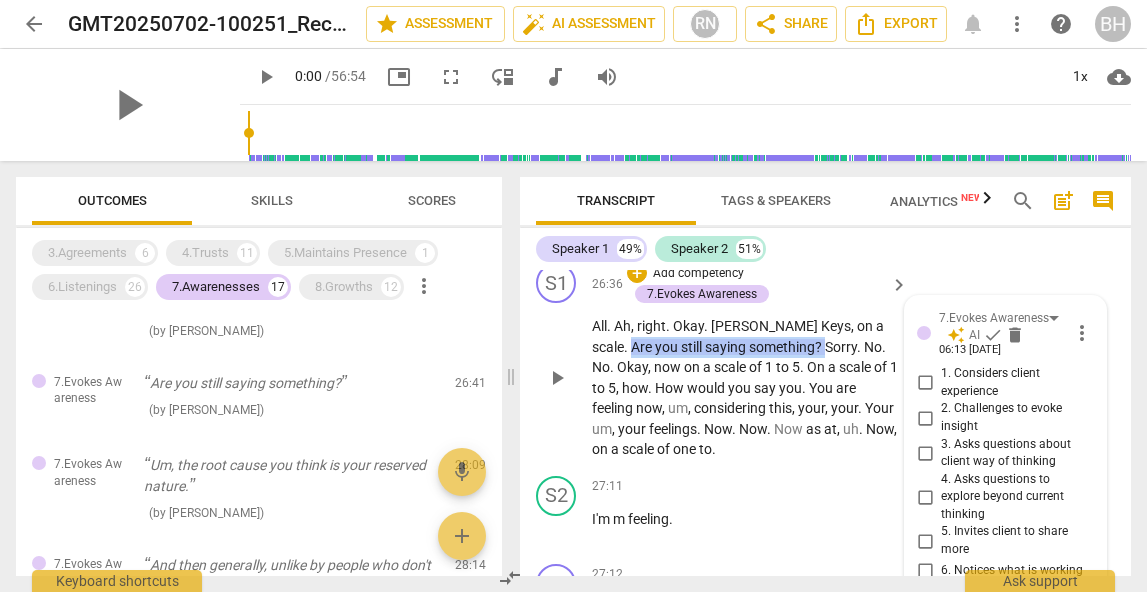 click on "All .   Ah ,   right .   Okay .   Billy   Keys ,   on   a   scale .   Are   you   still   saying   something ?   Sorry .   No .   No .   Okay ,   now   on   a   scale   of   1   to   5 .   On   a   scale   of   1   to   5 ,   how .   How   would   you   say   you .   You   are   feeling   now ,   um ,   considering   this ,   your ,   your .   Your   um ,   your   feelings .   Now .   Now .   Now   as   at ,   uh .   Now ,   on   a   scale   of   one   to ." at bounding box center (745, 388) 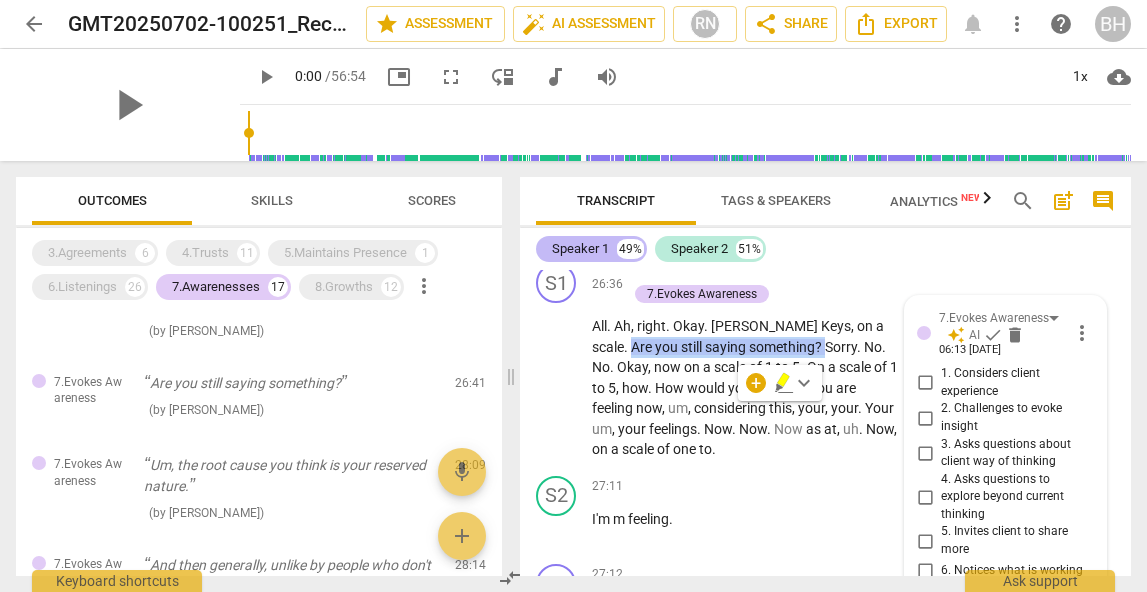 copy on "Are   you   still   saying   something ?" 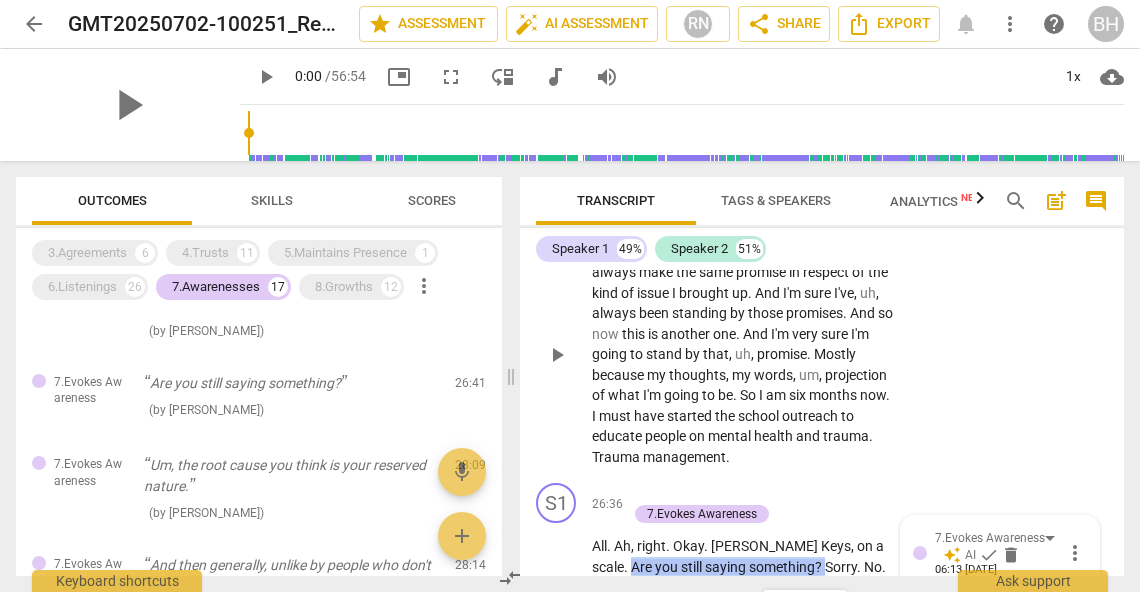 scroll, scrollTop: 12918, scrollLeft: 0, axis: vertical 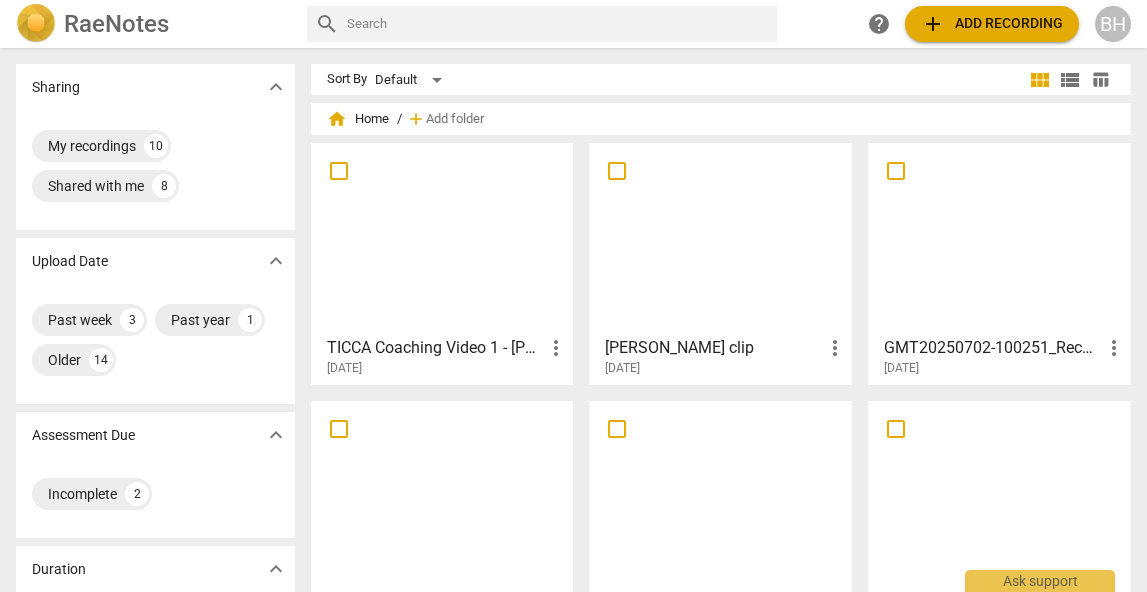 click at bounding box center [442, 238] 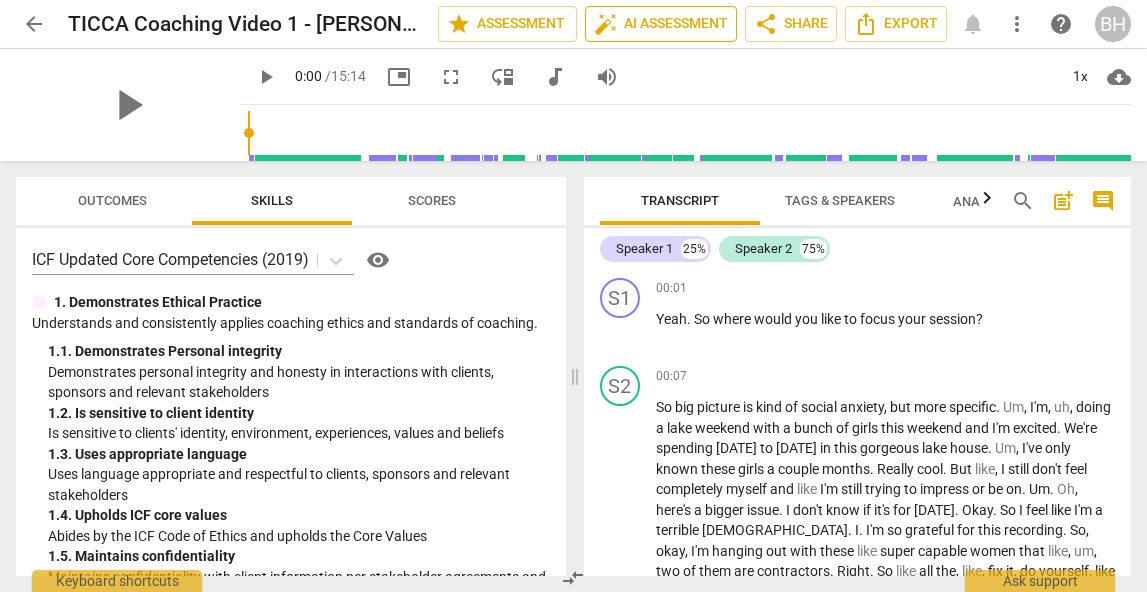 click on "auto_fix_high    AI Assessment" at bounding box center [661, 24] 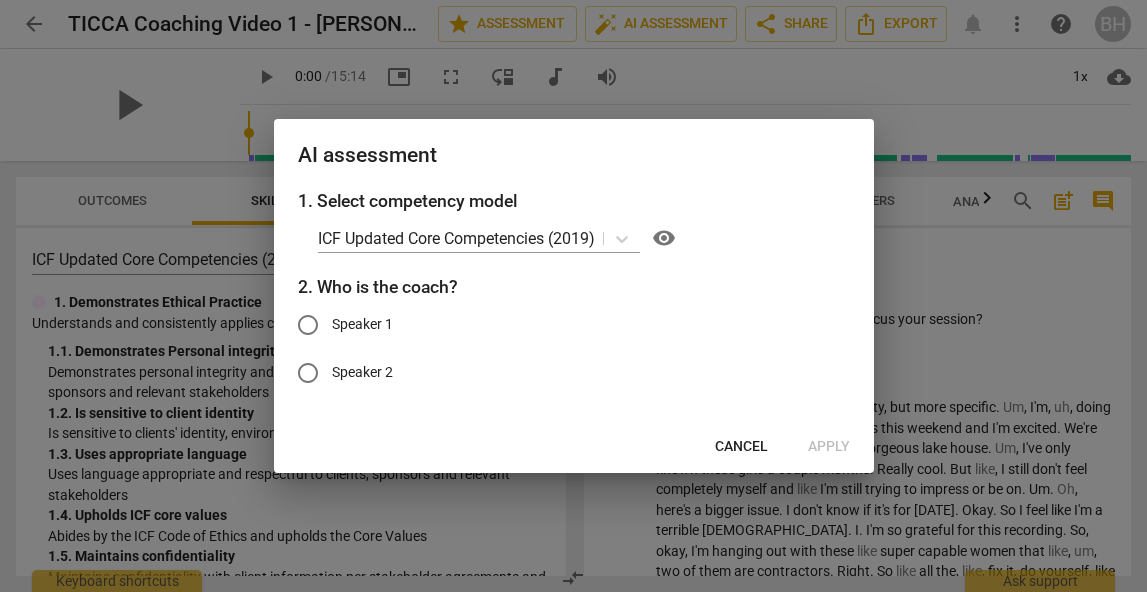 click on "Cancel" at bounding box center (741, 447) 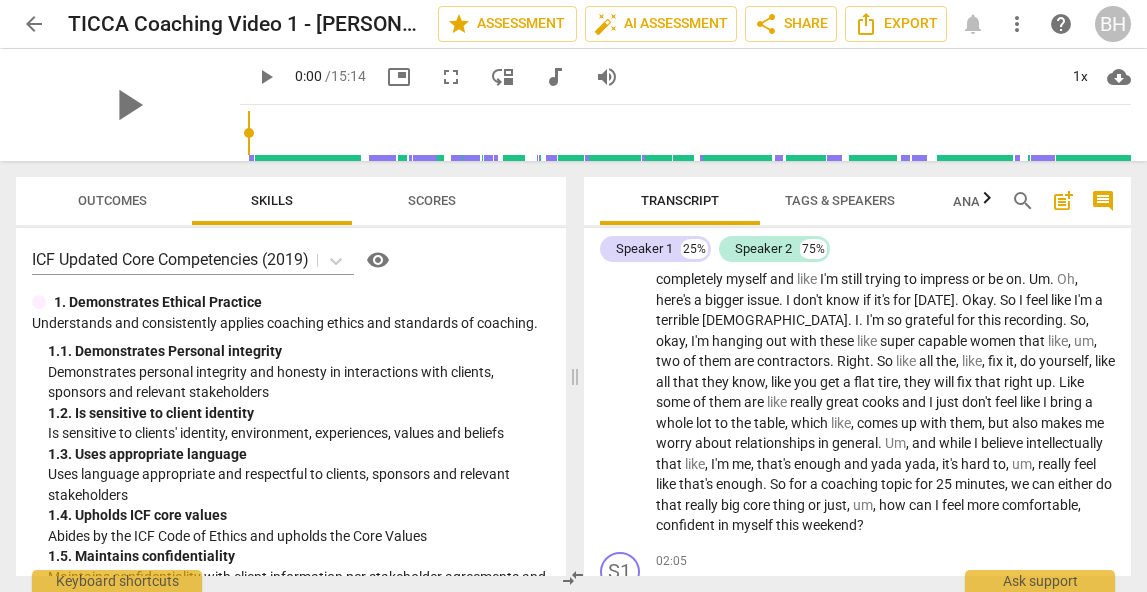 scroll, scrollTop: 0, scrollLeft: 0, axis: both 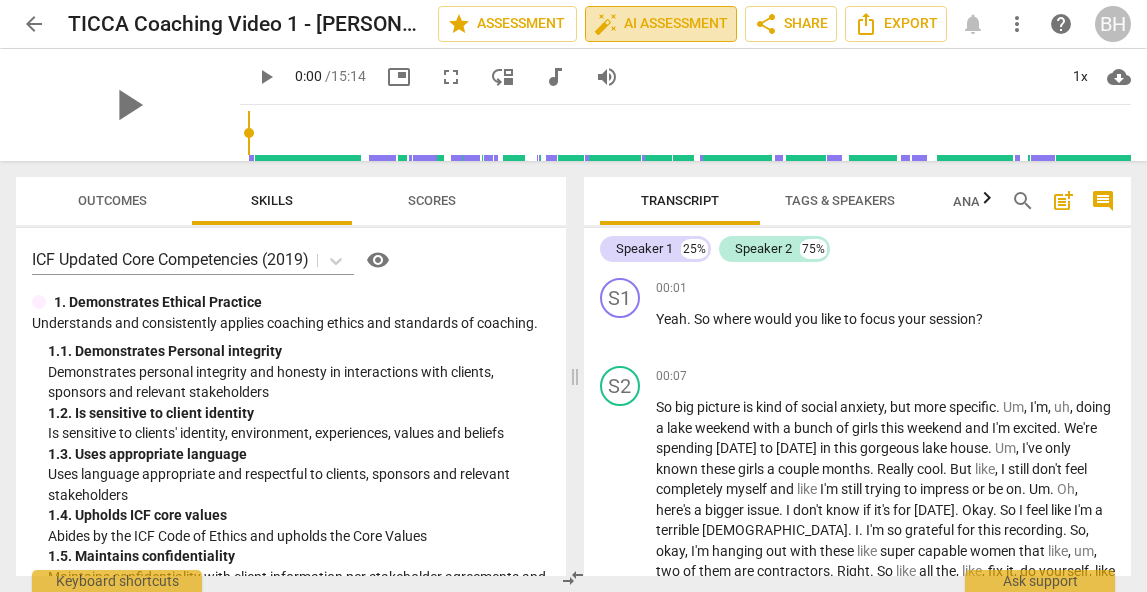 click on "auto_fix_high    AI Assessment" at bounding box center (661, 24) 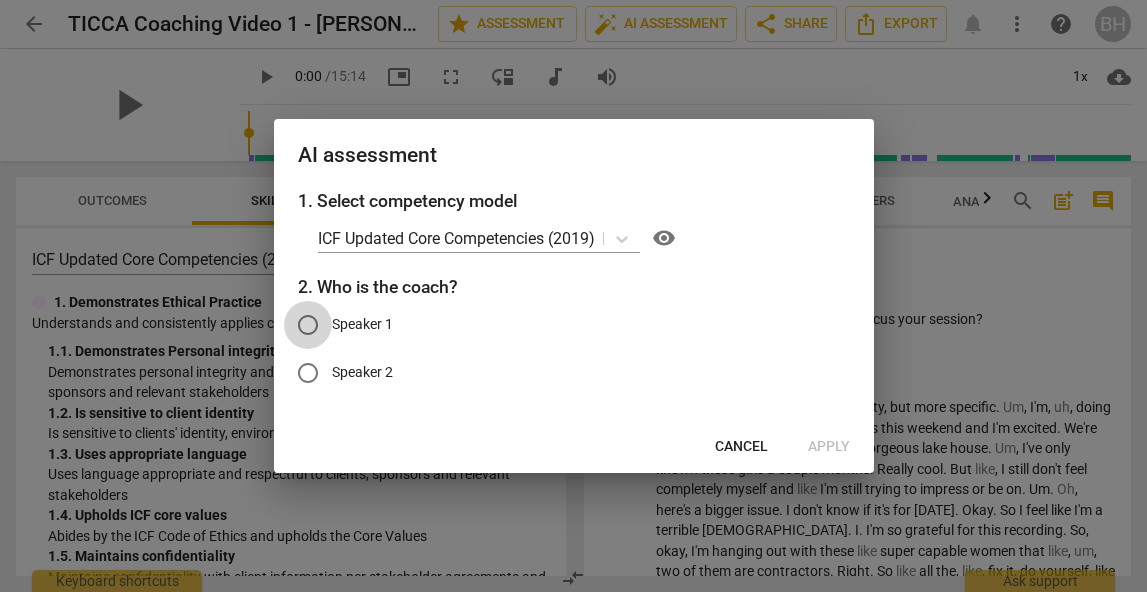 click on "Speaker 1" at bounding box center (308, 325) 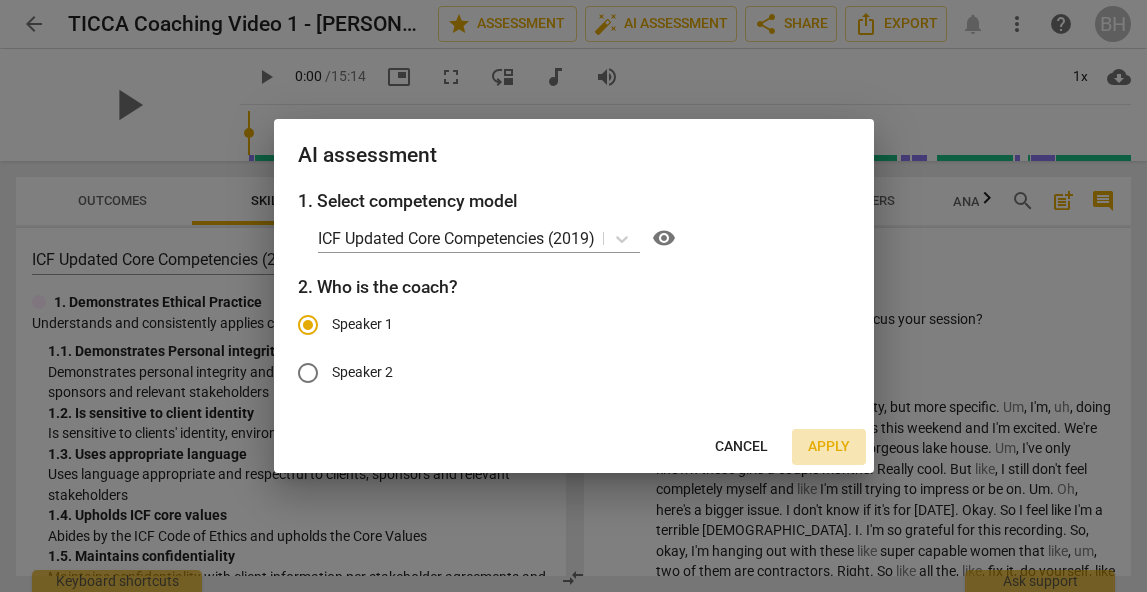 click on "Apply" at bounding box center (829, 447) 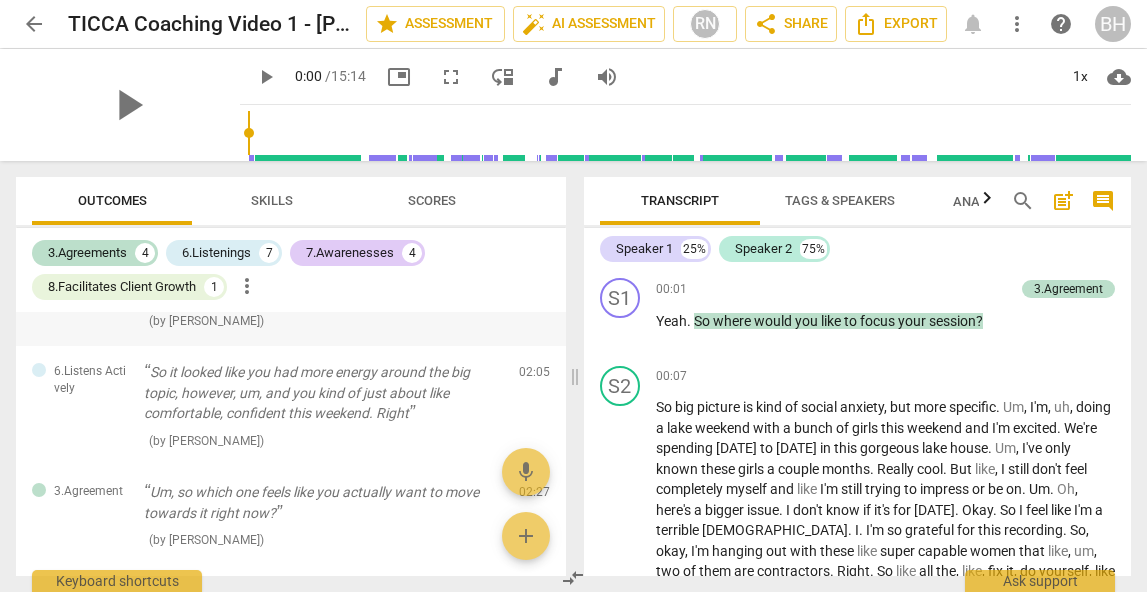 scroll, scrollTop: 0, scrollLeft: 0, axis: both 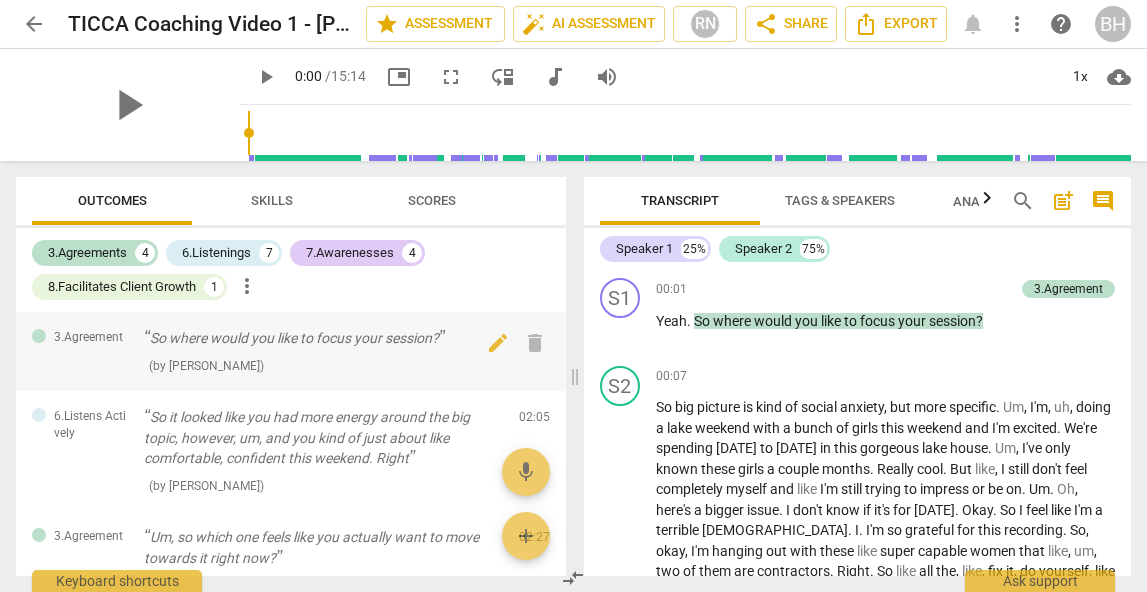 click on "So where would you like to focus your session?" at bounding box center (323, 338) 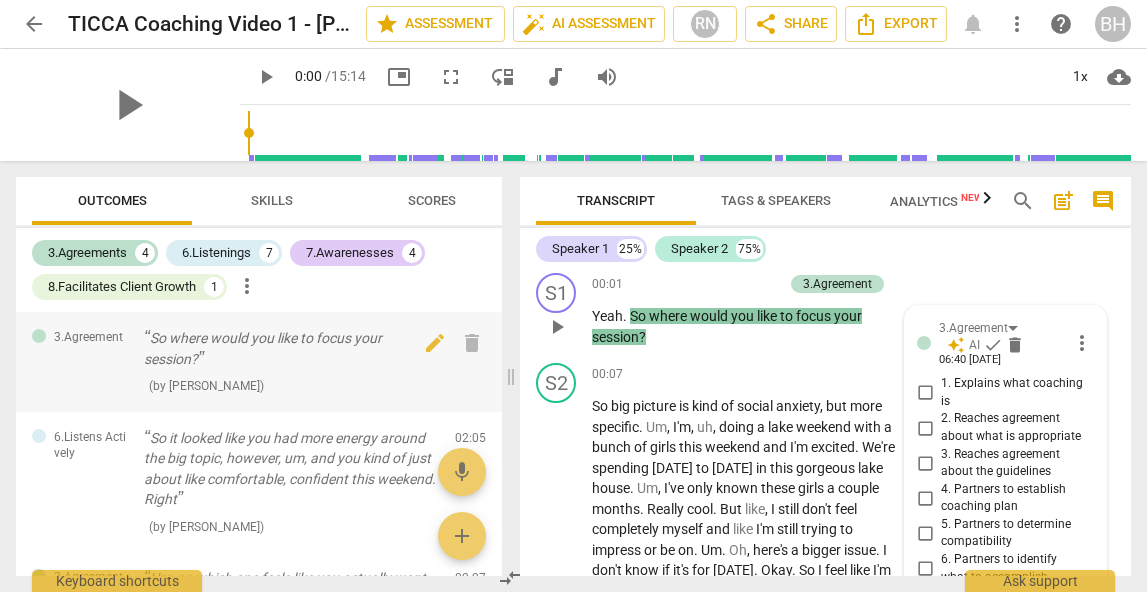 scroll, scrollTop: 0, scrollLeft: 0, axis: both 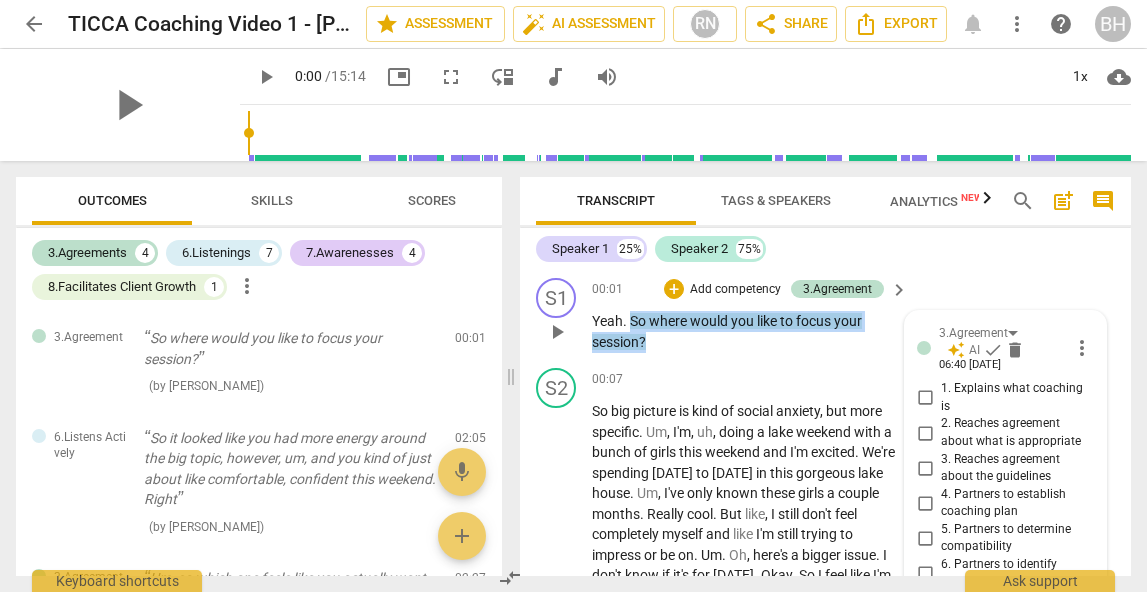 drag, startPoint x: 668, startPoint y: 342, endPoint x: 633, endPoint y: 328, distance: 37.696156 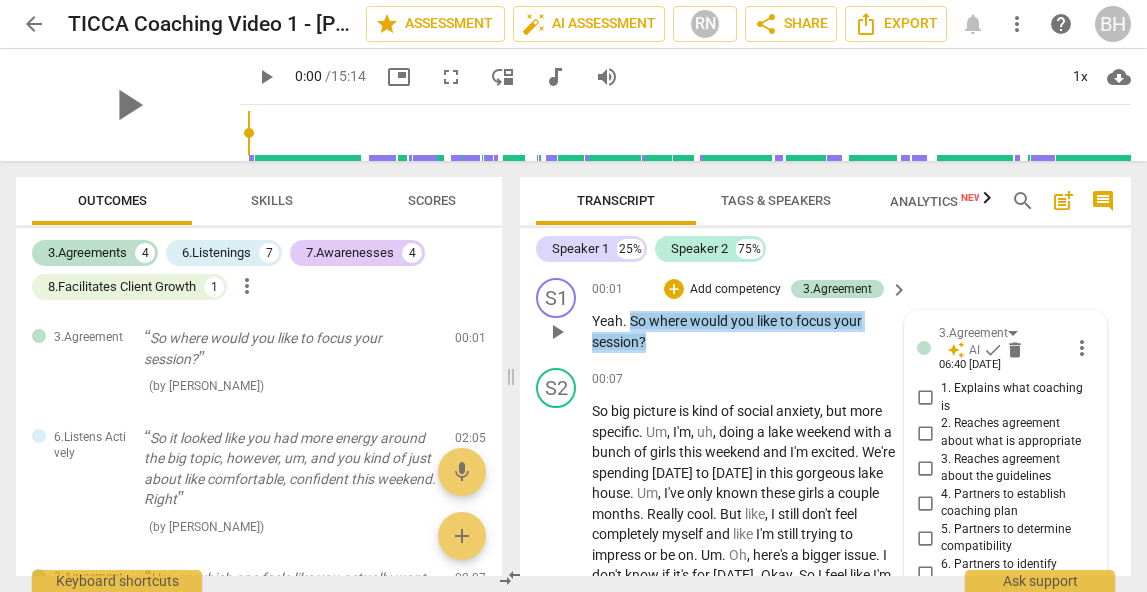 click on "Yeah .   So   where   would   you   like   to   focus   your   session ?" at bounding box center (745, 331) 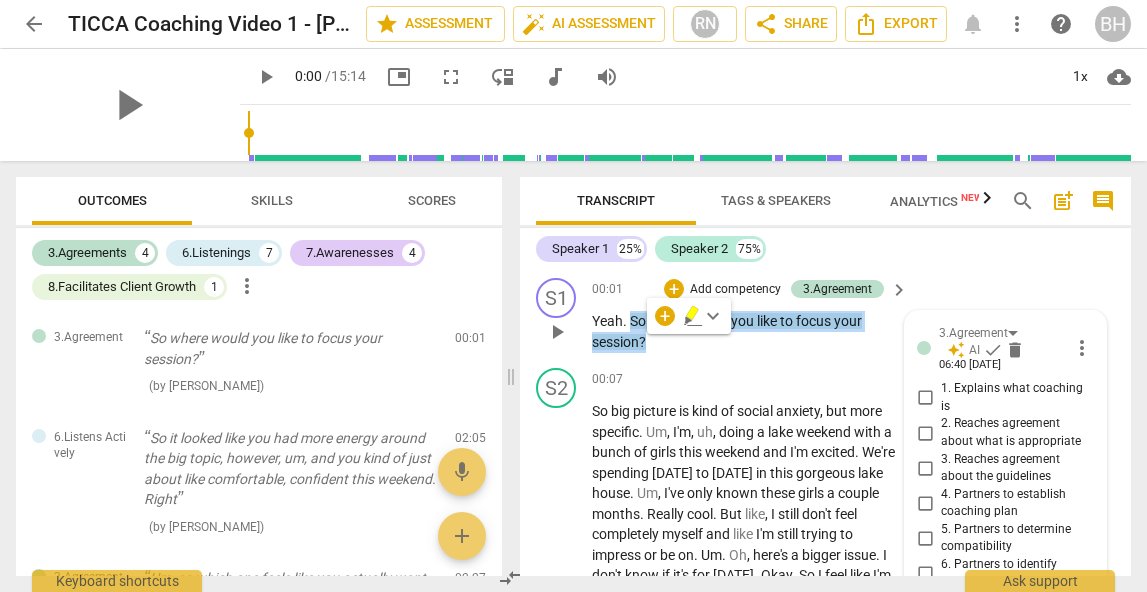 copy on "So   where   would   you   like   to   focus   your   session ?" 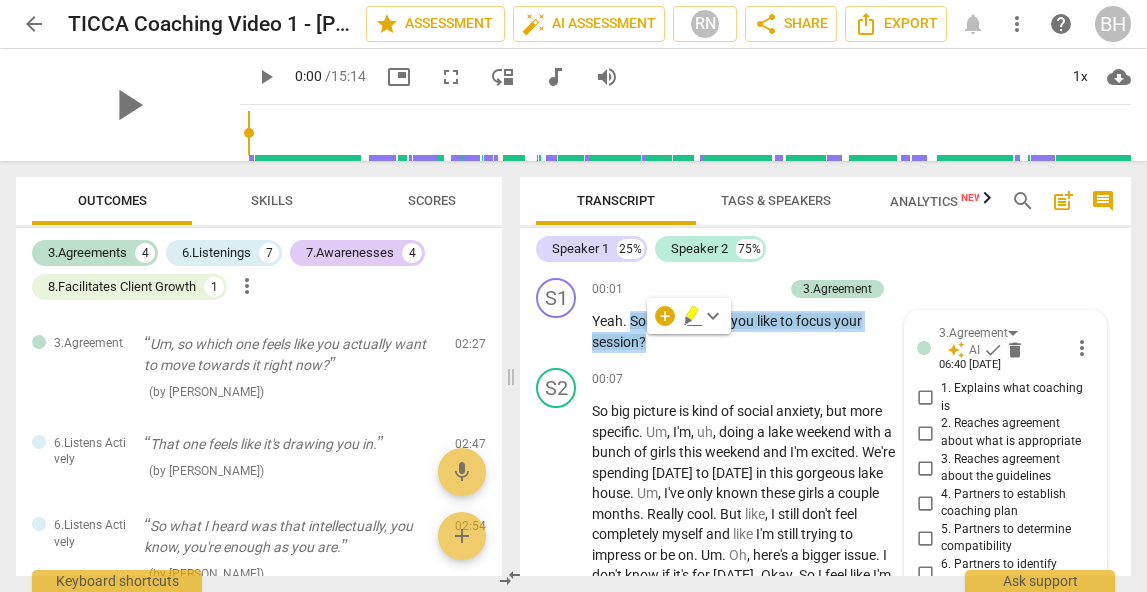 scroll, scrollTop: 240, scrollLeft: 0, axis: vertical 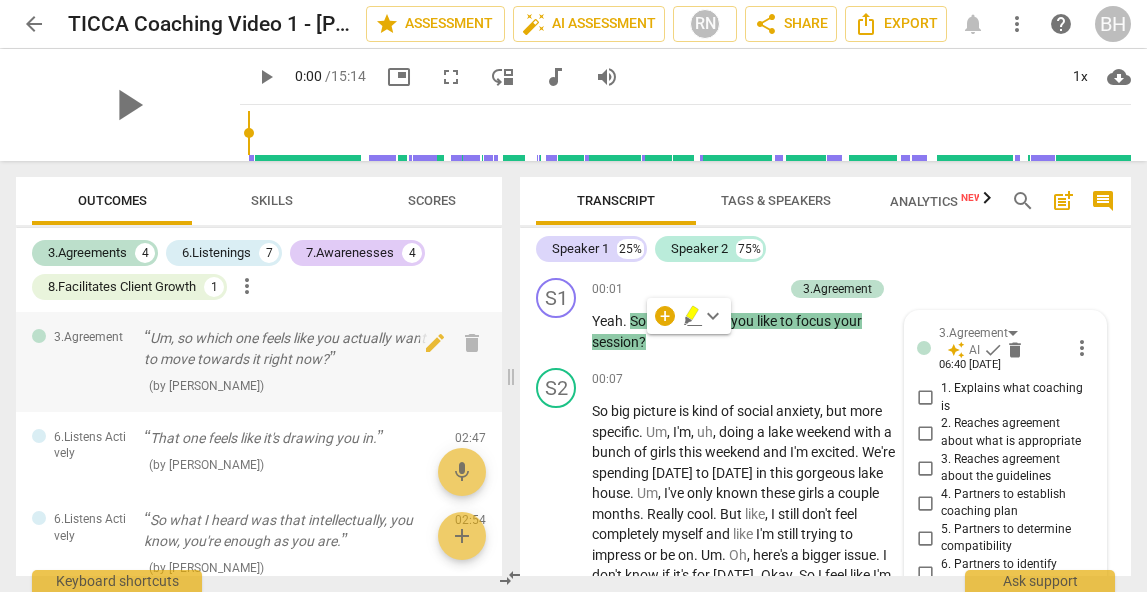 click on "Um, so which one feels like you actually want to move towards it right now?" at bounding box center [291, 348] 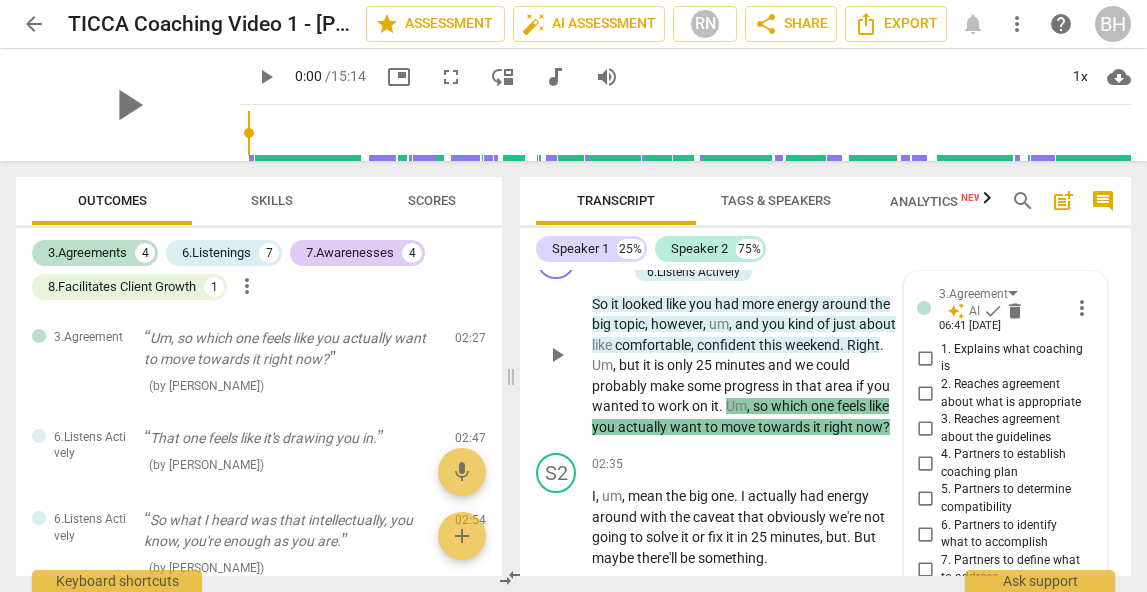 scroll, scrollTop: 720, scrollLeft: 0, axis: vertical 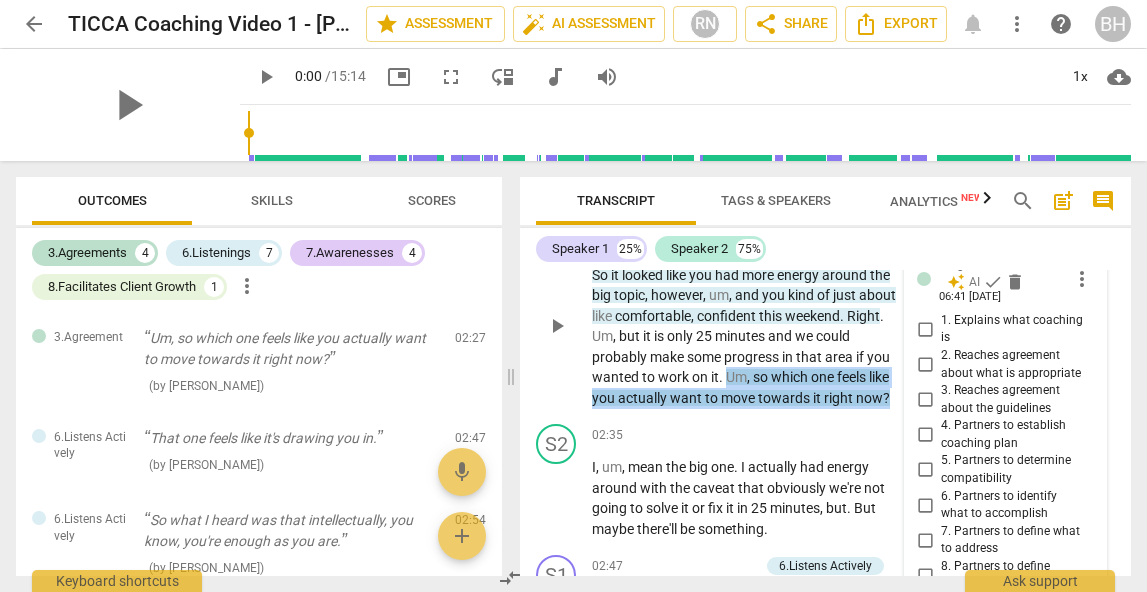 drag, startPoint x: 890, startPoint y: 401, endPoint x: 725, endPoint y: 381, distance: 166.2077 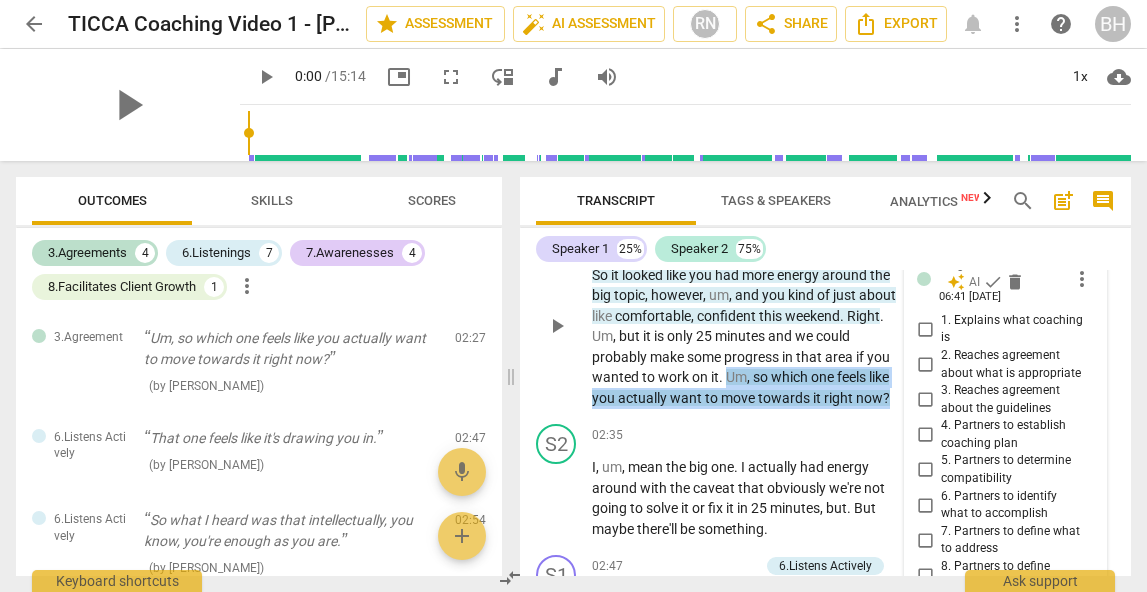 click on "So   it   looked   like   you   had   more   energy   around   the   big   topic ,   however ,   um ,   and   you   kind   of   just   about   like   comfortable ,   confident   this   weekend .   Right .   Um ,   but   it   is   only   25   minutes   and   we   could   probably   make   some   progress   in   that   area   if   you   wanted   to   work   on   it .   Um ,   so   which   one   feels   like   you   actually   want   to   move   towards   it   right   now ?" at bounding box center [745, 337] 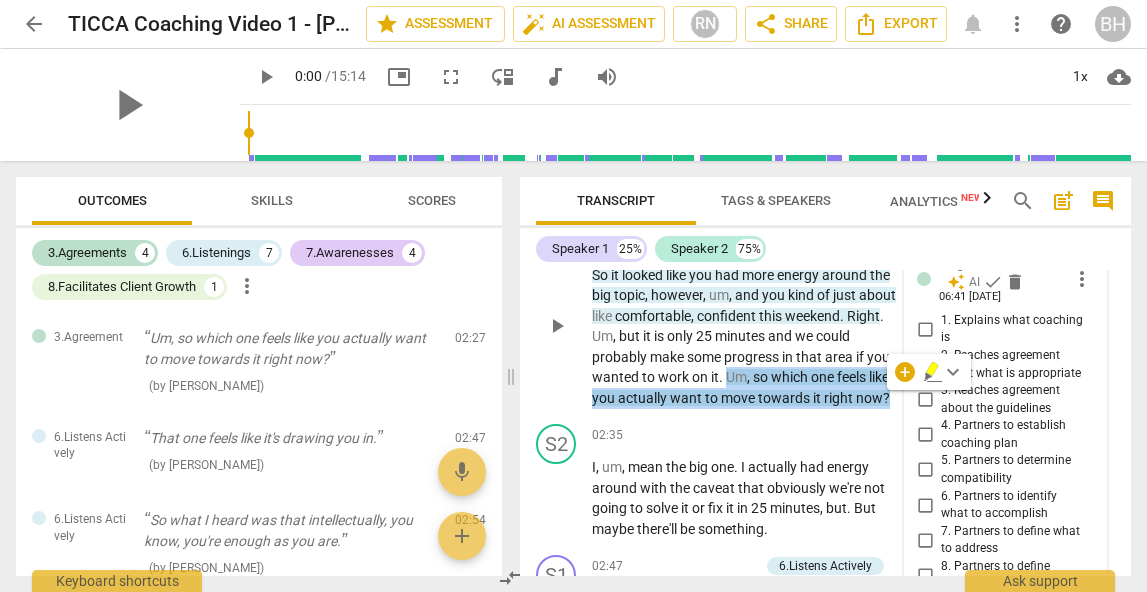 copy on "Um ,   so   which   one   feels   like   you   actually   want   to   move   towards   it   right   now ?" 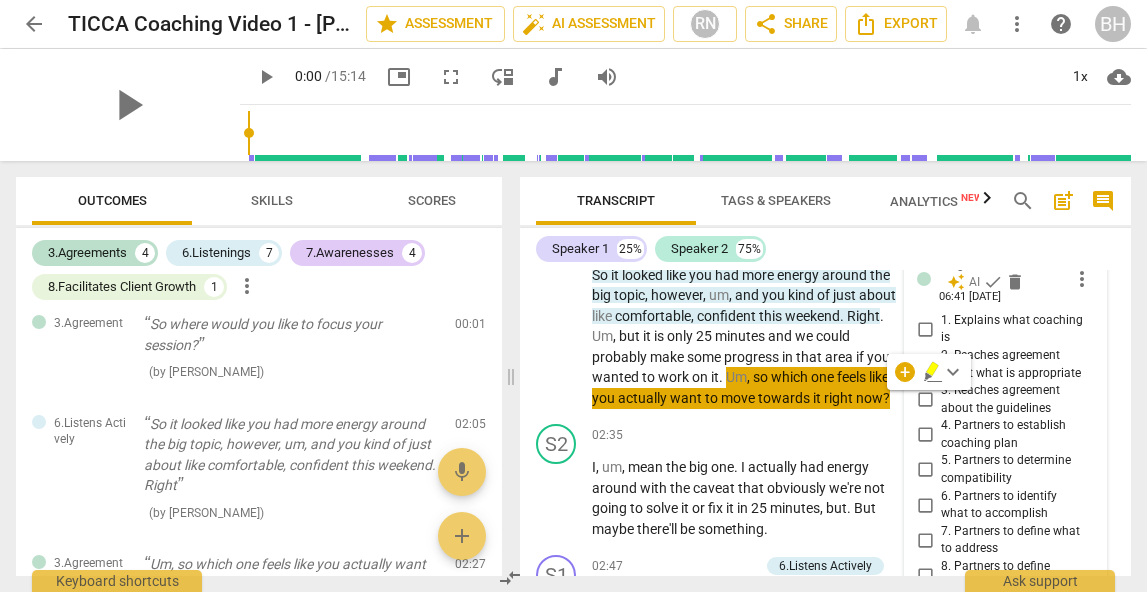 scroll, scrollTop: 0, scrollLeft: 0, axis: both 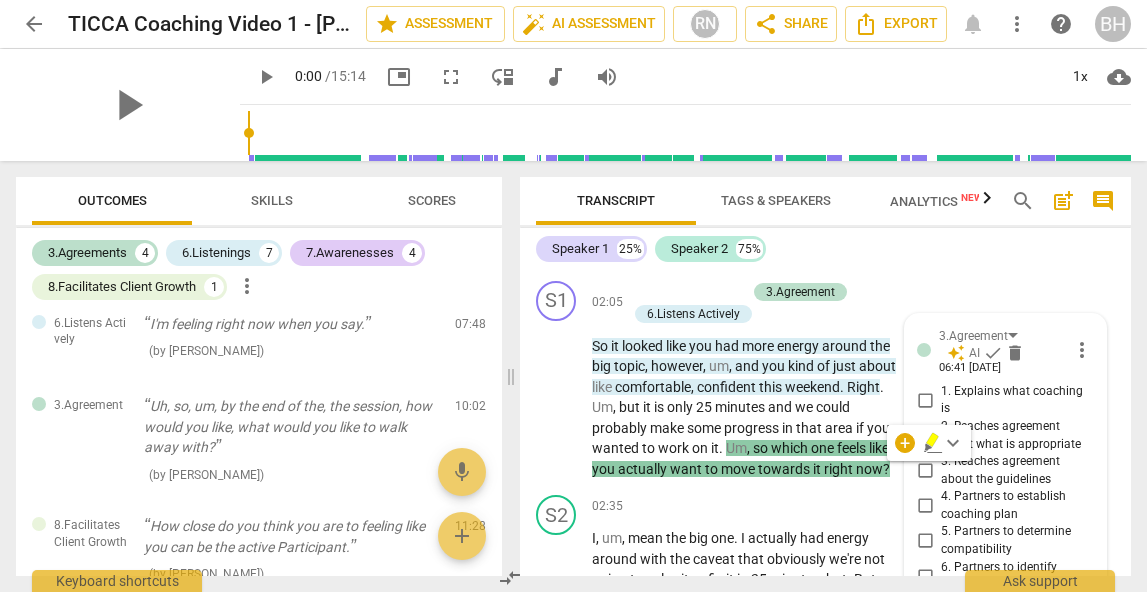 click on "Uh, so, um, by the end of the, the session, how would you like, what would you like to walk away with?" at bounding box center (291, 427) 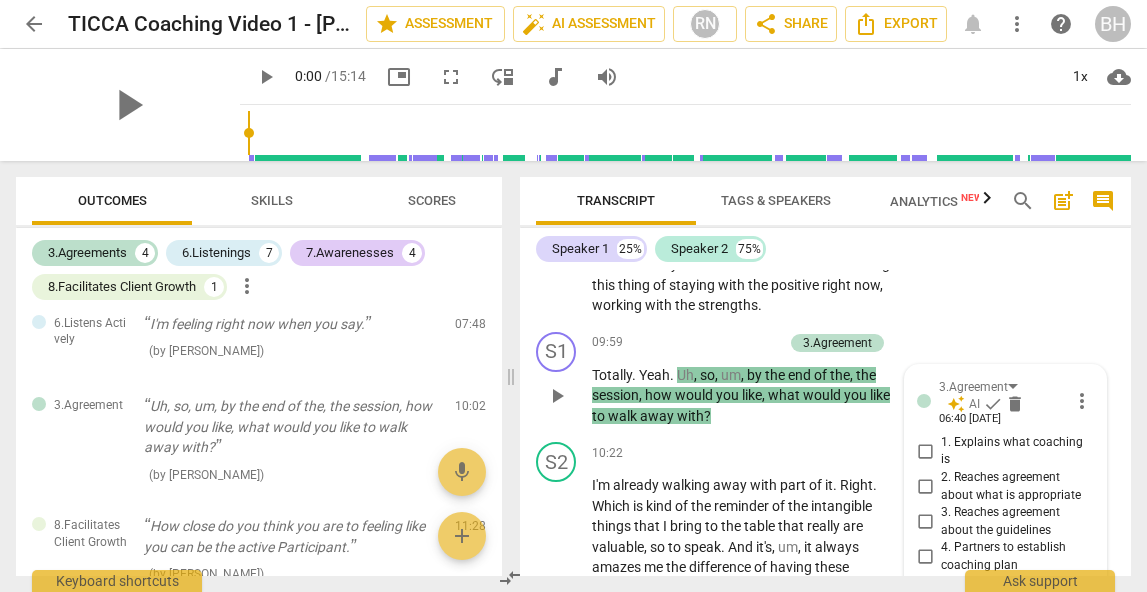scroll, scrollTop: 4769, scrollLeft: 0, axis: vertical 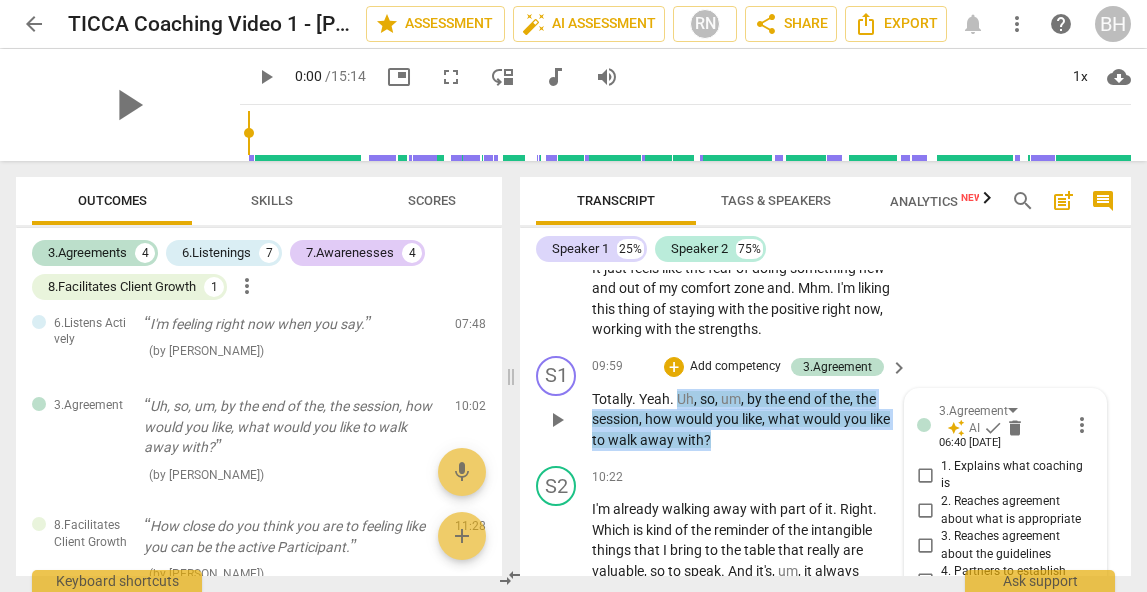 drag, startPoint x: 715, startPoint y: 468, endPoint x: 682, endPoint y: 422, distance: 56.61272 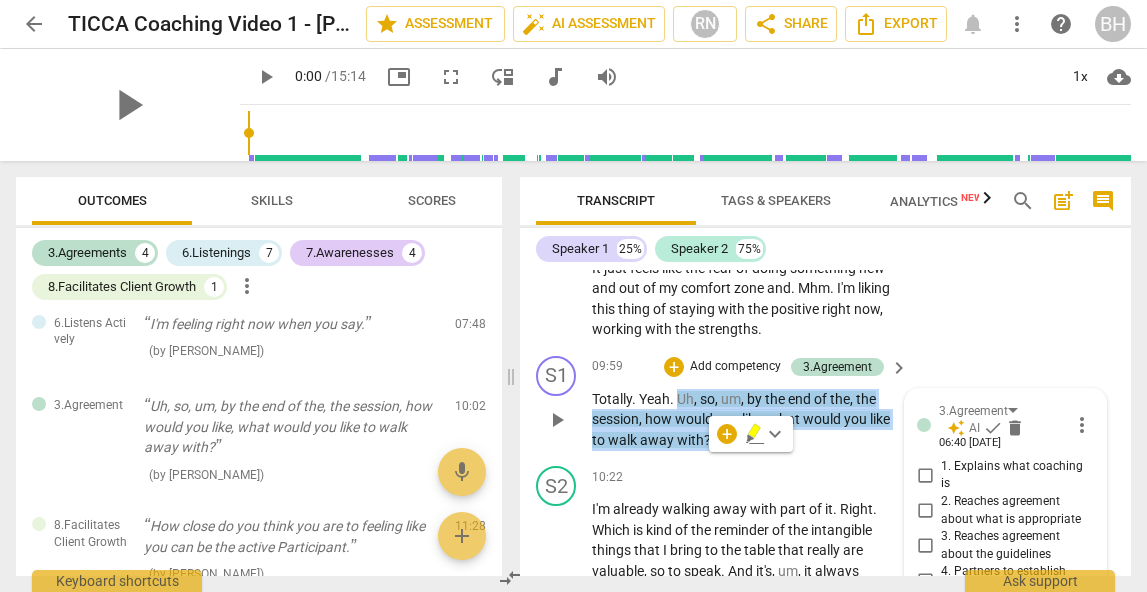 copy on "Uh ,   so ,   um ,   by   the   end   of   the ,   the   session ,   how   would   you   like ,   what   would   you   like   to   walk   away   with ?" 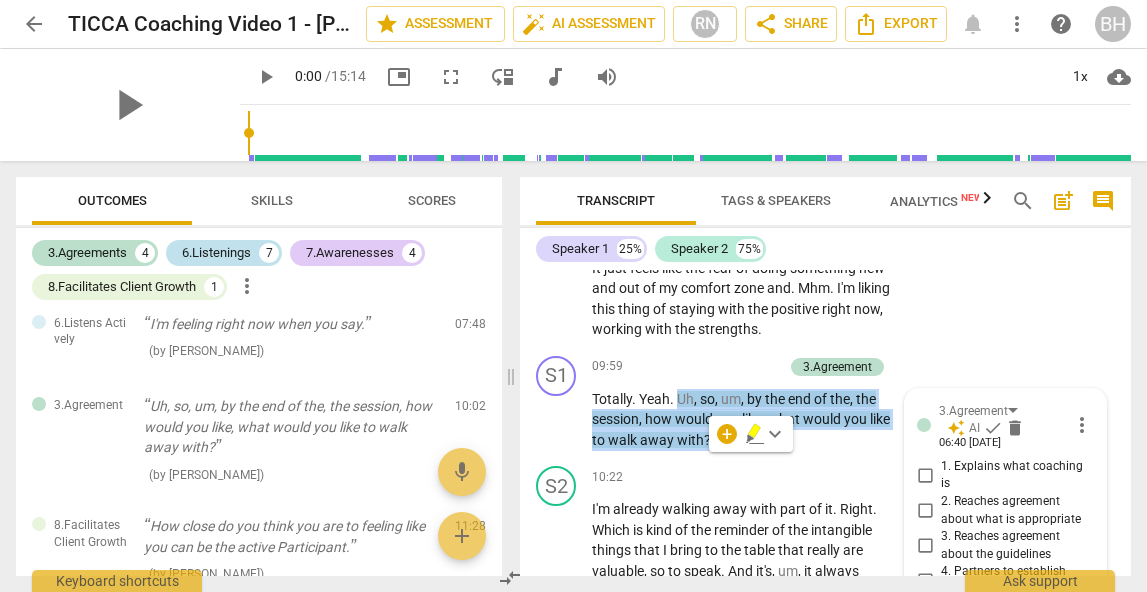 click on "6.Listenings" at bounding box center (216, 253) 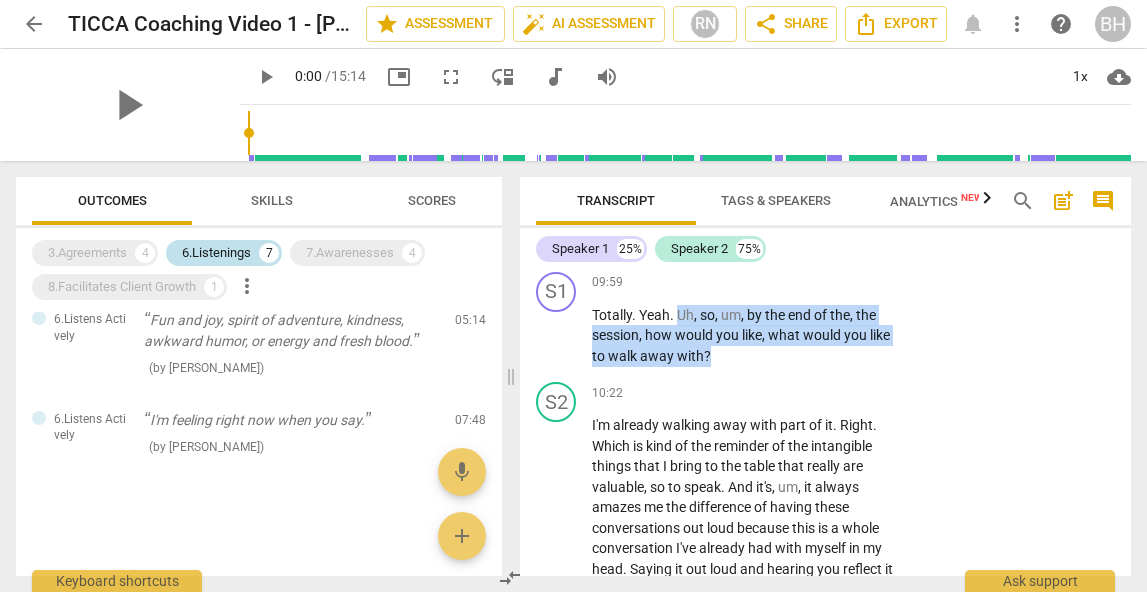 scroll, scrollTop: 601, scrollLeft: 0, axis: vertical 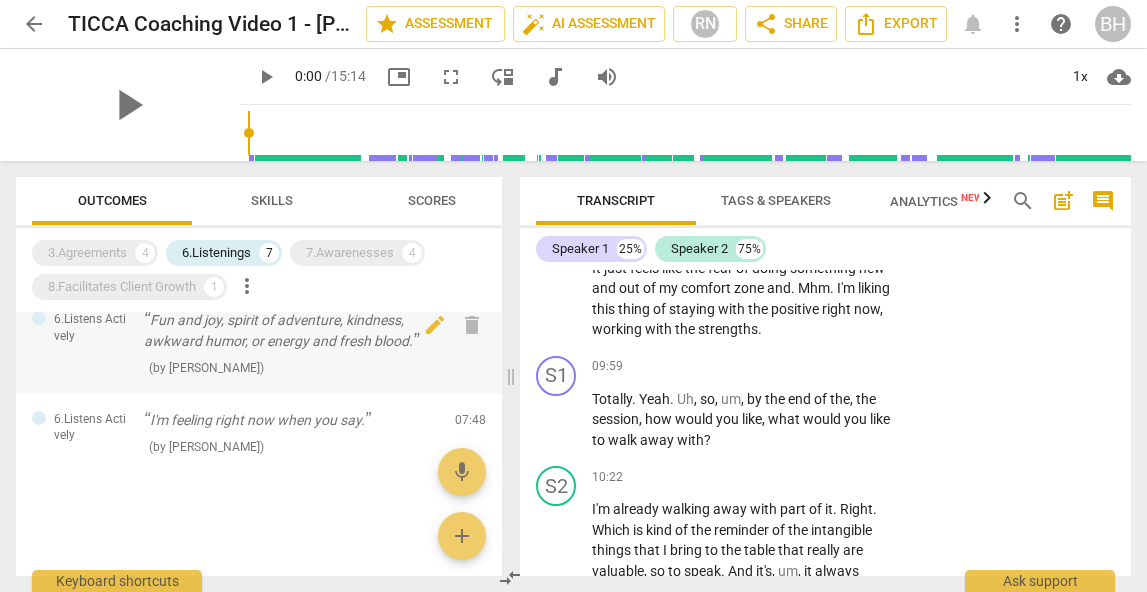 click on "Fun and joy, spirit of adventure, kindness, awkward humor, or energy and fresh blood." at bounding box center [291, 330] 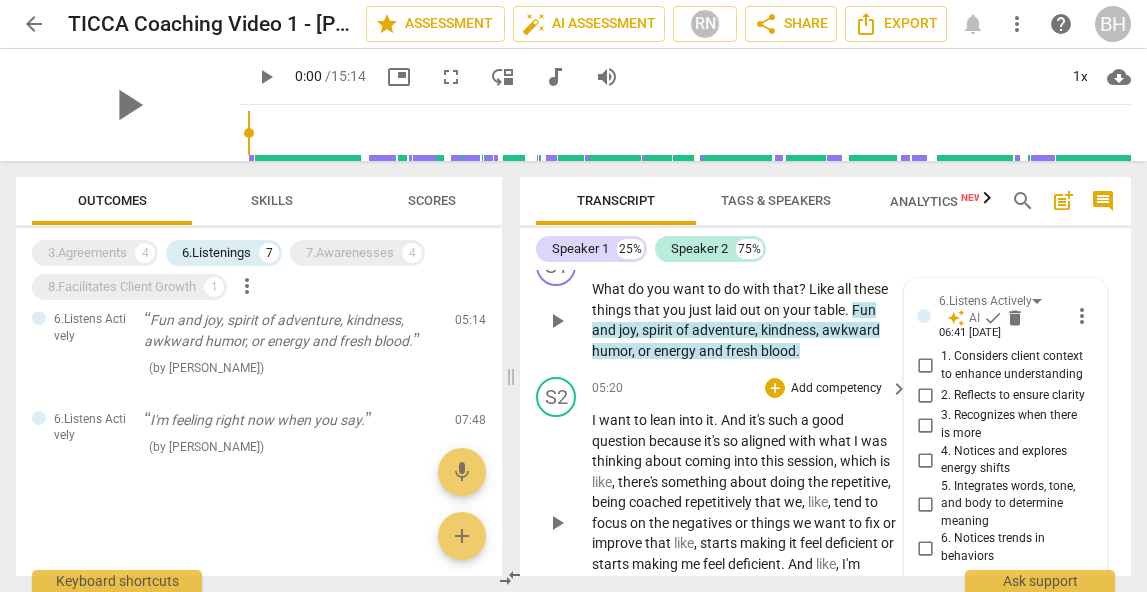 scroll, scrollTop: 2647, scrollLeft: 0, axis: vertical 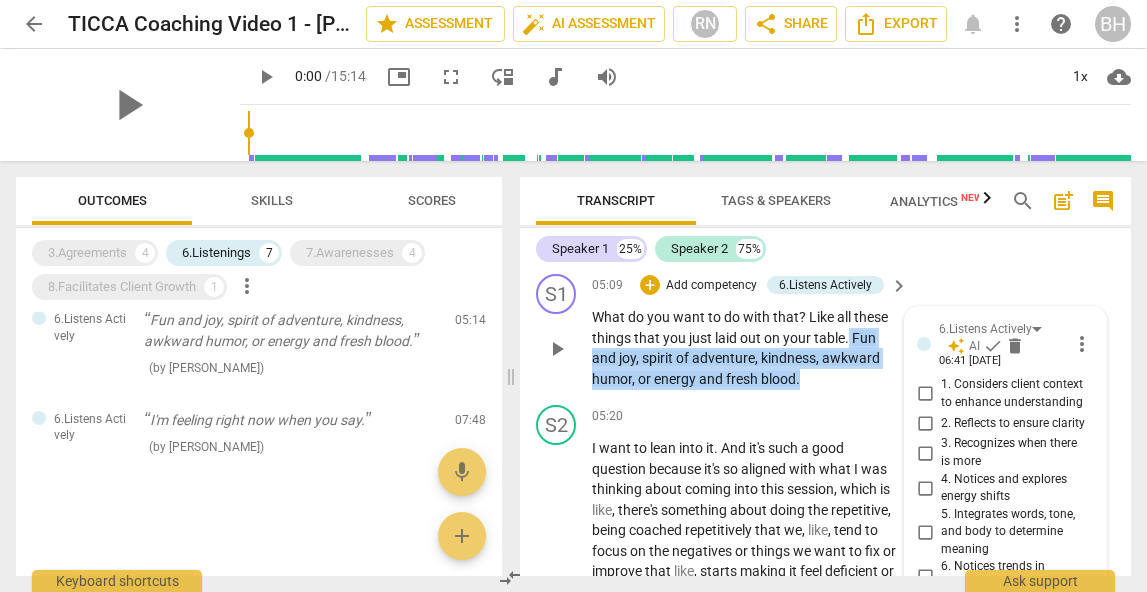 drag, startPoint x: 848, startPoint y: 333, endPoint x: 864, endPoint y: 369, distance: 39.39543 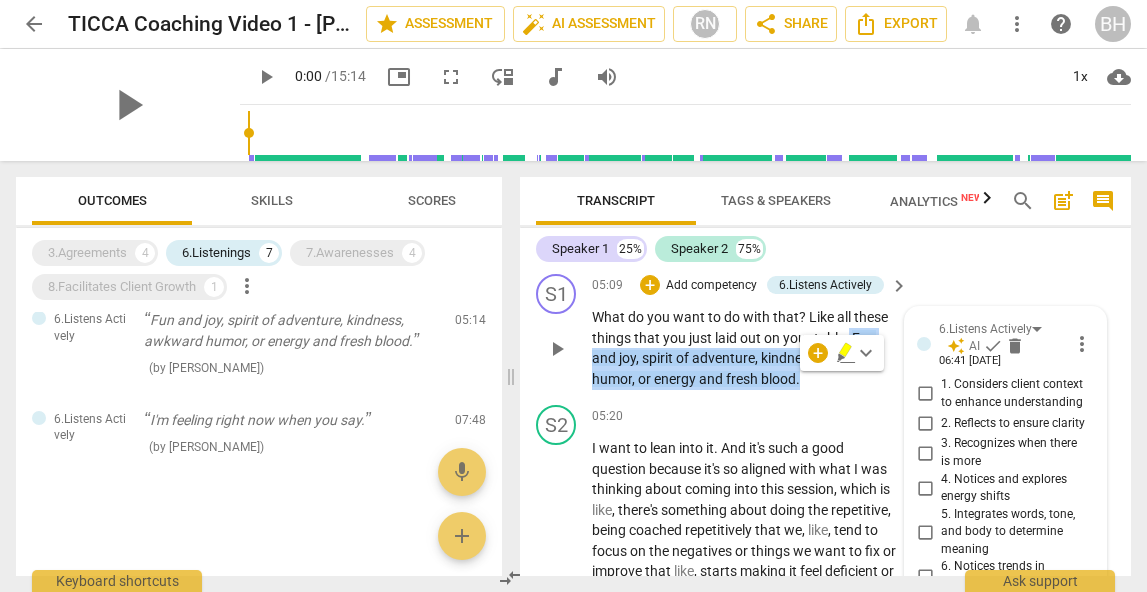 copy on "Fun   and   joy ,   spirit   of   adventure ,   kindness ,   awkward   humor ,   or   energy   and   fresh   blood ." 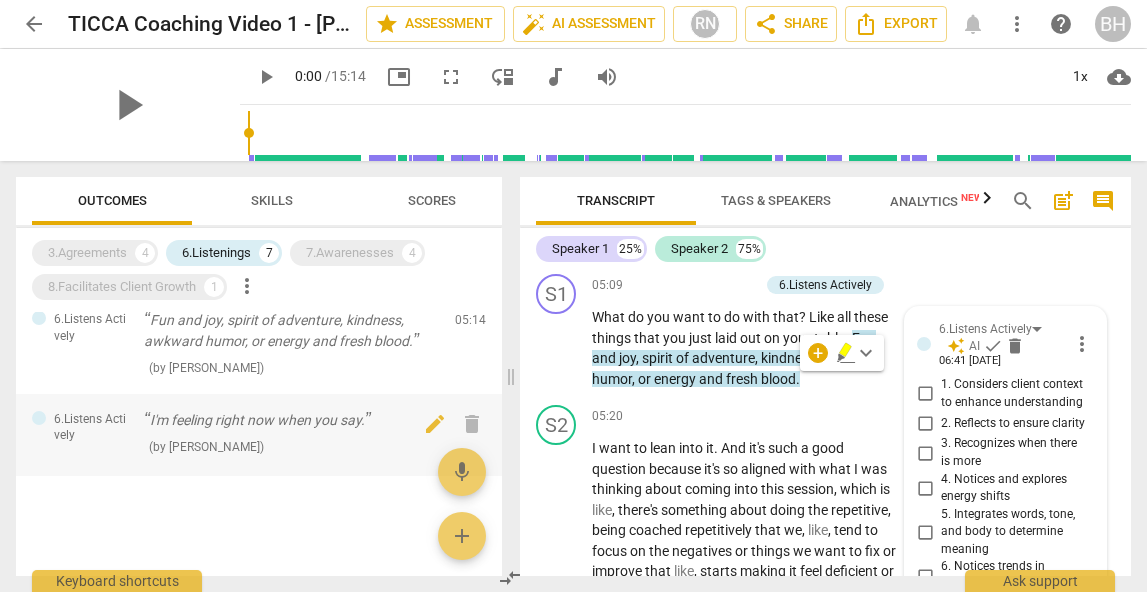 click on "I'm feeling right now when you say." at bounding box center (291, 420) 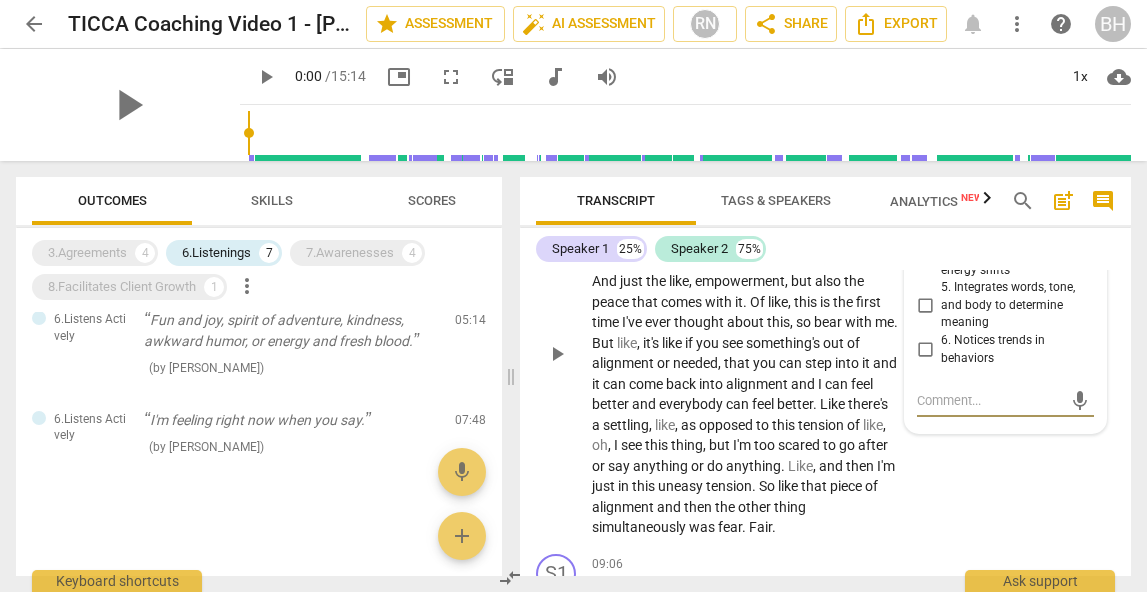 scroll, scrollTop: 4187, scrollLeft: 0, axis: vertical 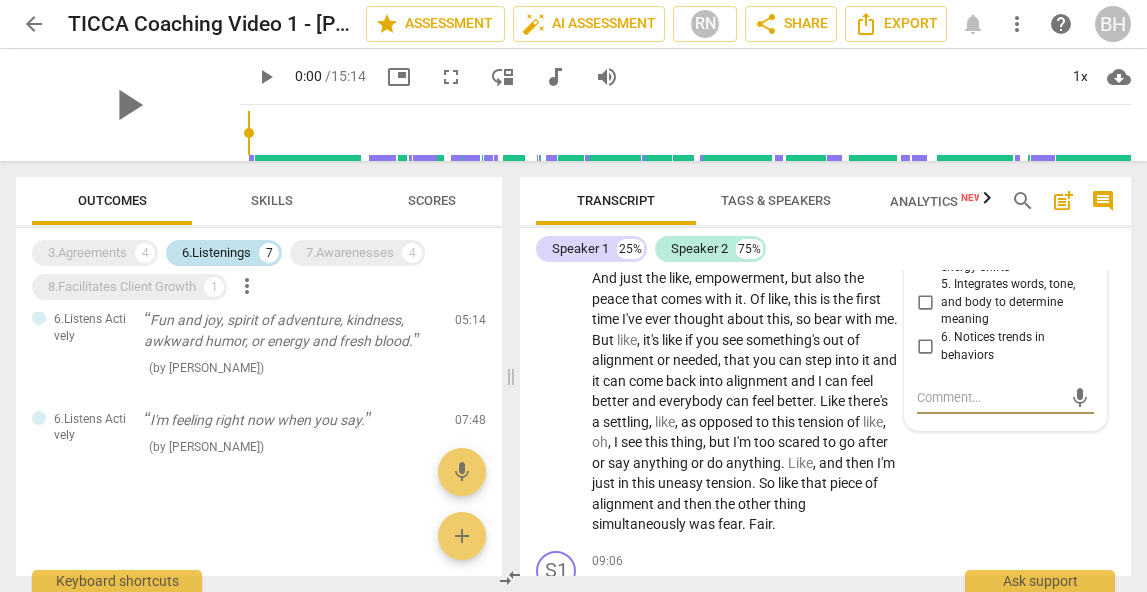 click on "6.Listenings" at bounding box center (216, 253) 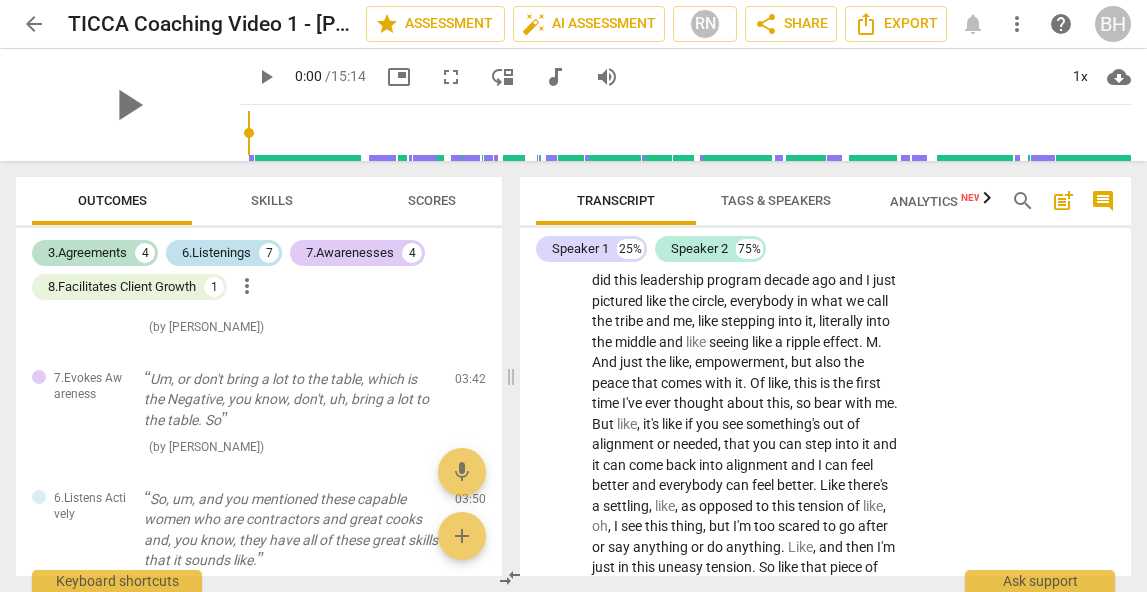 scroll, scrollTop: 5244, scrollLeft: 0, axis: vertical 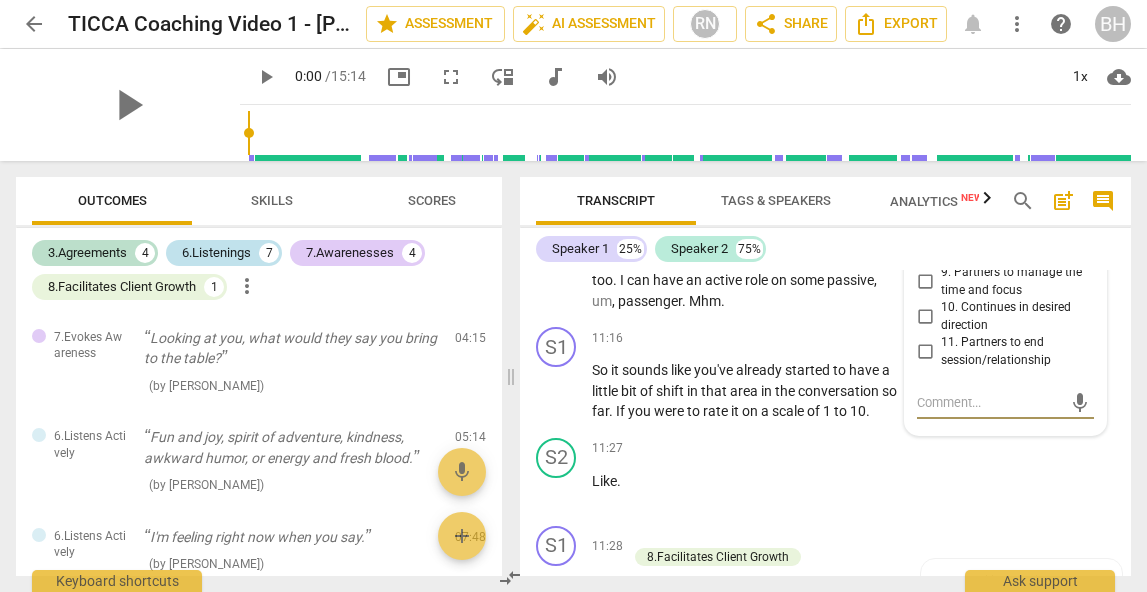 click on "6.Listenings" at bounding box center (216, 253) 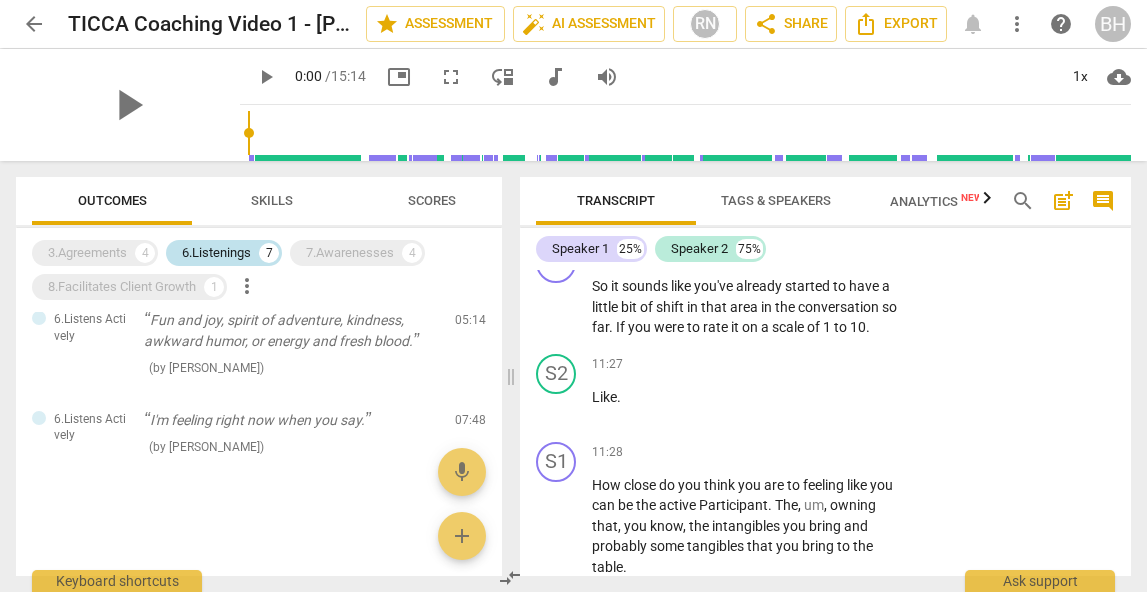 scroll, scrollTop: 484, scrollLeft: 0, axis: vertical 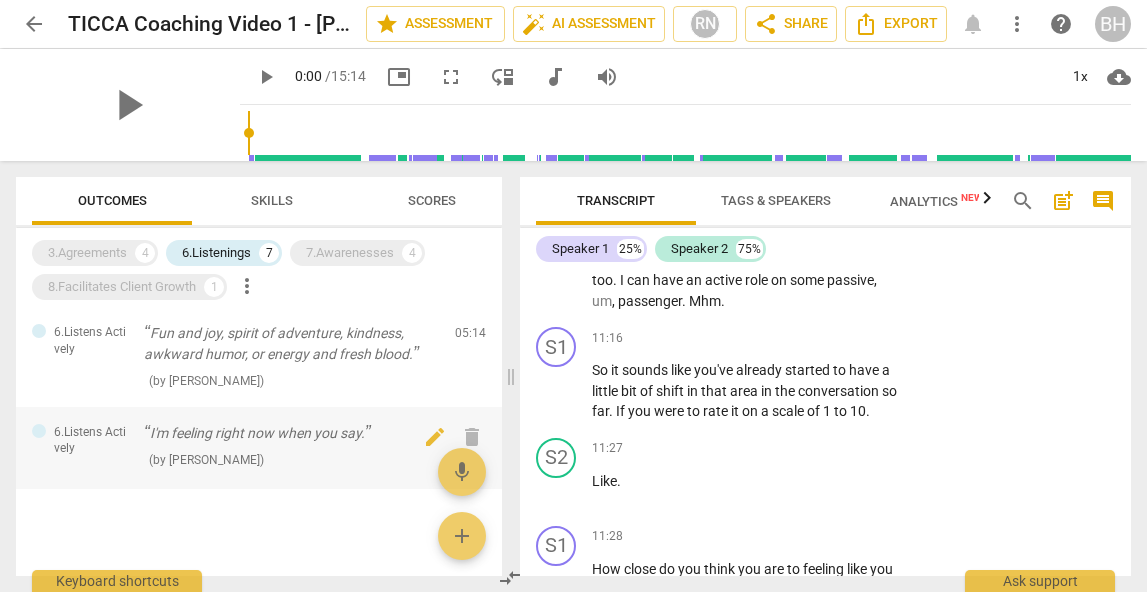 click on "I'm feeling right now when you say." at bounding box center [291, 433] 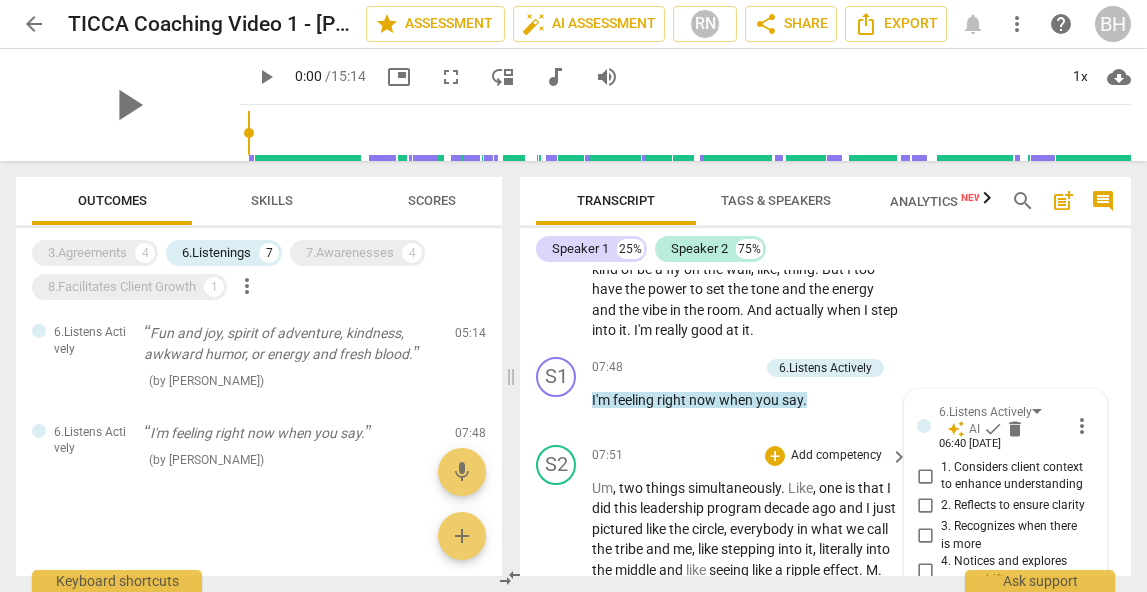 scroll, scrollTop: 3860, scrollLeft: 0, axis: vertical 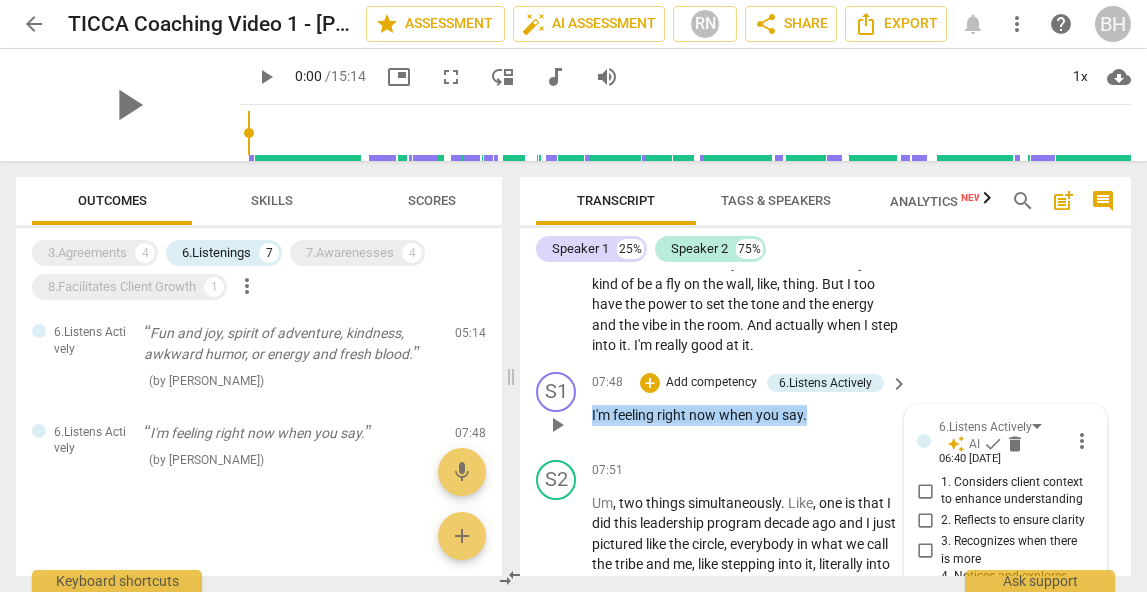 drag, startPoint x: 823, startPoint y: 431, endPoint x: 588, endPoint y: 435, distance: 235.03404 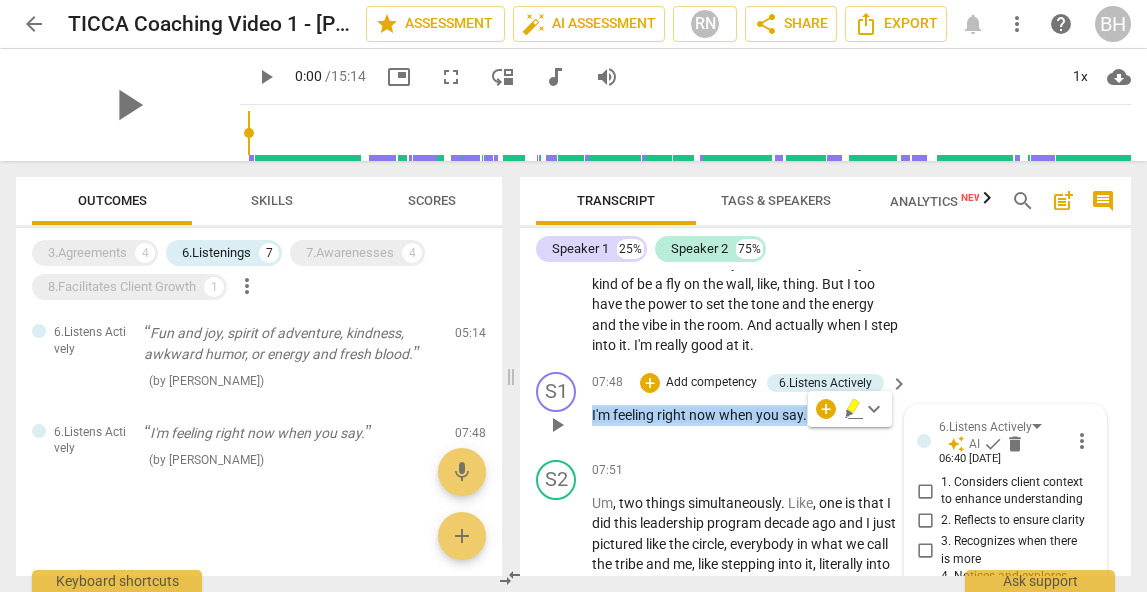 copy on "I'm   feeling   right   now   when   you   say ." 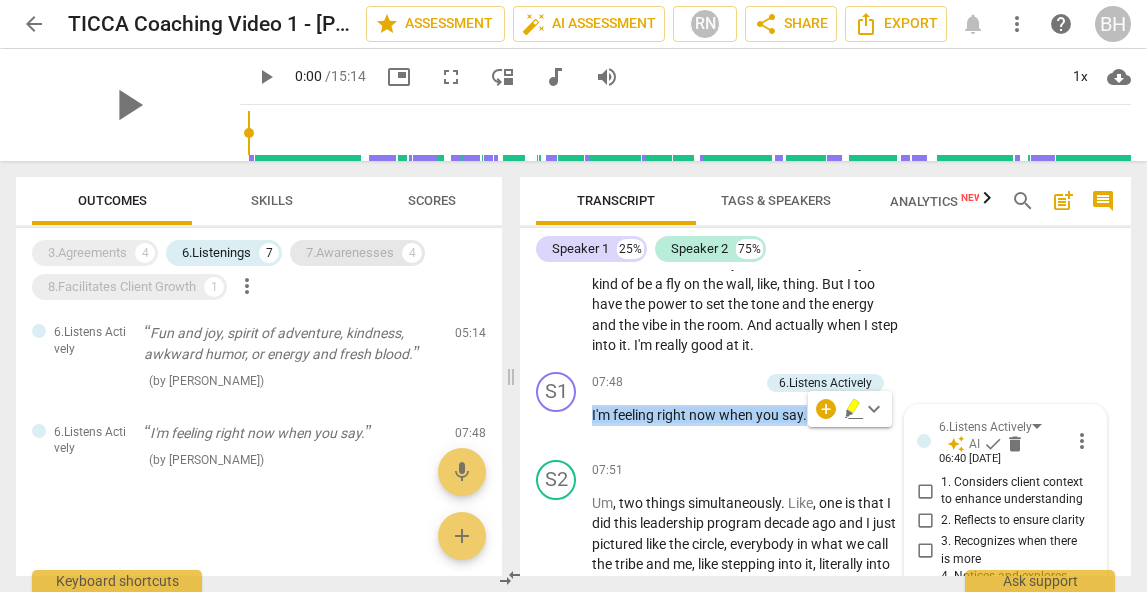 click on "7.Awarenesses" at bounding box center [350, 253] 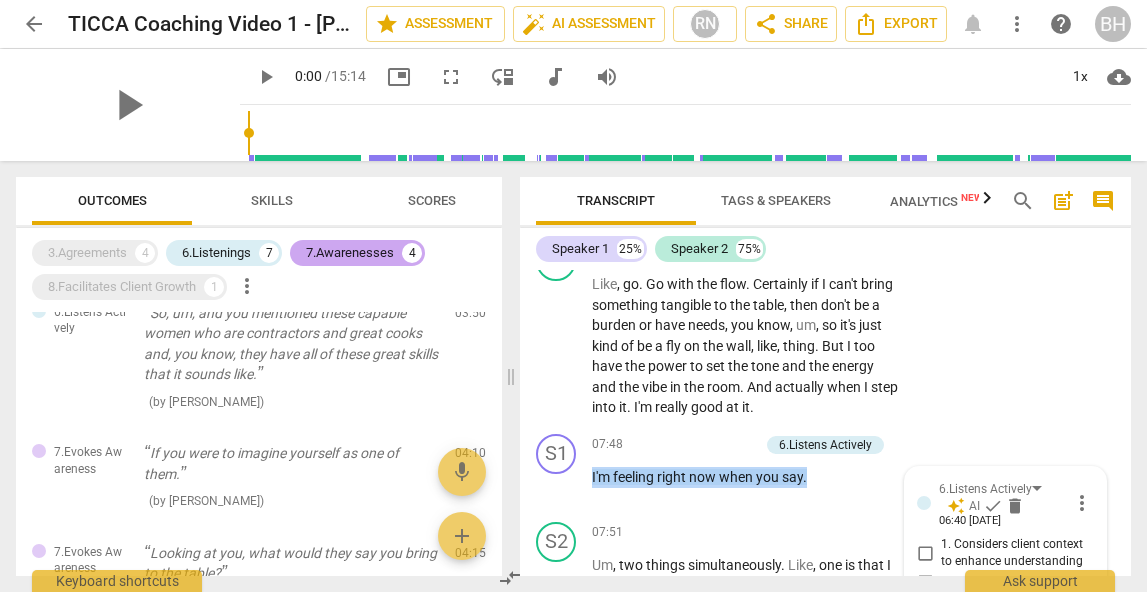 scroll, scrollTop: 907, scrollLeft: 0, axis: vertical 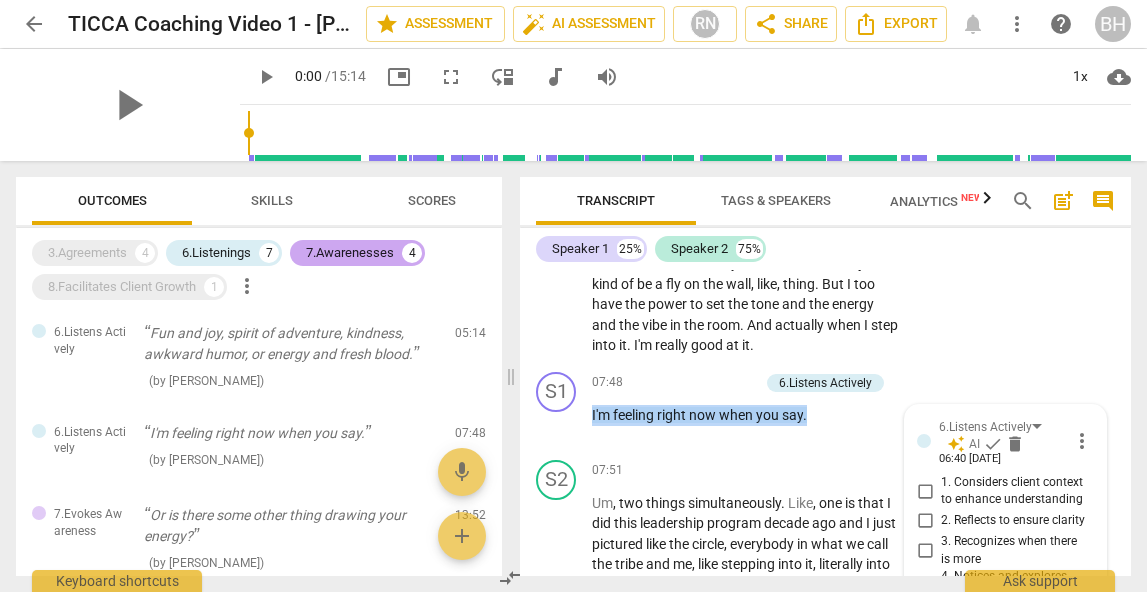 click on "7.Awarenesses" at bounding box center [350, 253] 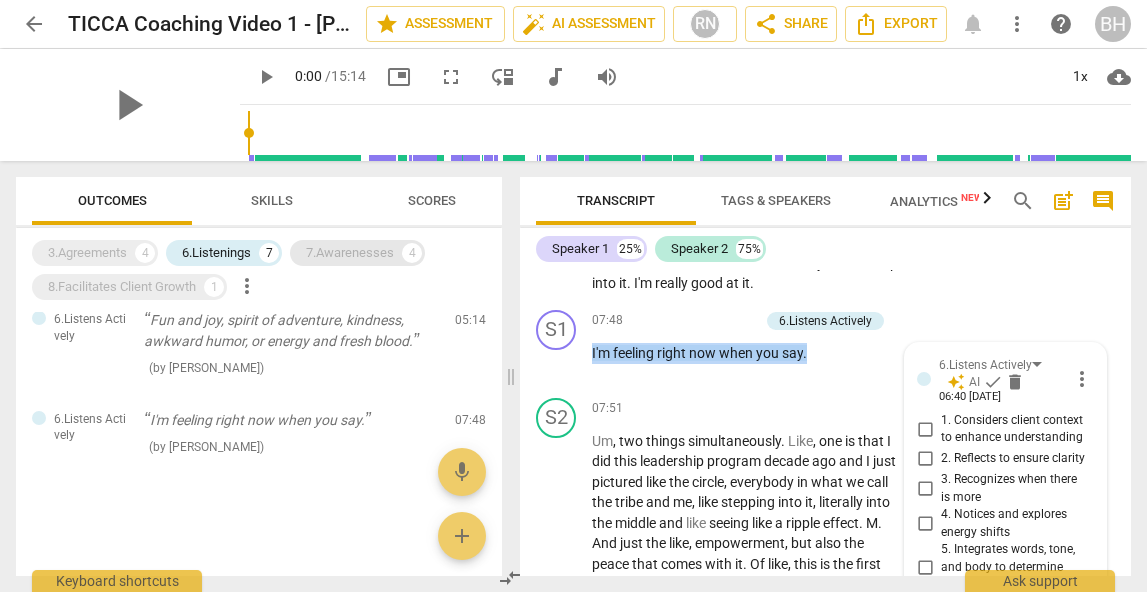 scroll, scrollTop: 588, scrollLeft: 0, axis: vertical 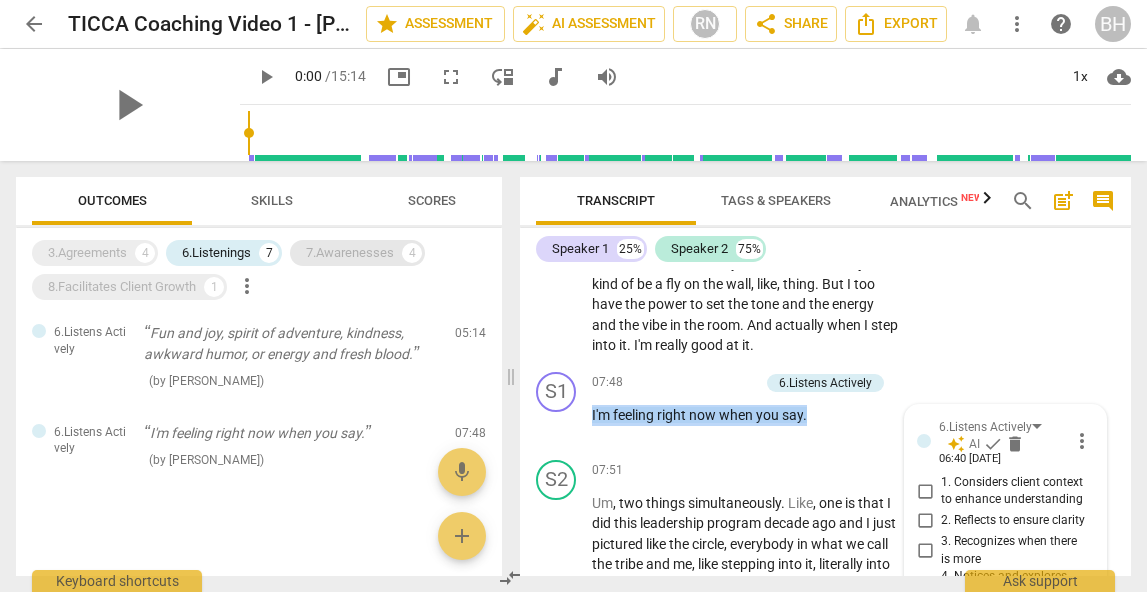 click on "7.Awarenesses" at bounding box center [350, 253] 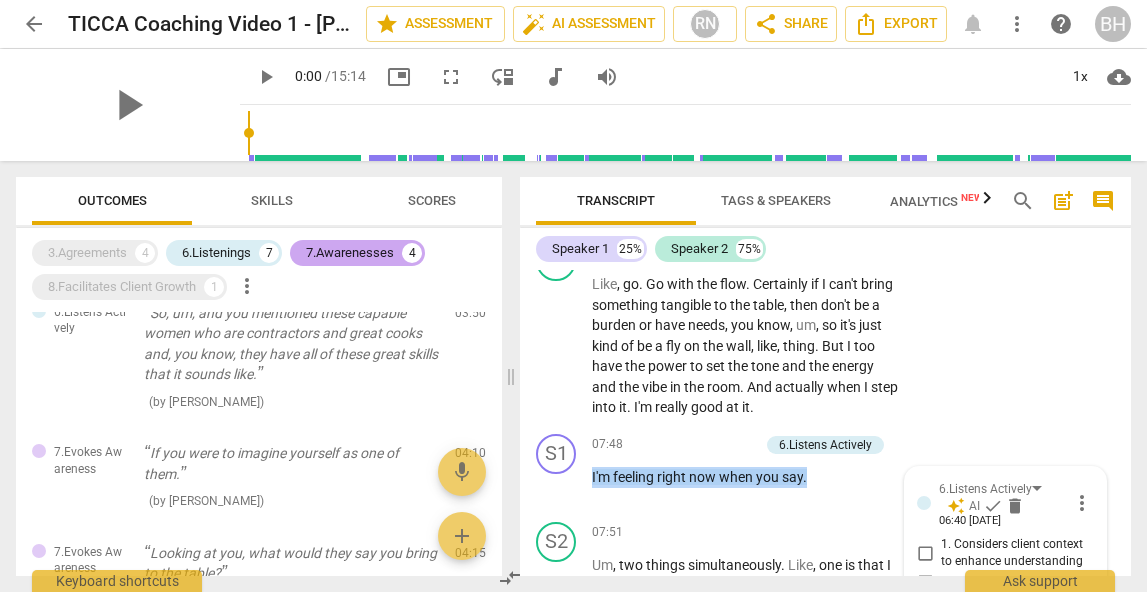 scroll, scrollTop: 907, scrollLeft: 0, axis: vertical 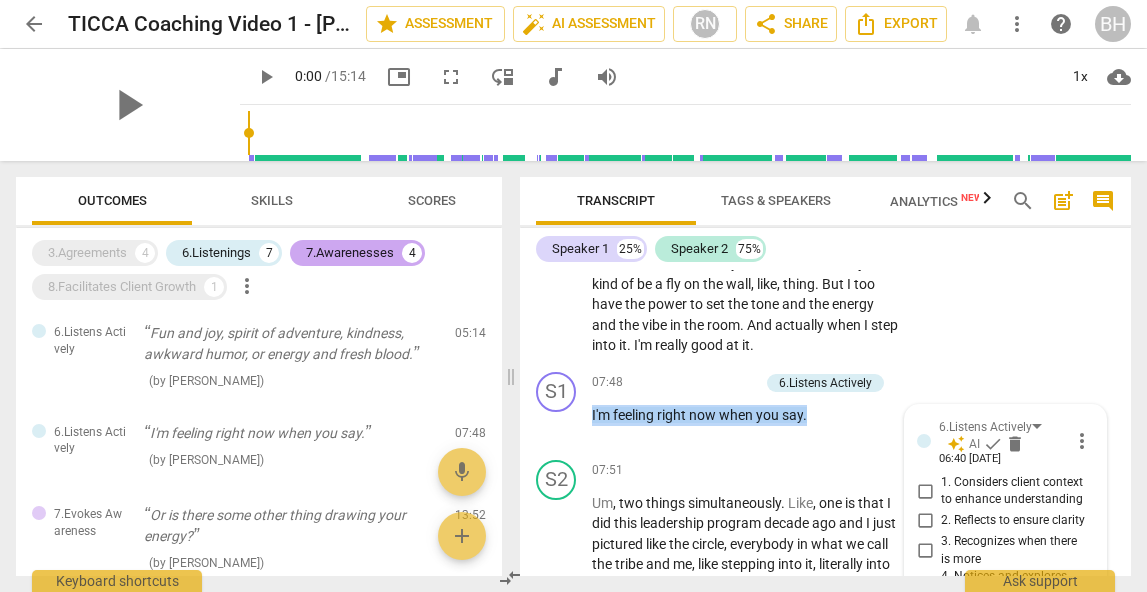 click on "7.Awarenesses" at bounding box center (350, 253) 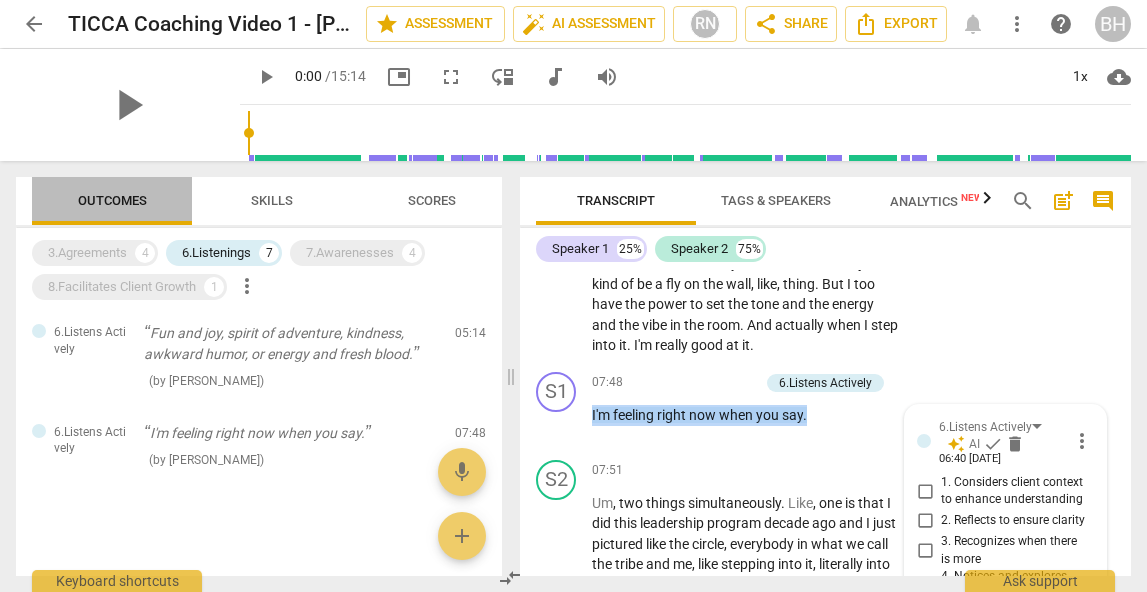 click on "Outcomes" at bounding box center [112, 200] 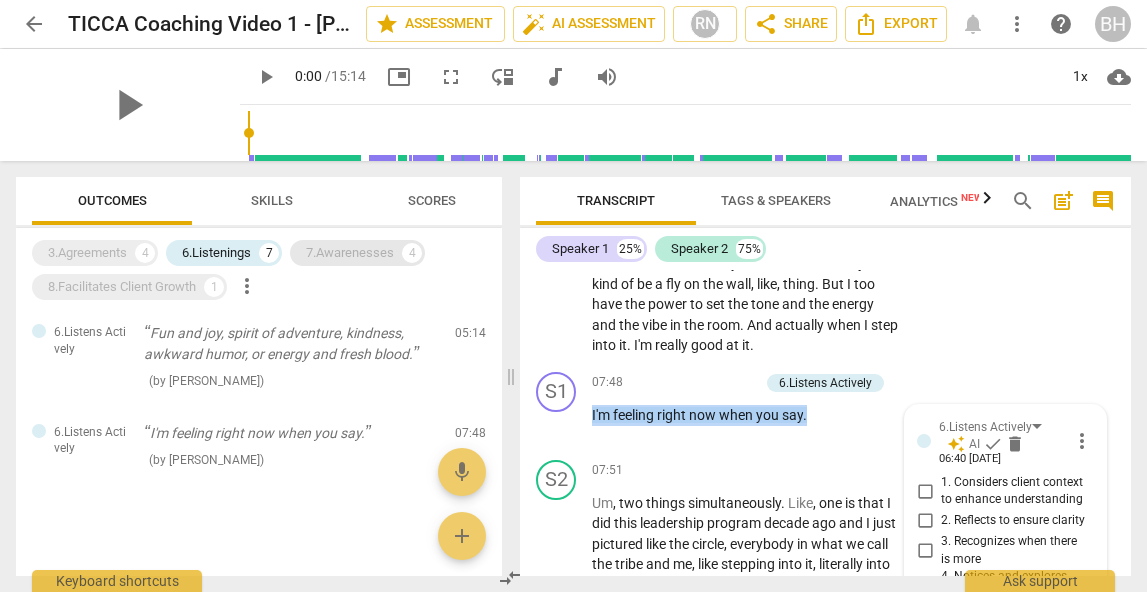 click on "7.Awarenesses" at bounding box center [350, 253] 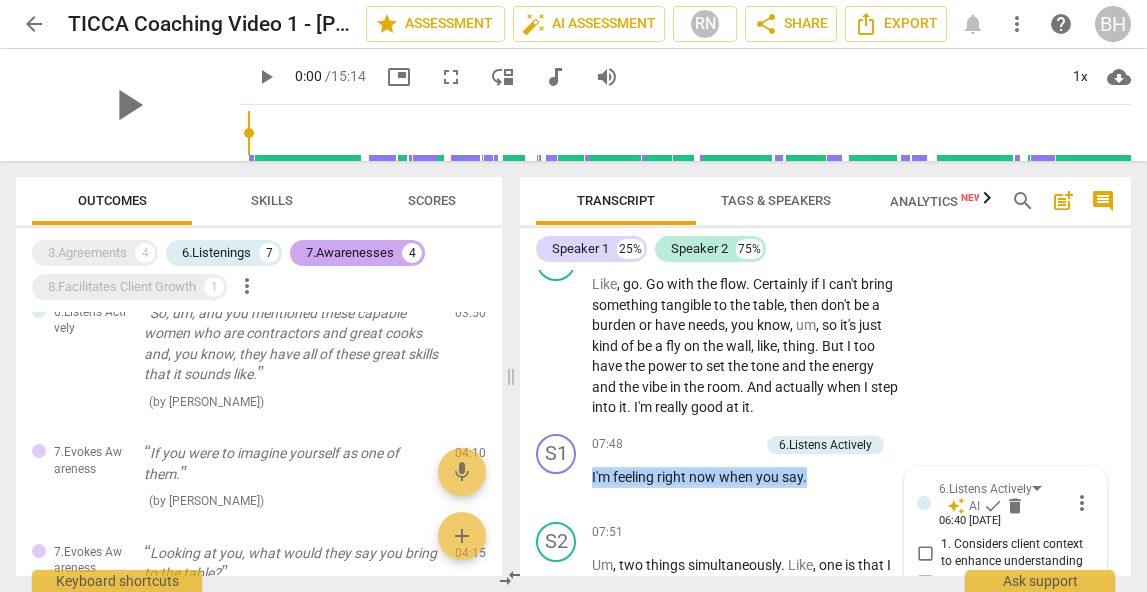 scroll, scrollTop: 907, scrollLeft: 0, axis: vertical 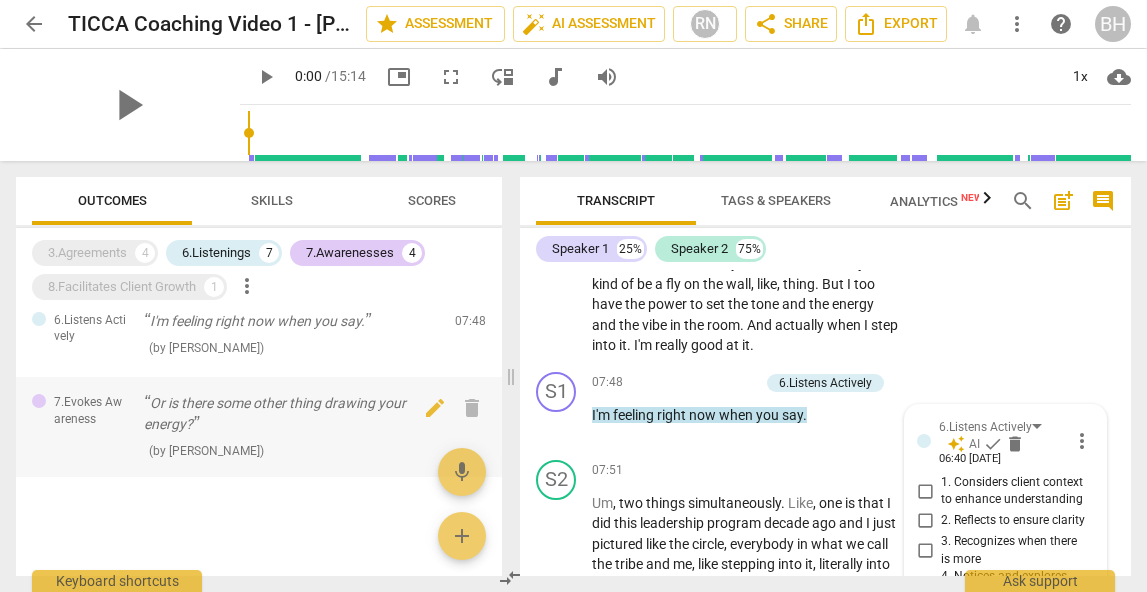 click on "Or is there some other thing drawing your energy?" at bounding box center (291, 413) 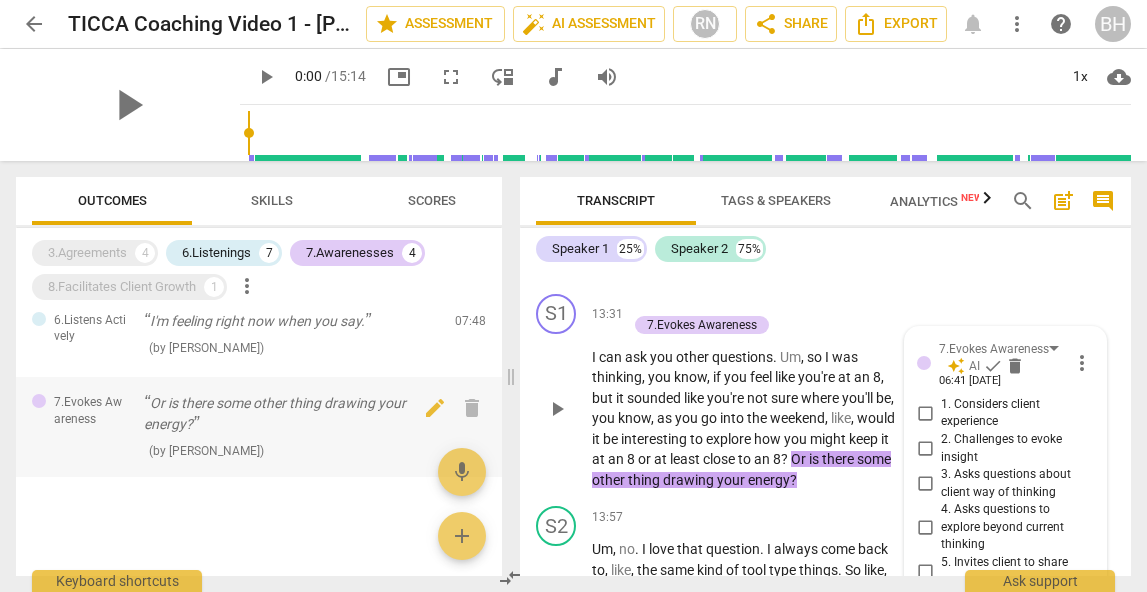 scroll, scrollTop: 6170, scrollLeft: 0, axis: vertical 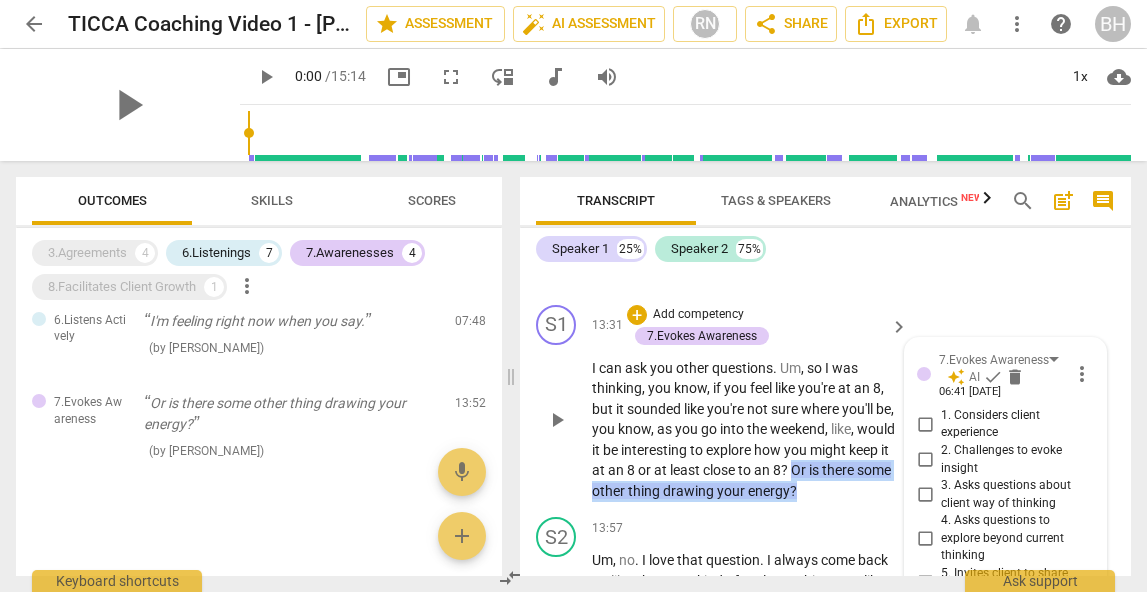drag, startPoint x: 872, startPoint y: 510, endPoint x: 838, endPoint y: 494, distance: 37.576588 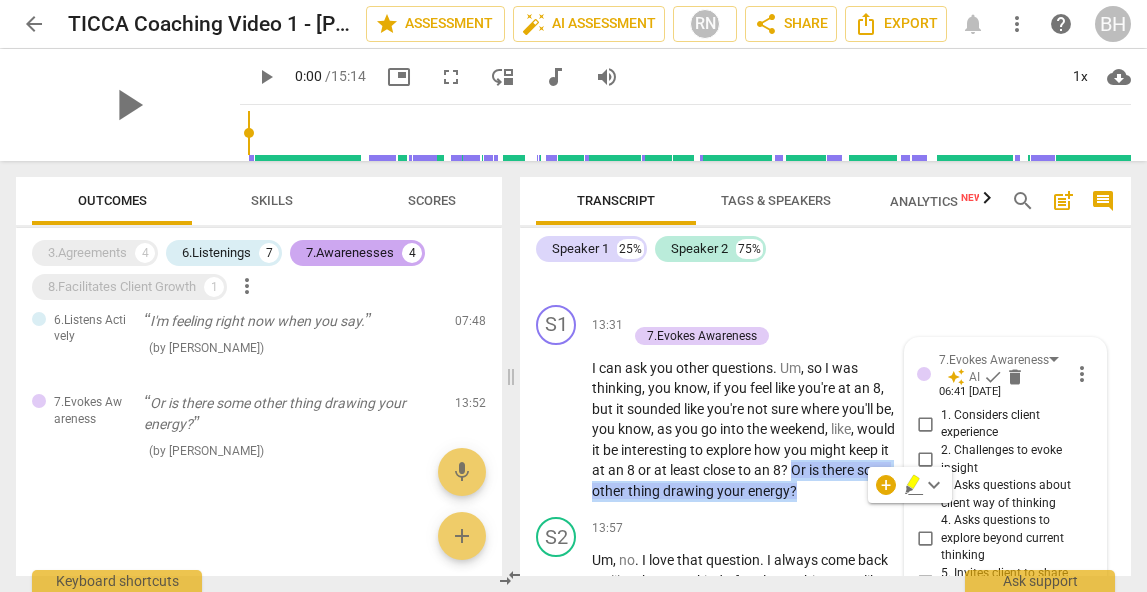 click on "7.Awarenesses" at bounding box center (350, 253) 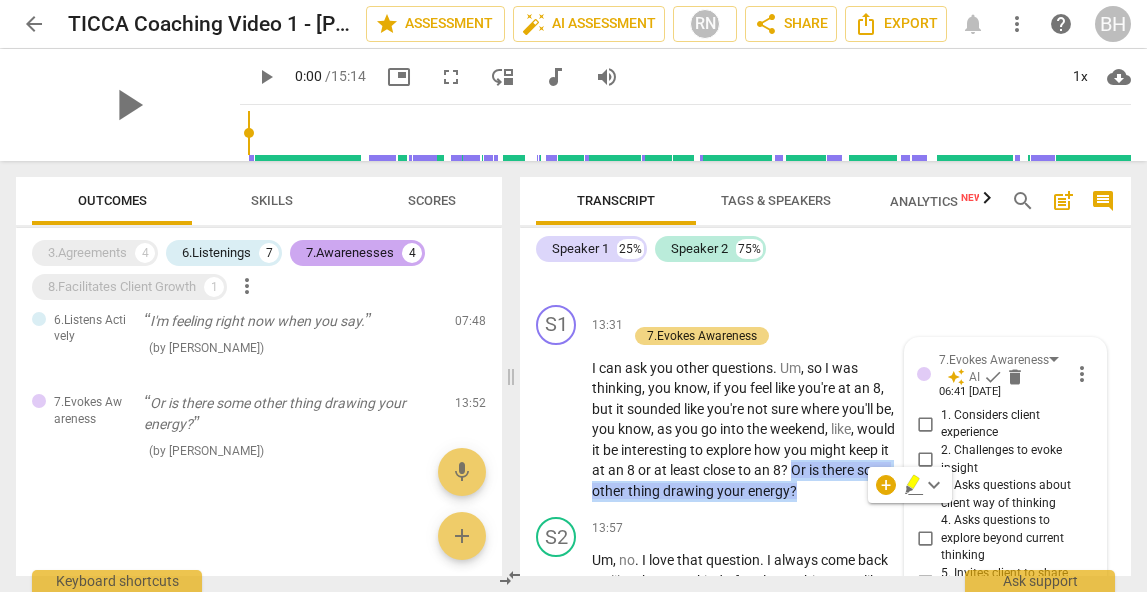 scroll, scrollTop: 601, scrollLeft: 0, axis: vertical 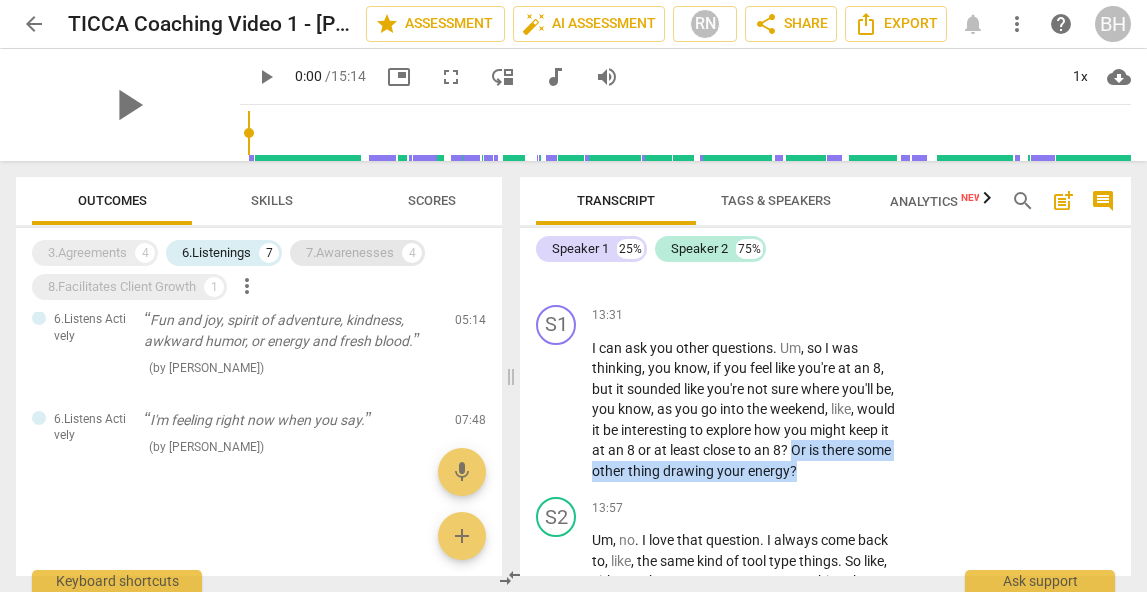 click on "7.Awarenesses" at bounding box center [350, 253] 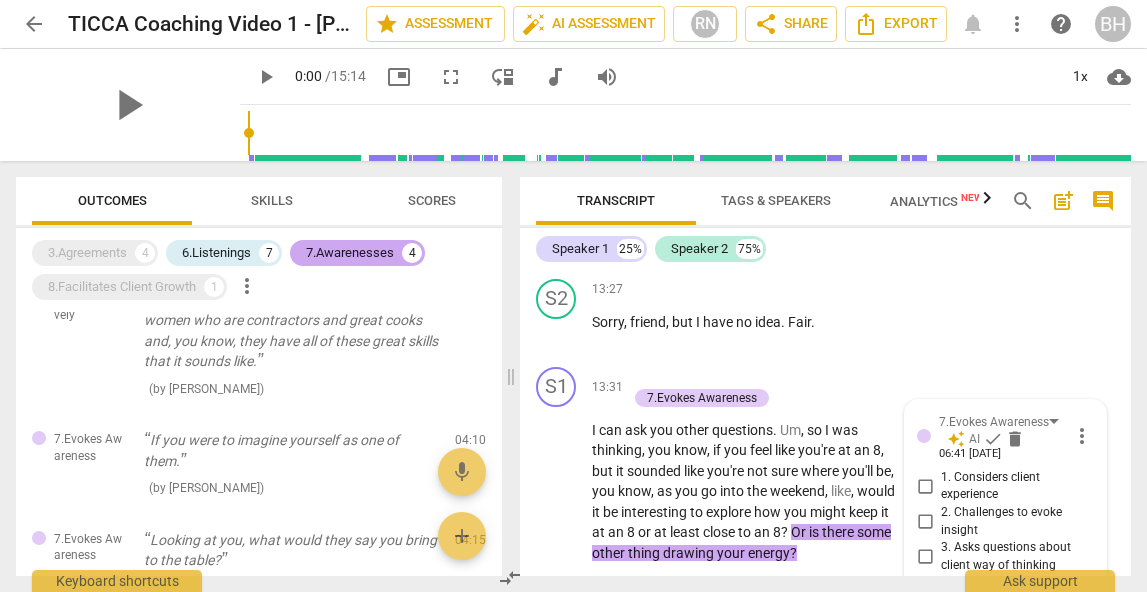 scroll, scrollTop: 6601, scrollLeft: 0, axis: vertical 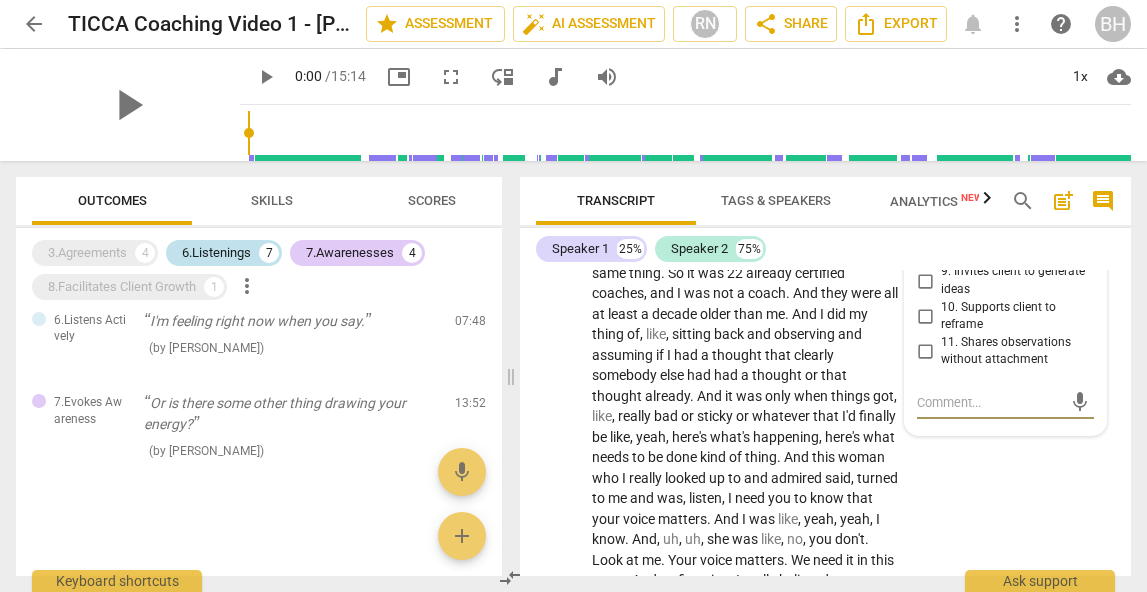 click on "6.Listenings" at bounding box center [216, 253] 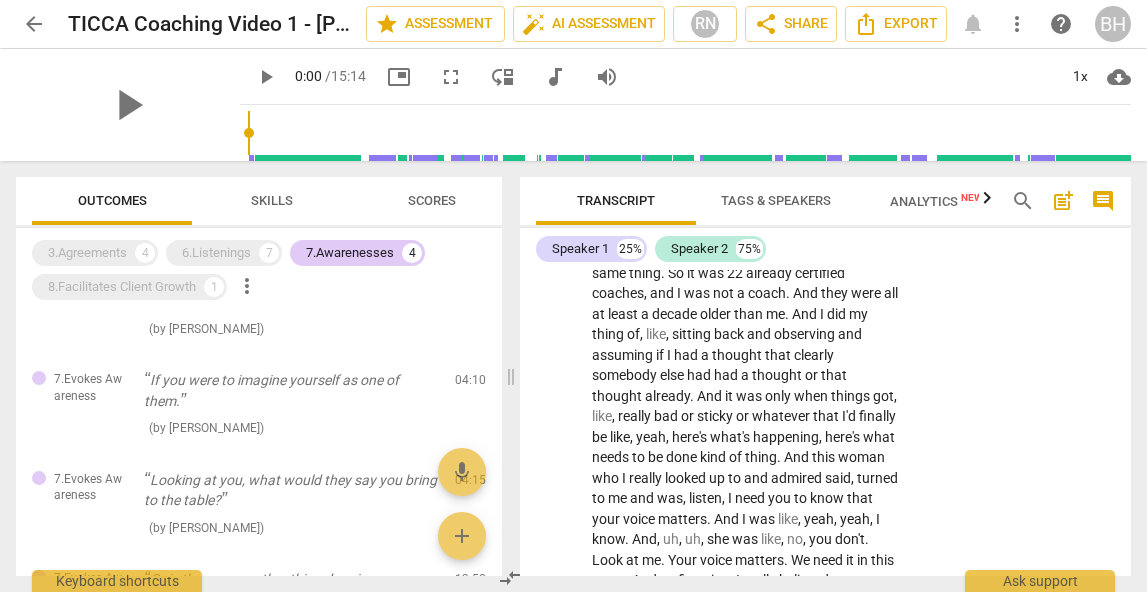 scroll, scrollTop: 79, scrollLeft: 0, axis: vertical 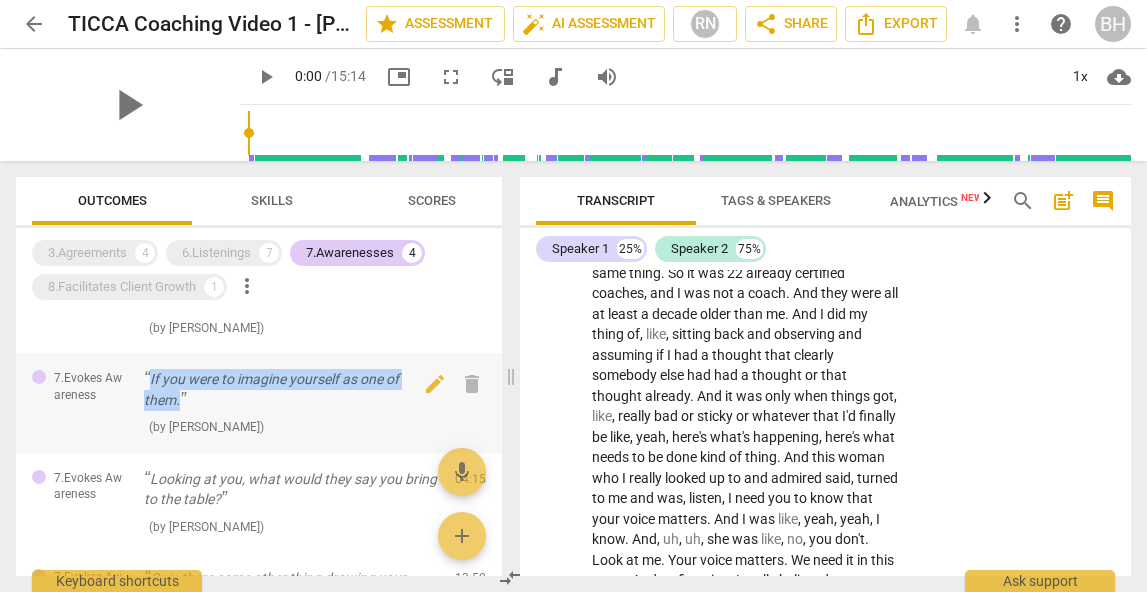 drag, startPoint x: 211, startPoint y: 398, endPoint x: 138, endPoint y: 368, distance: 78.92401 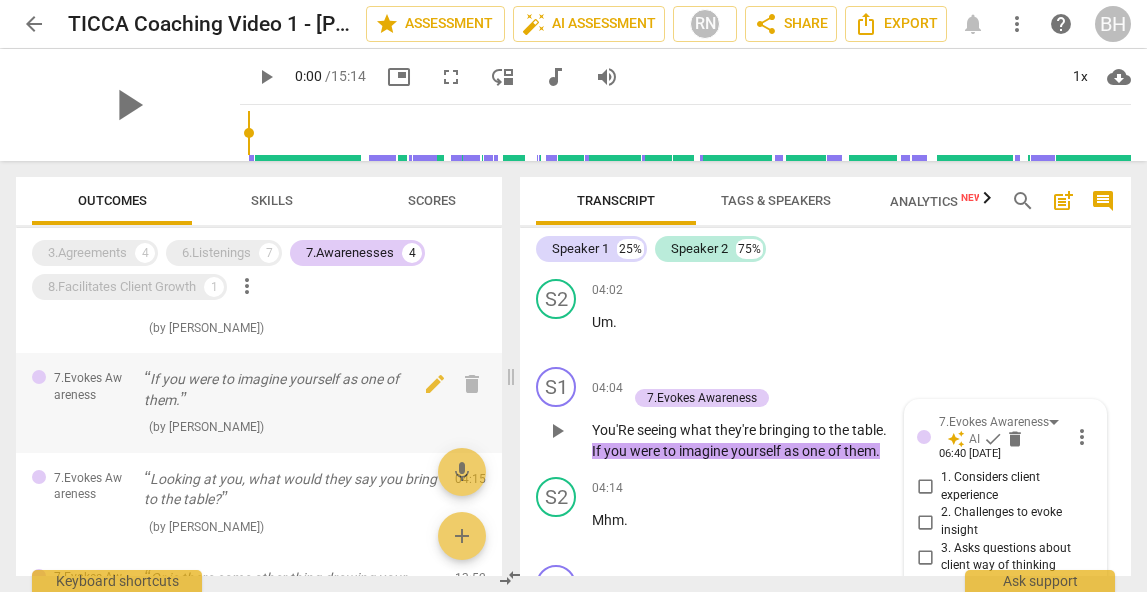 scroll, scrollTop: 1814, scrollLeft: 0, axis: vertical 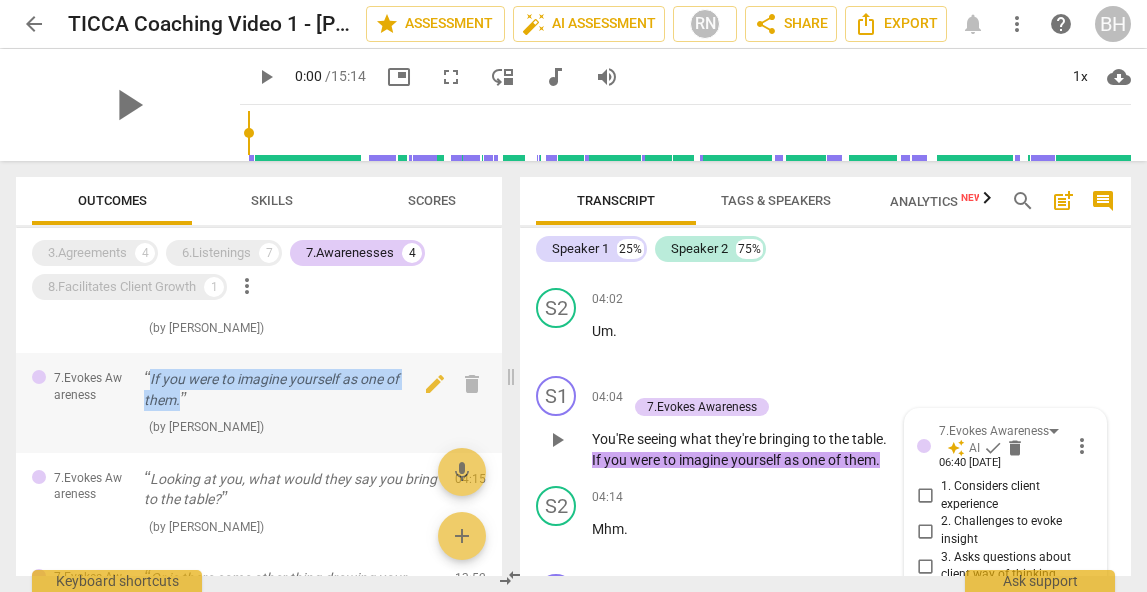 drag, startPoint x: 205, startPoint y: 397, endPoint x: 143, endPoint y: 381, distance: 64.03124 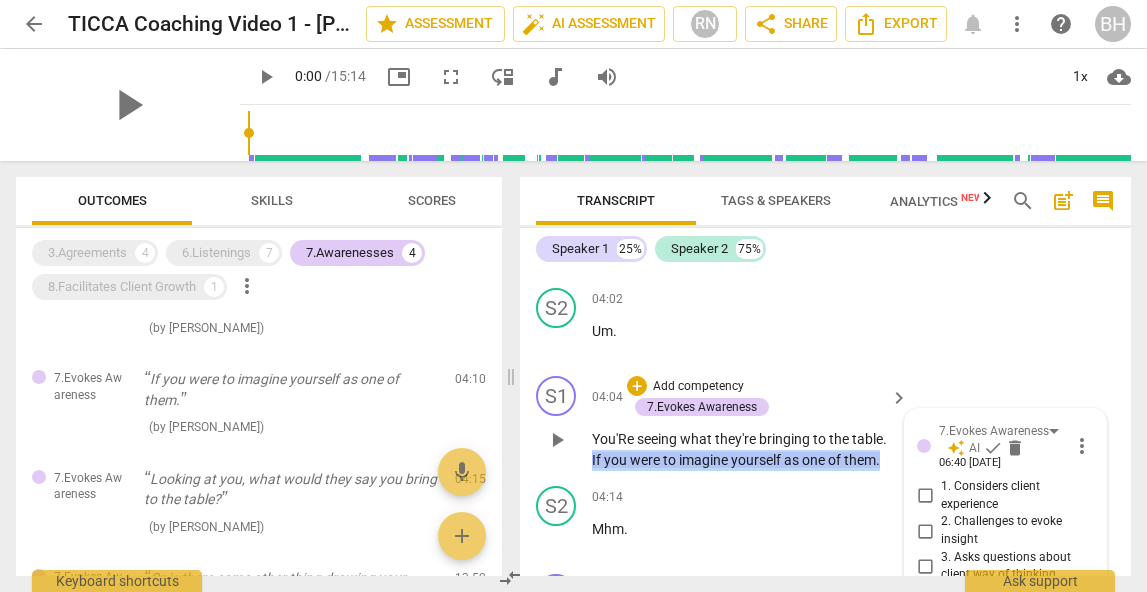 drag, startPoint x: 889, startPoint y: 456, endPoint x: 586, endPoint y: 456, distance: 303 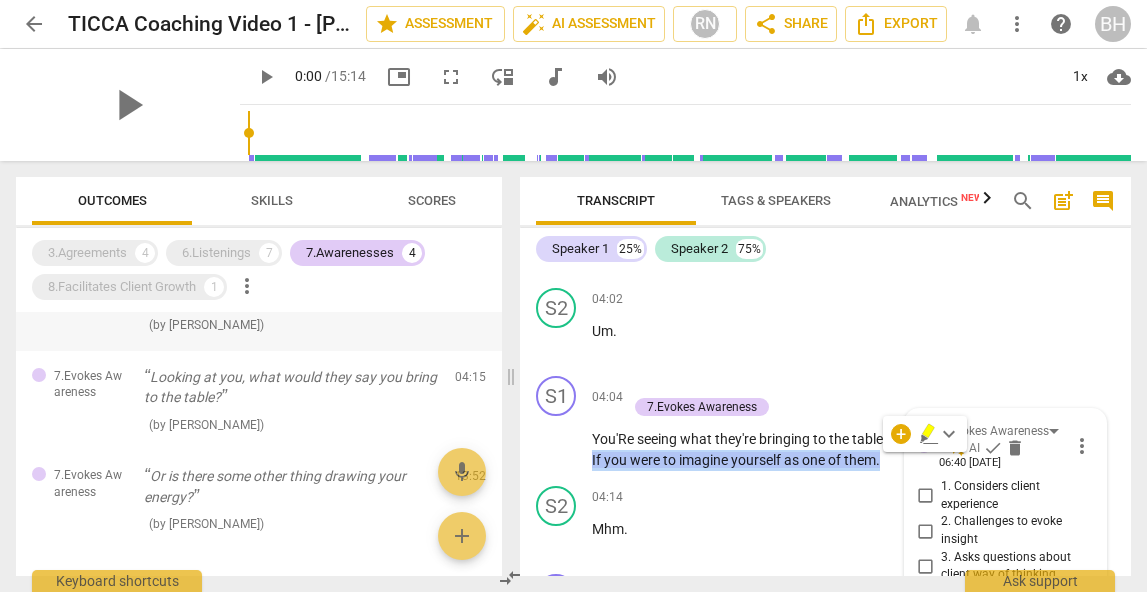 scroll, scrollTop: 184, scrollLeft: 0, axis: vertical 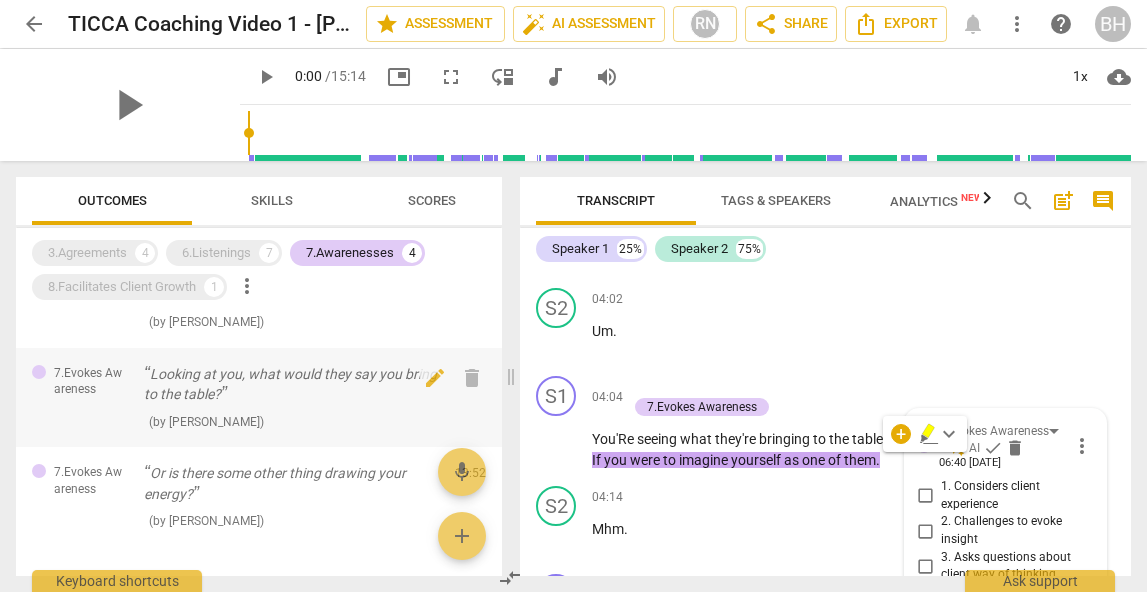 click on "Looking at you, what would they say you bring to the table?" at bounding box center [291, 384] 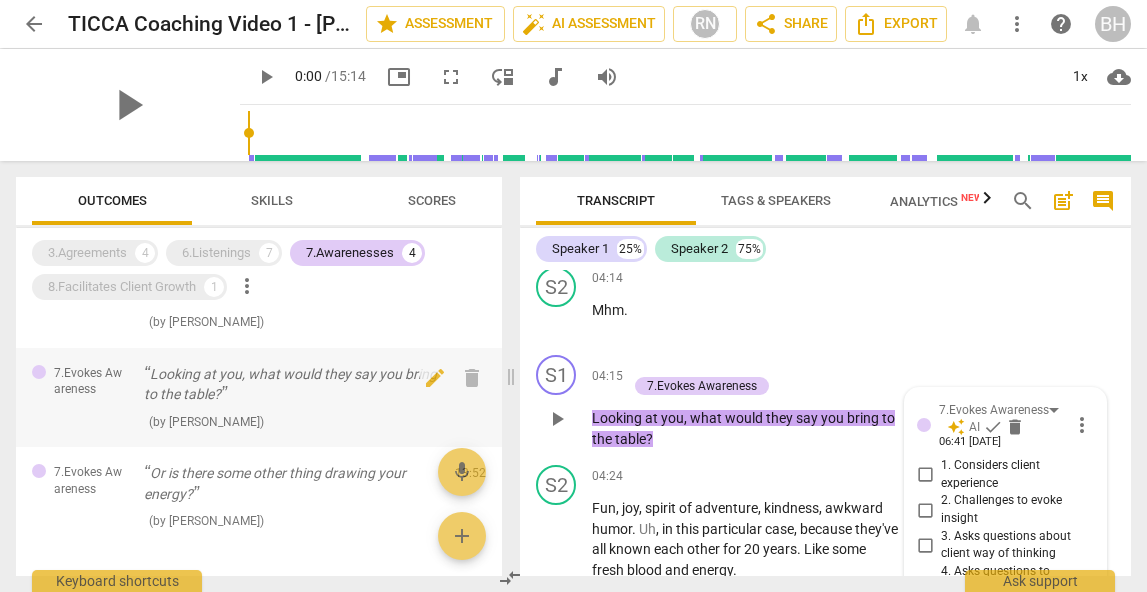 scroll, scrollTop: 2012, scrollLeft: 0, axis: vertical 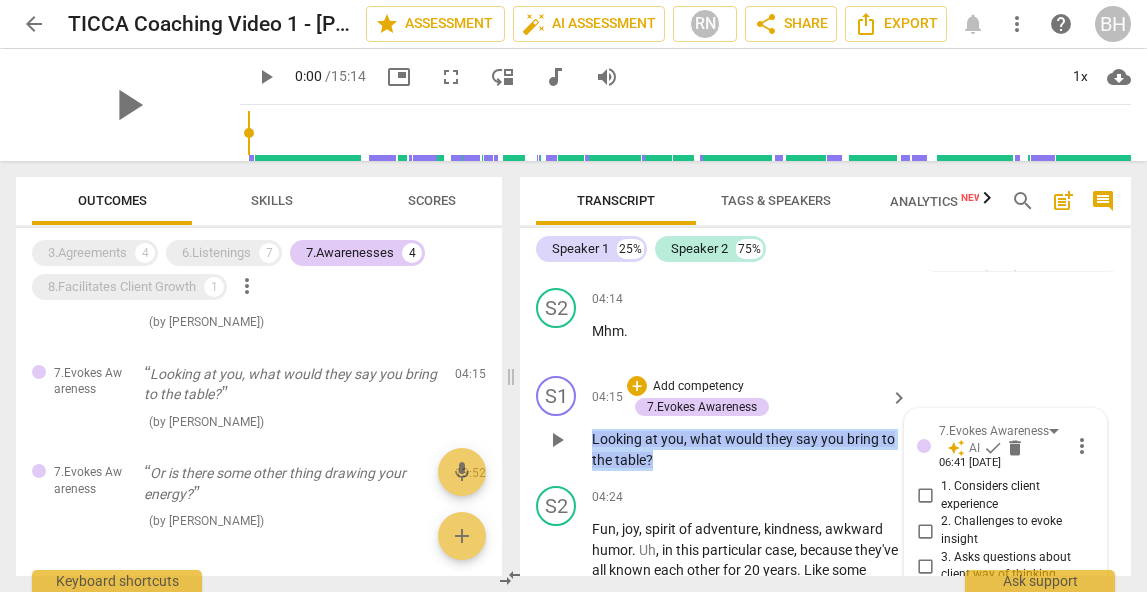 drag, startPoint x: 668, startPoint y: 462, endPoint x: 585, endPoint y: 443, distance: 85.146935 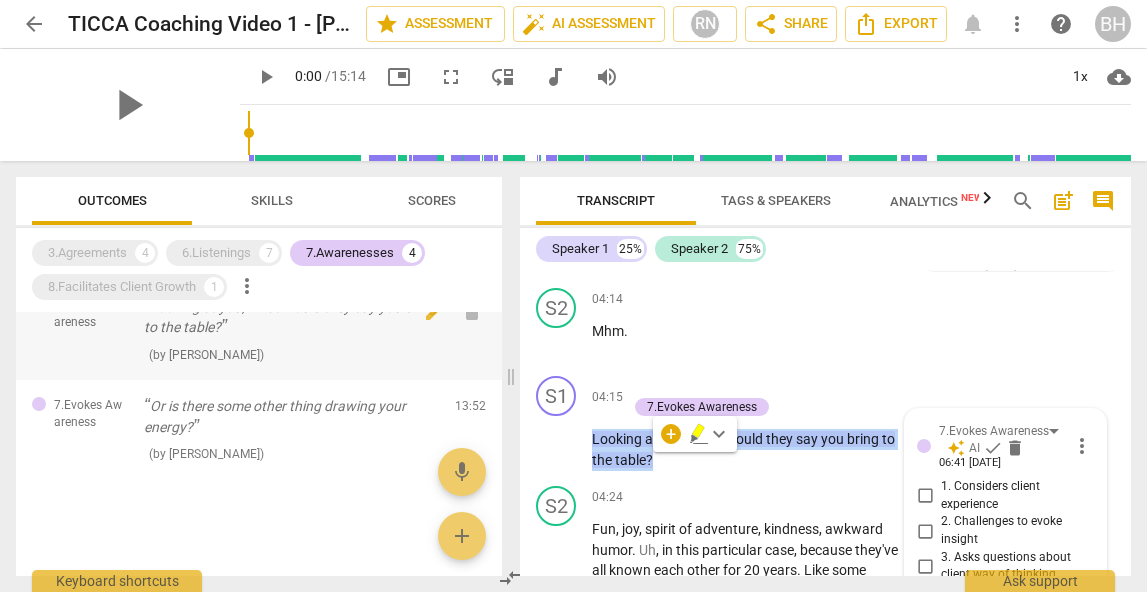 scroll, scrollTop: 254, scrollLeft: 0, axis: vertical 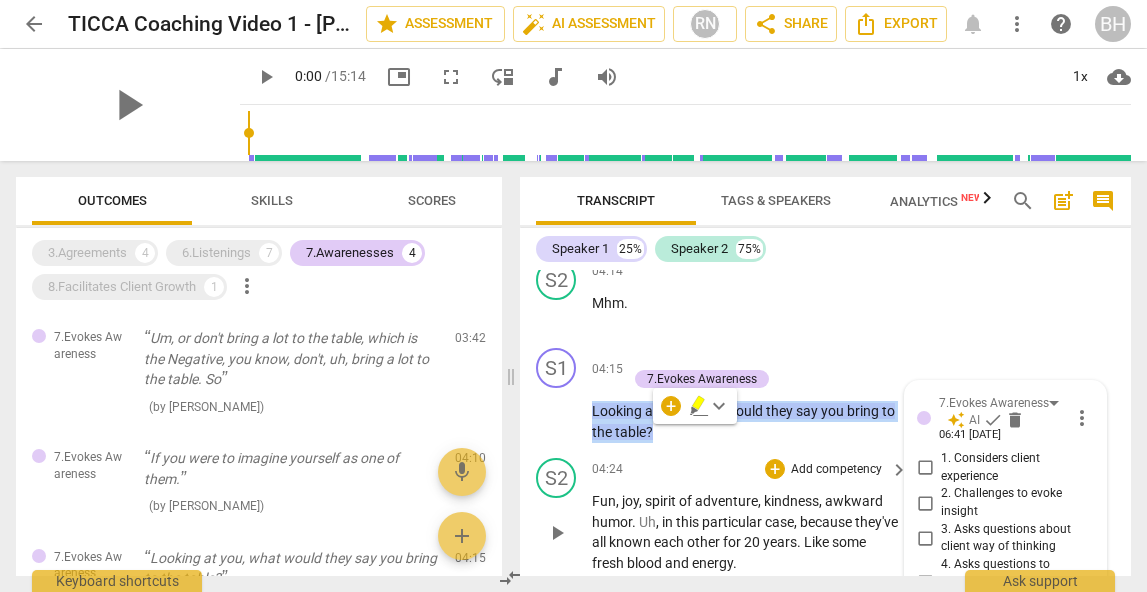 click on "+ Add competency keyboard_arrow_right" at bounding box center (835, 469) 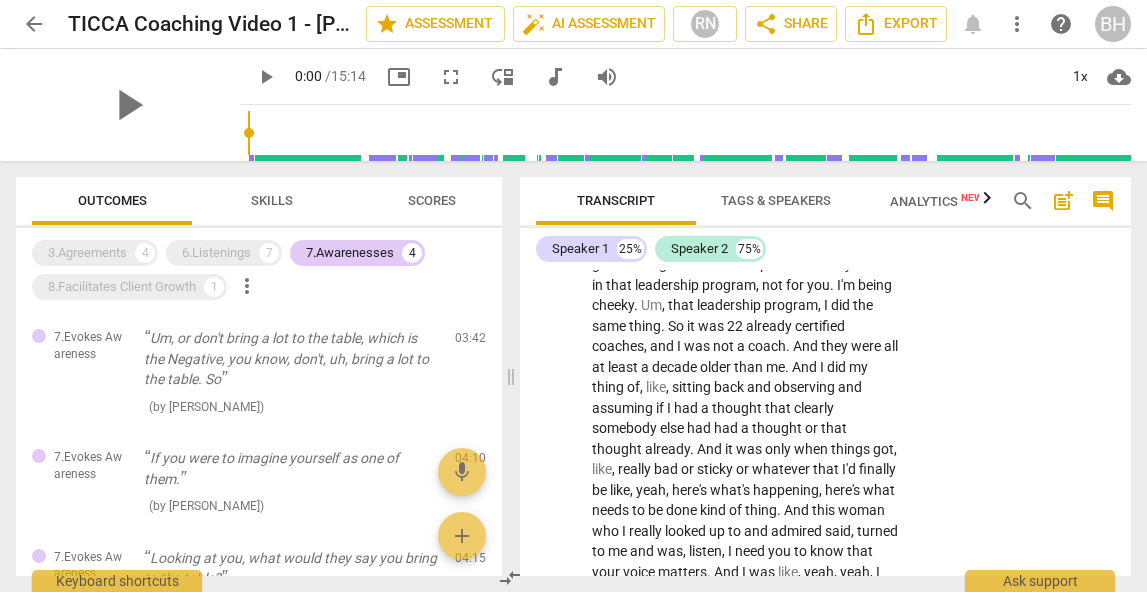 scroll, scrollTop: 6547, scrollLeft: 0, axis: vertical 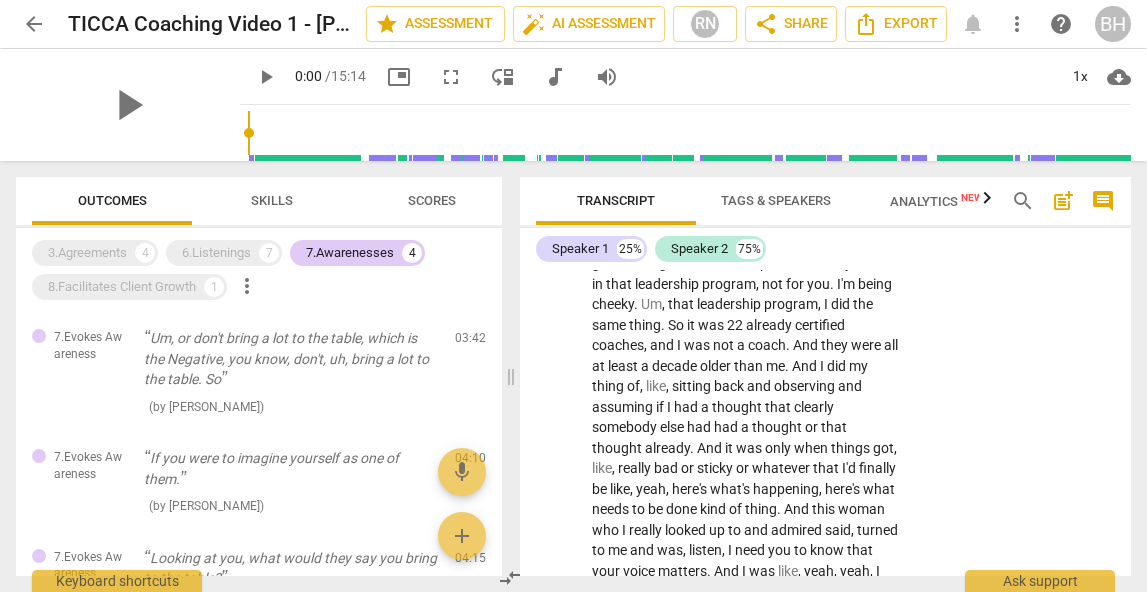 click on "Um ,   no .   I   love   that   question .   I   always   come   back   to ,   like ,   the   same   kind   of   tool   type   things .   So   like ,   either   a   phrase   or   a   mantra   or   something   that   brings   me   back .   There's   this   moment .   Ooh ,   I'm   gonna   bring   in   some   of   the   past   stuff   for   you .   So   in   that   leadership   program ,   not   for   you .   I'm   being   cheeky .   Um ,   that   leadership   program ,   I   did   the   same   thing .   So   it   was   22   already   certified   coaches ,   and   I   was   not   a   coach .   And   they   were   all   at   least   a   decade   older   than   me .   And   I   did   my   thing   of ,   like ,   sitting   back   and   observing   and   assuming   if   I   had   a   thought   that   clearly   somebody   else   had   had   a   thought   or   that   thought   already .   And   it   was   only   when   things   got ,   like ,   really   bad   or   sticky   or   whatever   that   I'd   finally   be" at bounding box center [745, 407] 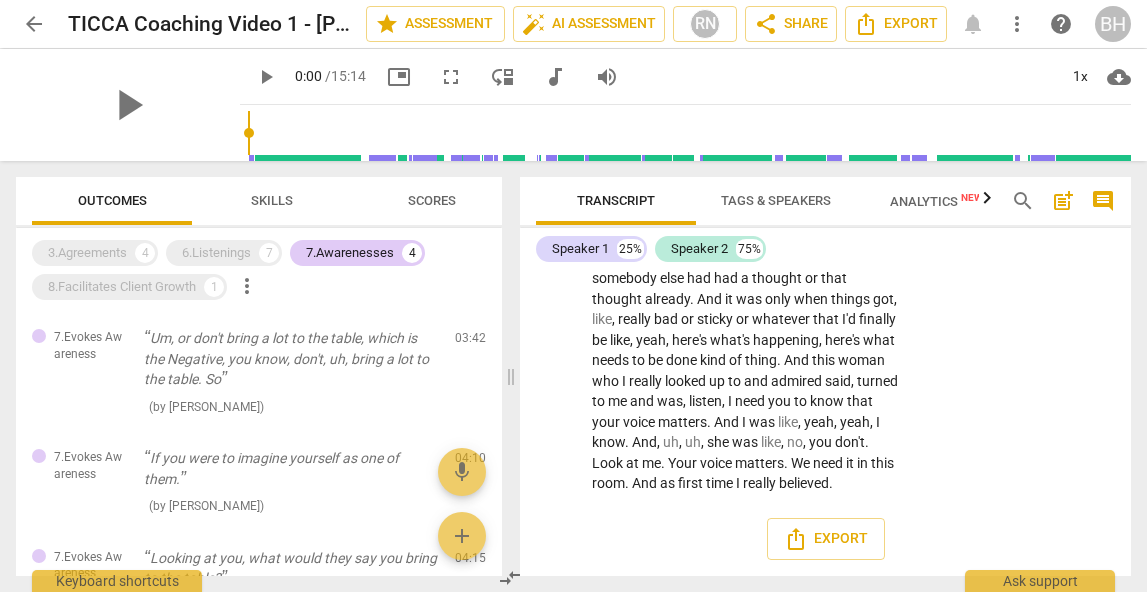 scroll, scrollTop: 6736, scrollLeft: 0, axis: vertical 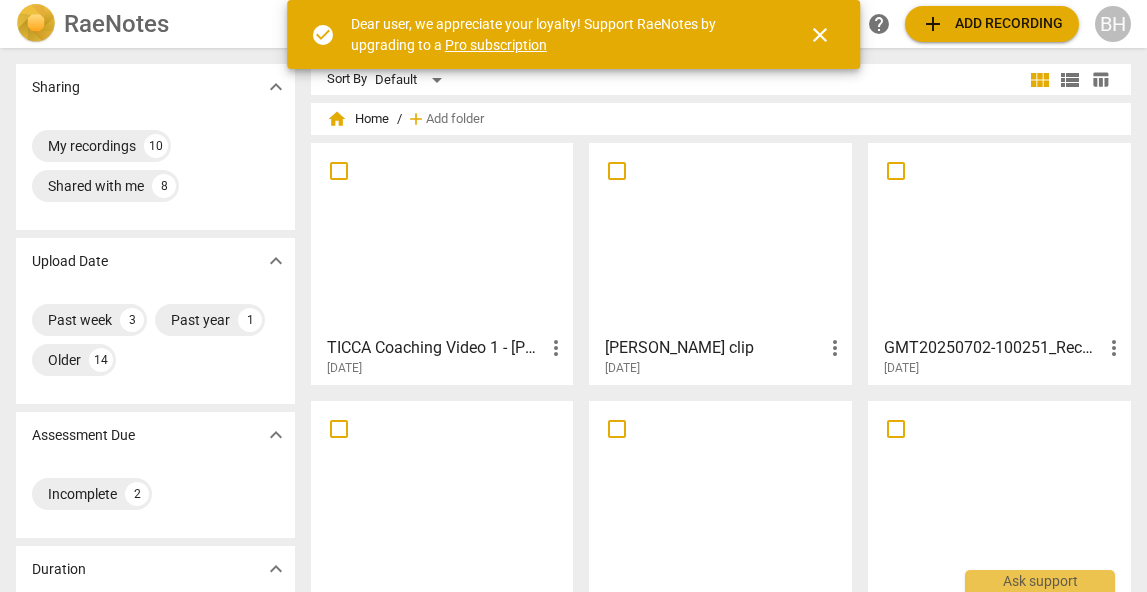 click at bounding box center [720, 238] 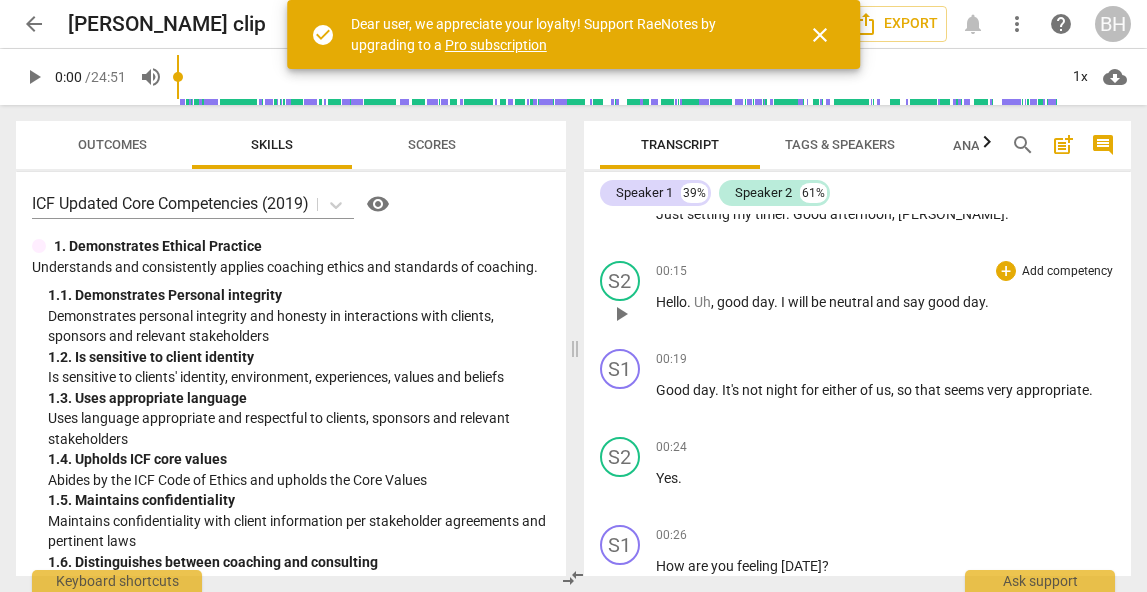 scroll, scrollTop: 0, scrollLeft: 0, axis: both 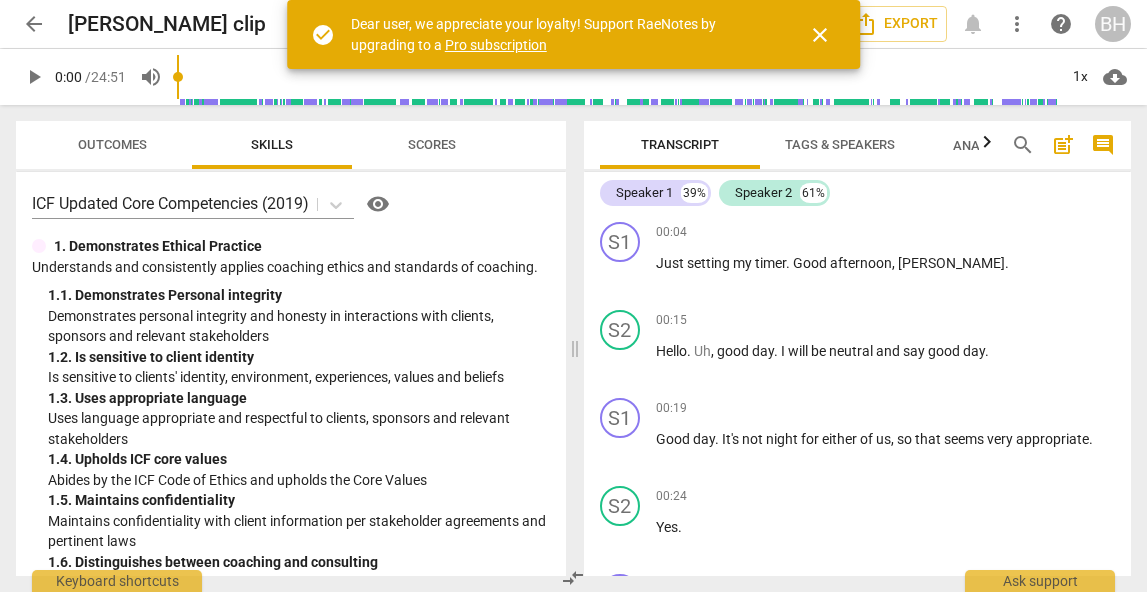 click on "close" at bounding box center [820, 35] 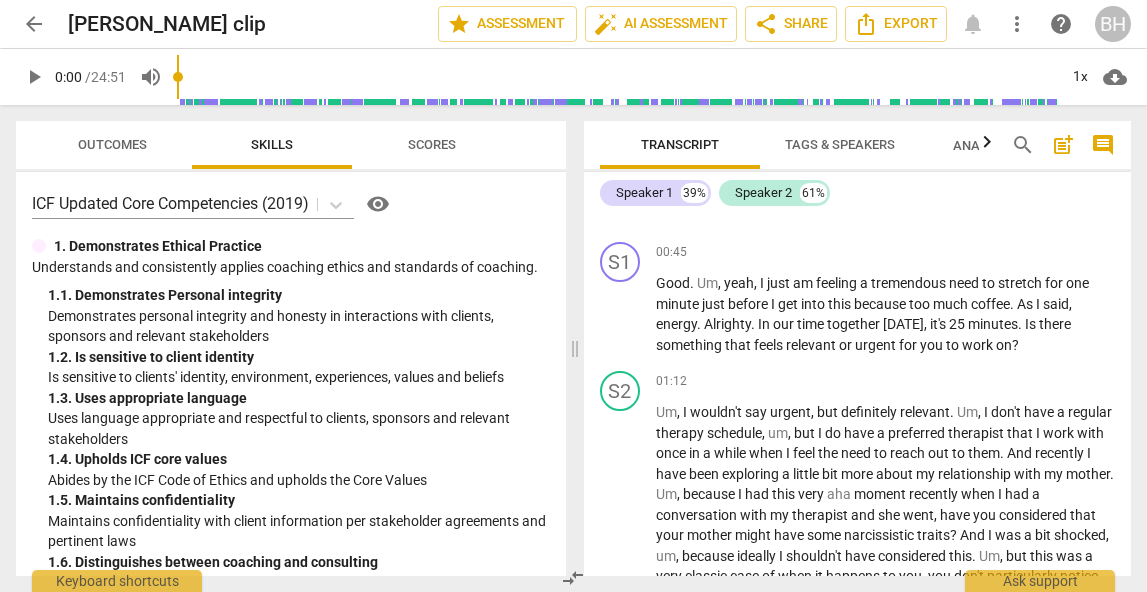 scroll, scrollTop: 686, scrollLeft: 0, axis: vertical 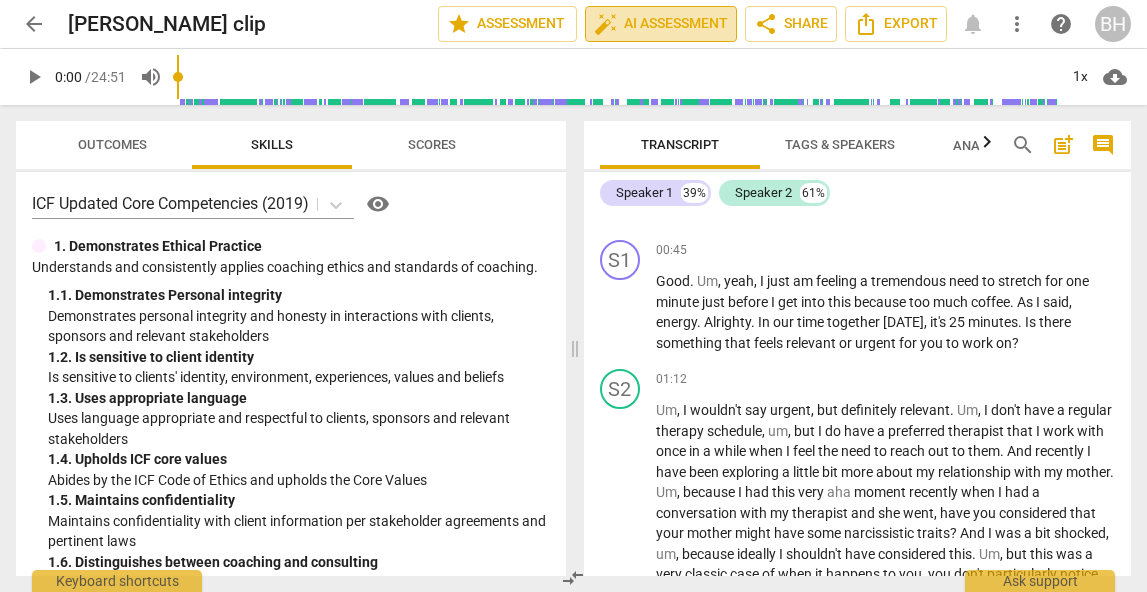 click on "auto_fix_high    AI Assessment" at bounding box center (661, 24) 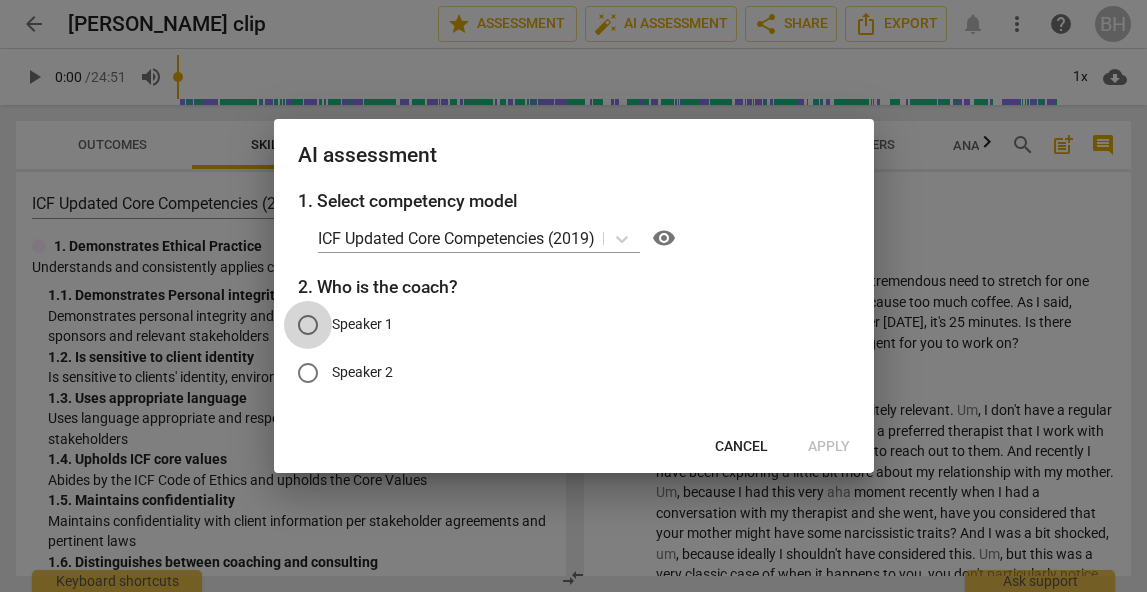 click on "Speaker 1" at bounding box center [308, 325] 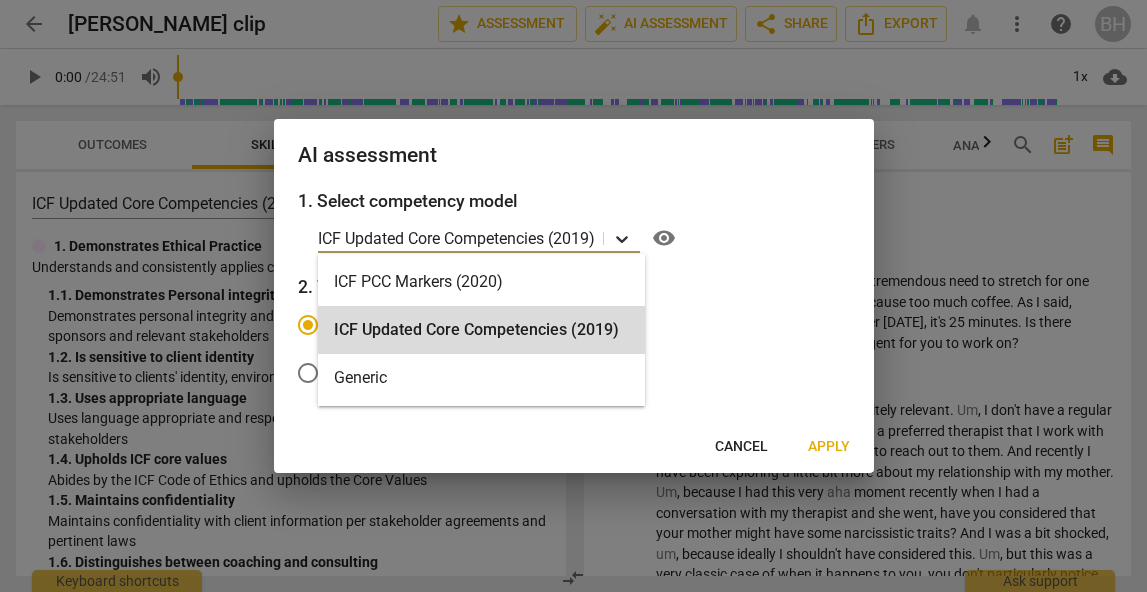 click 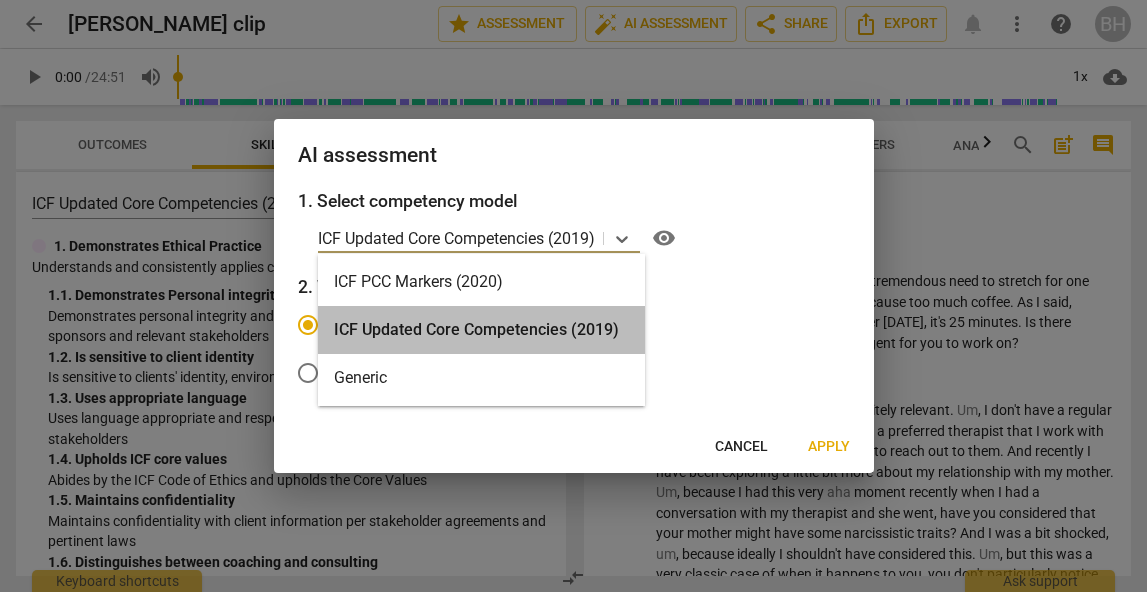 click on "ICF Updated Core Competencies (2019)" at bounding box center (481, 330) 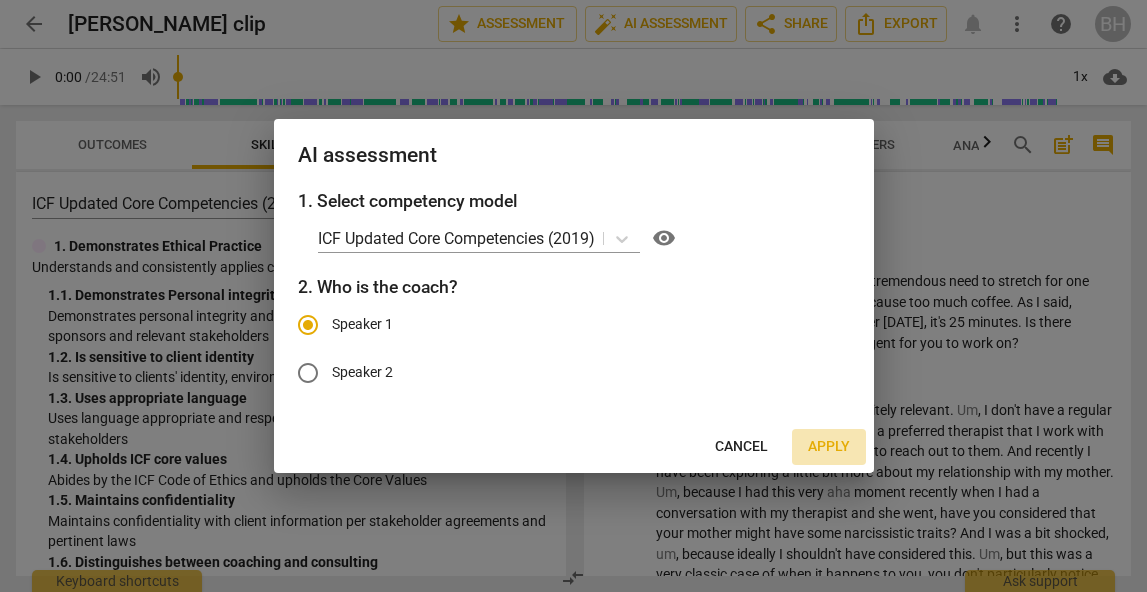 click on "Apply" at bounding box center (829, 447) 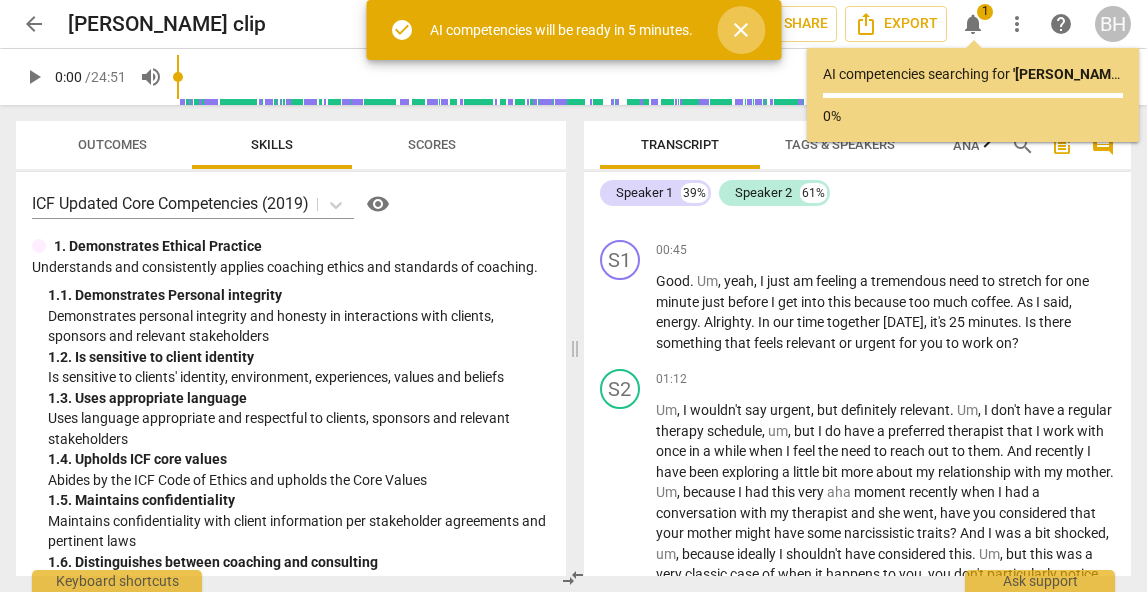 click on "close" at bounding box center [741, 30] 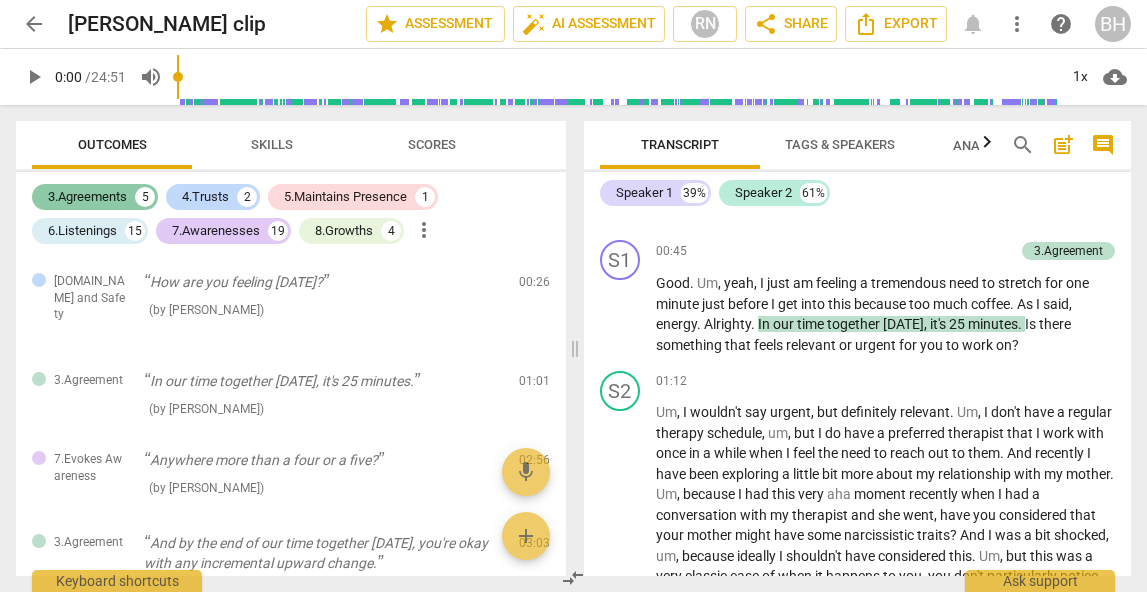 click on "3.Agreements" at bounding box center [87, 197] 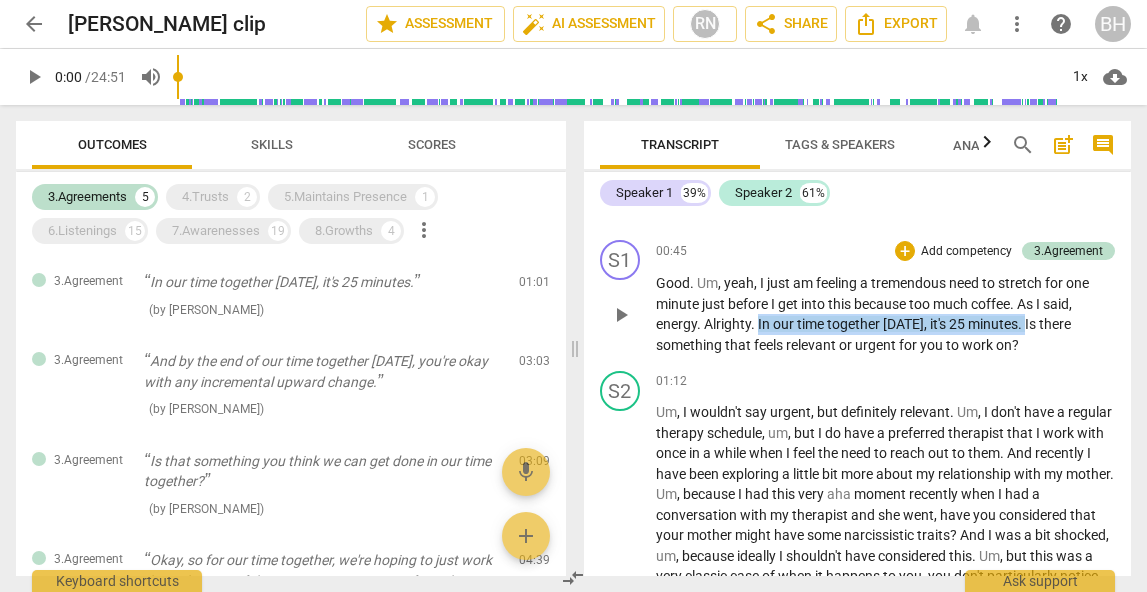 drag, startPoint x: 756, startPoint y: 327, endPoint x: 1020, endPoint y: 323, distance: 264.0303 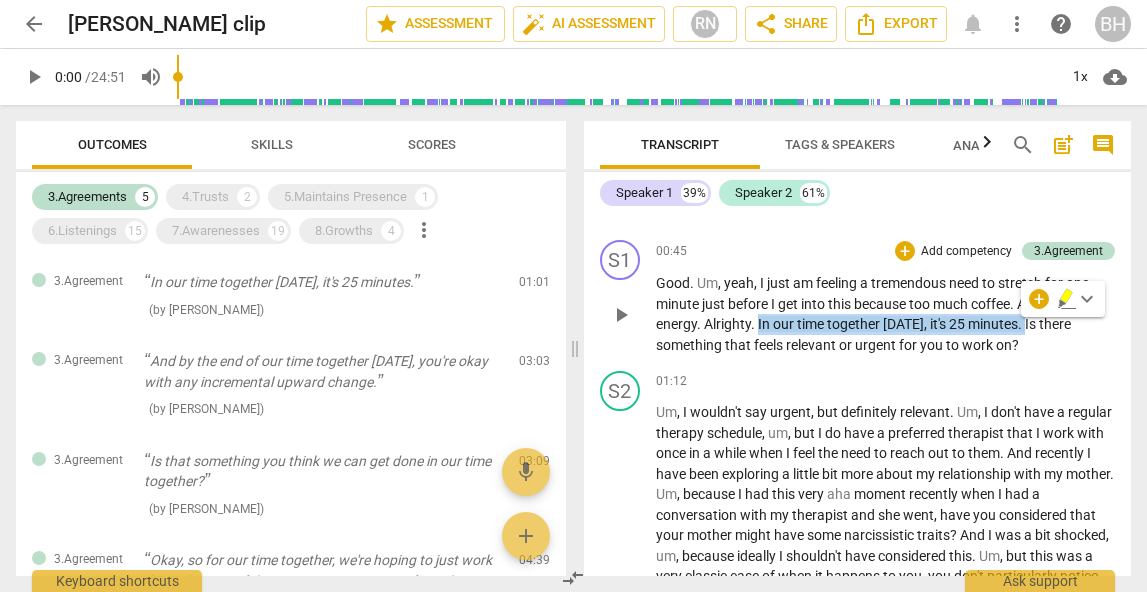 copy on "In   our   time   together   [DATE] ,   it's   25   minutes ." 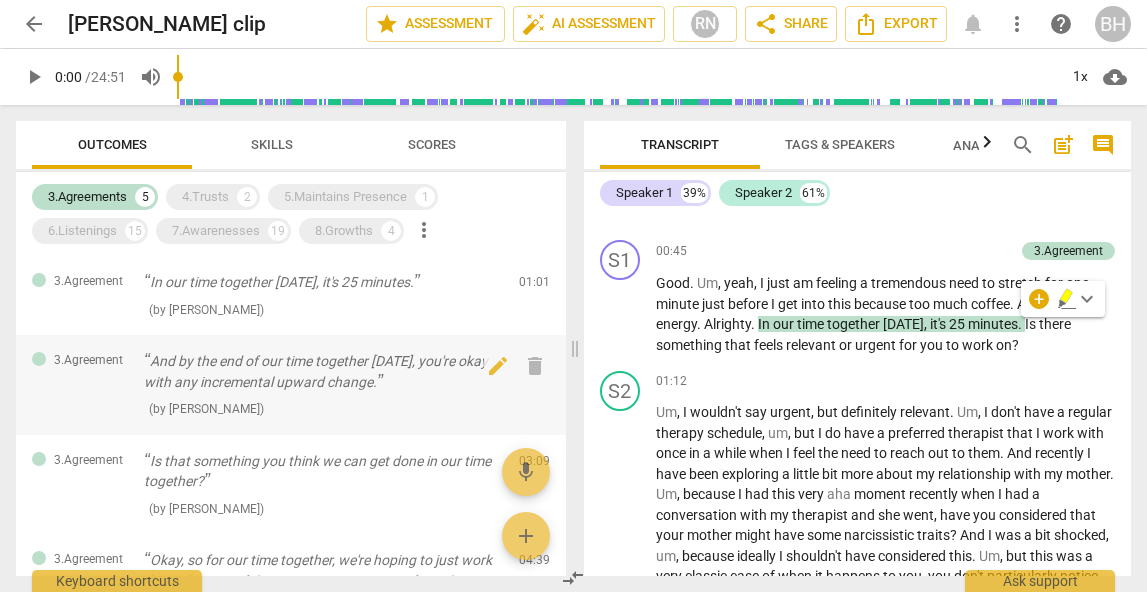 click on "And by the end of our time together [DATE], you're okay with any incremental upward change." at bounding box center [323, 371] 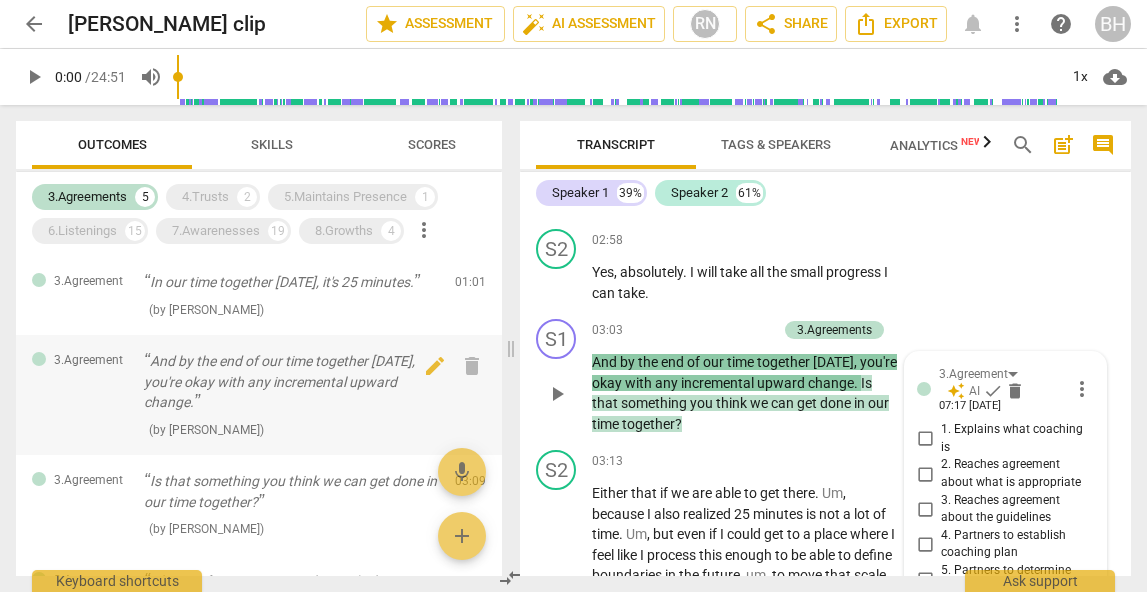 scroll, scrollTop: 1960, scrollLeft: 0, axis: vertical 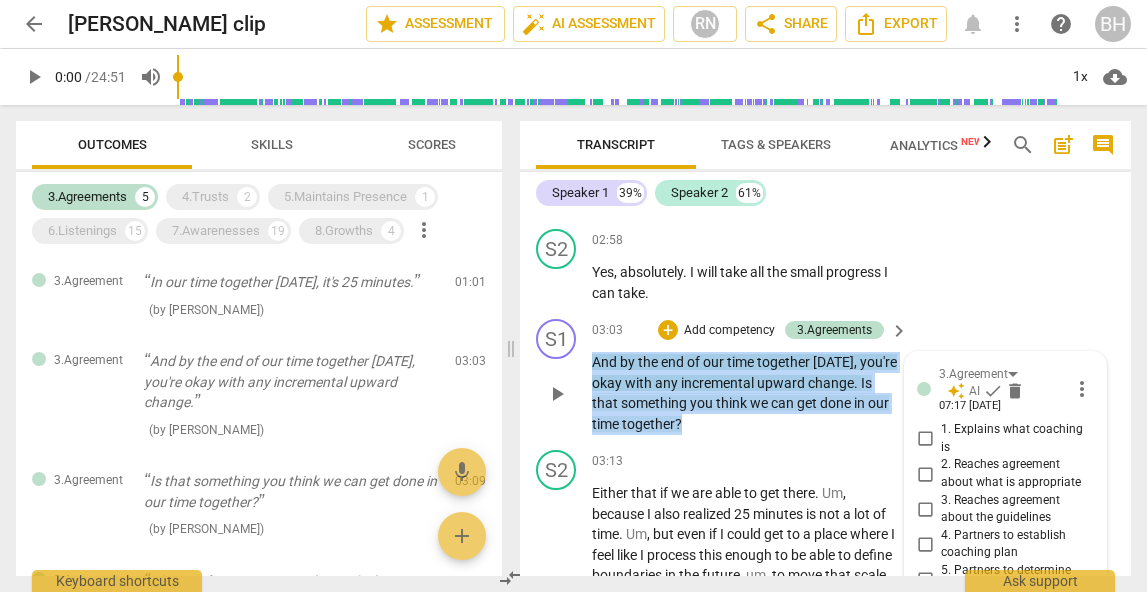 drag, startPoint x: 703, startPoint y: 448, endPoint x: 590, endPoint y: 381, distance: 131.3697 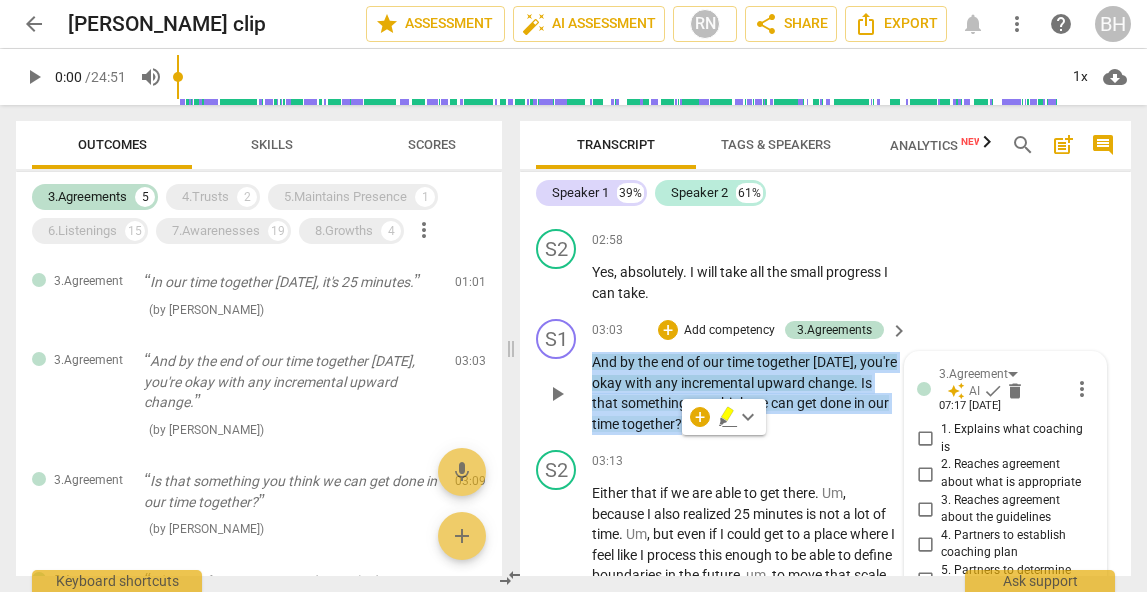 copy on "And   by   the   end   of   our   time   together   [DATE] ,   you're   okay   with   any   incremental   upward   change .   Is   that   something   you   think   we   can   get   done   in   our   time   together ?" 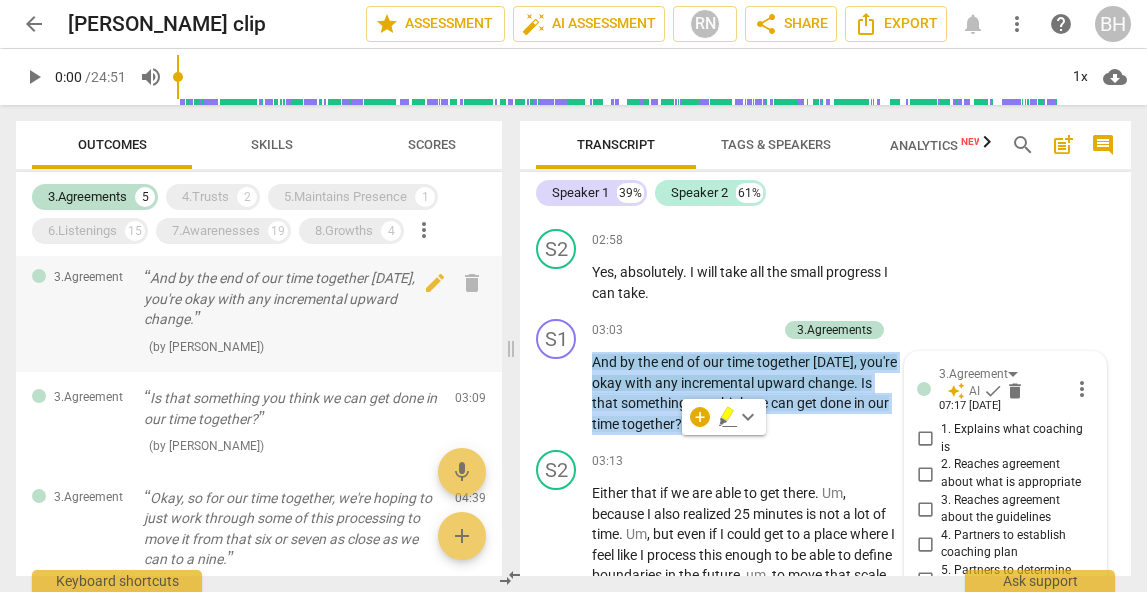 scroll, scrollTop: 113, scrollLeft: 0, axis: vertical 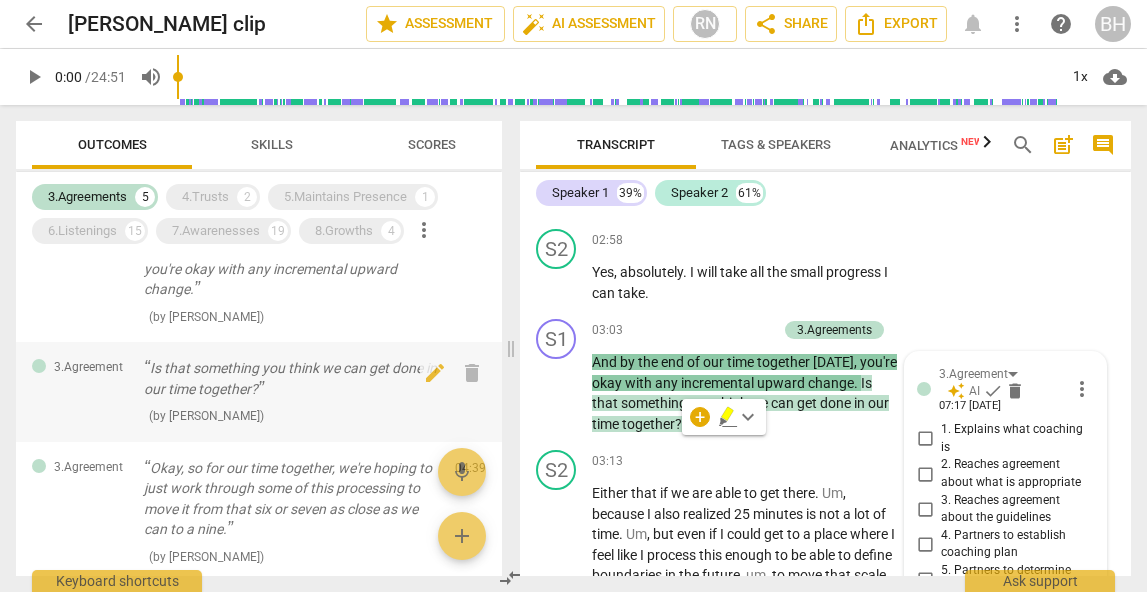 click on "Is that something you think we can get done in our time together?" at bounding box center [291, 378] 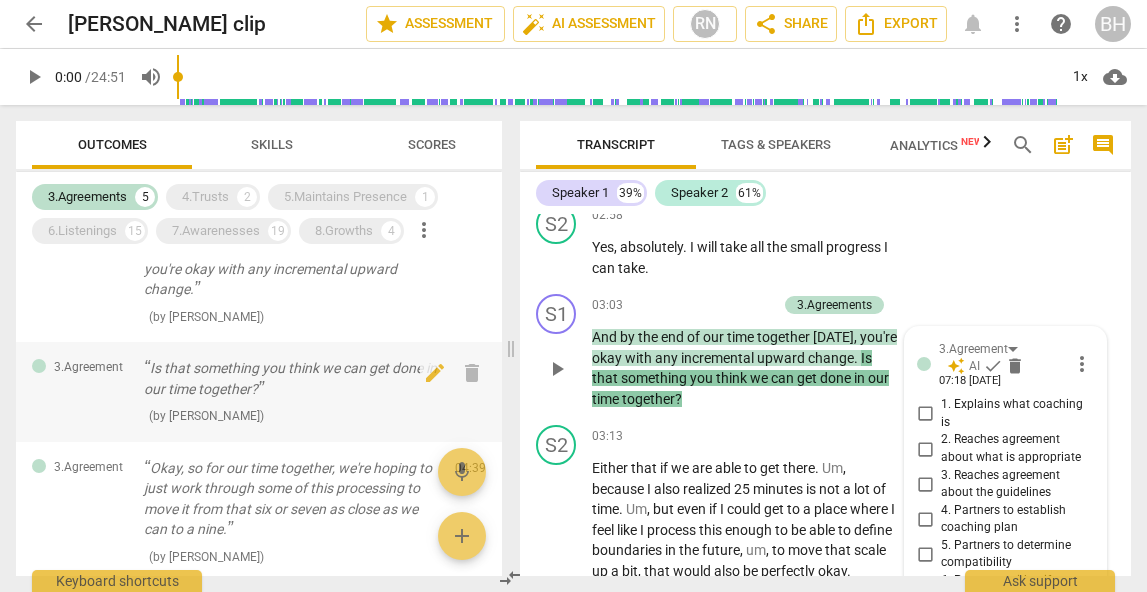 scroll, scrollTop: 1960, scrollLeft: 0, axis: vertical 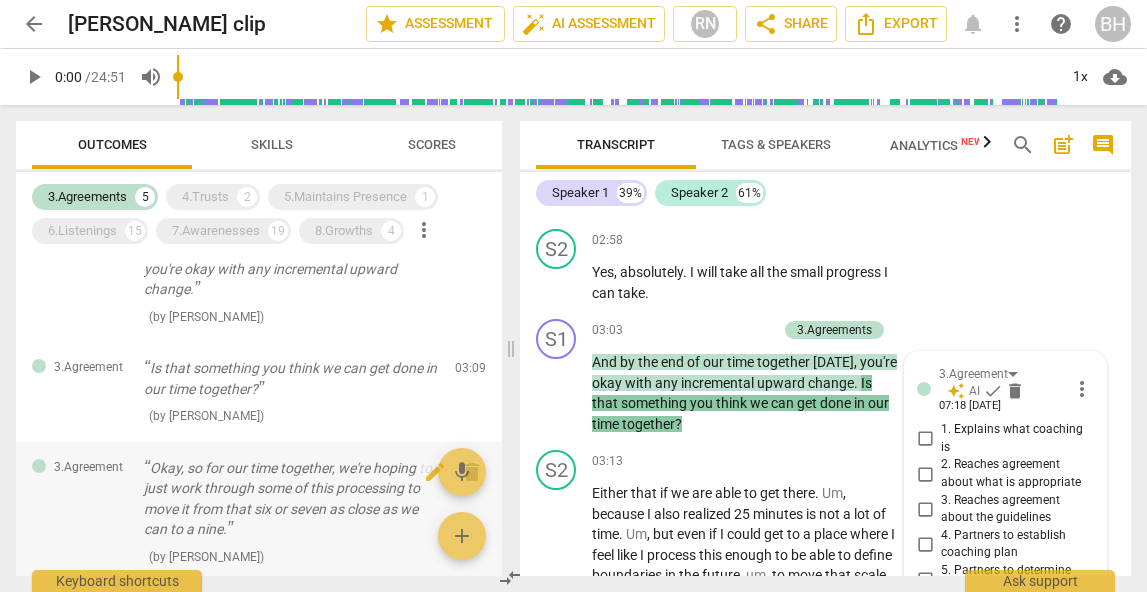 click on "Okay, so for our time together, we're hoping to just work through some of this processing to move it from that six or seven as close as we can to a nine." at bounding box center [291, 499] 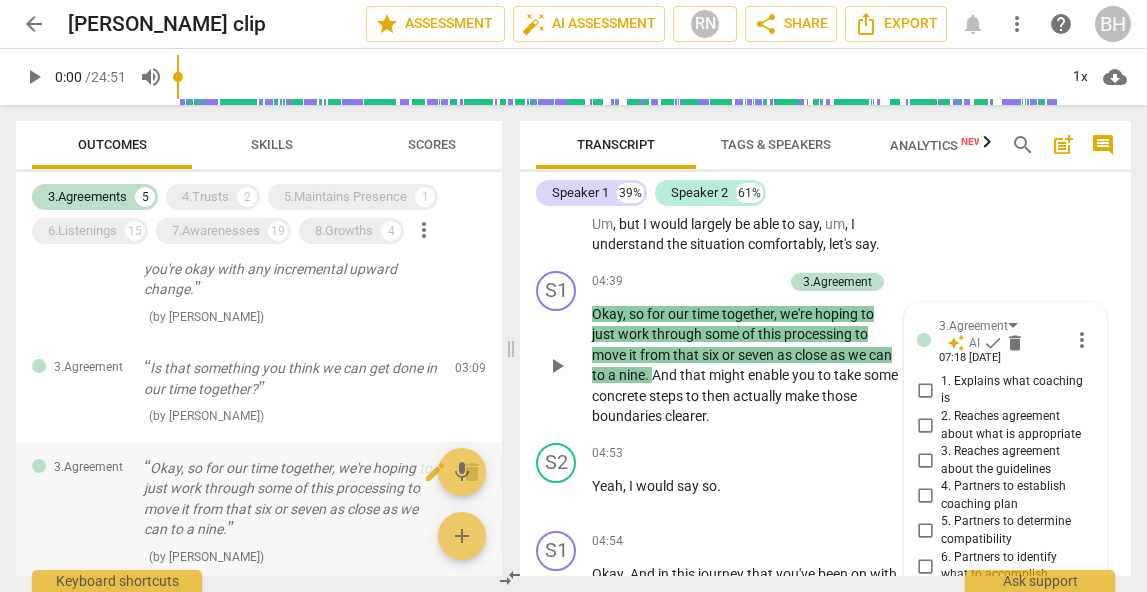 scroll, scrollTop: 2828, scrollLeft: 0, axis: vertical 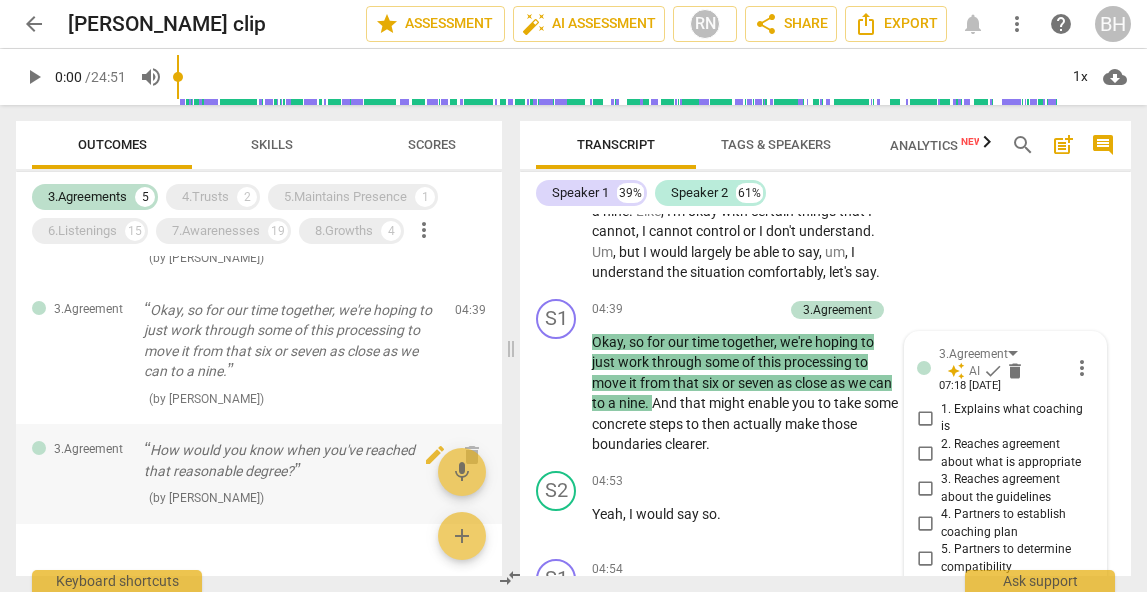 click on "How would you know when you've reached that reasonable degree?" at bounding box center [291, 460] 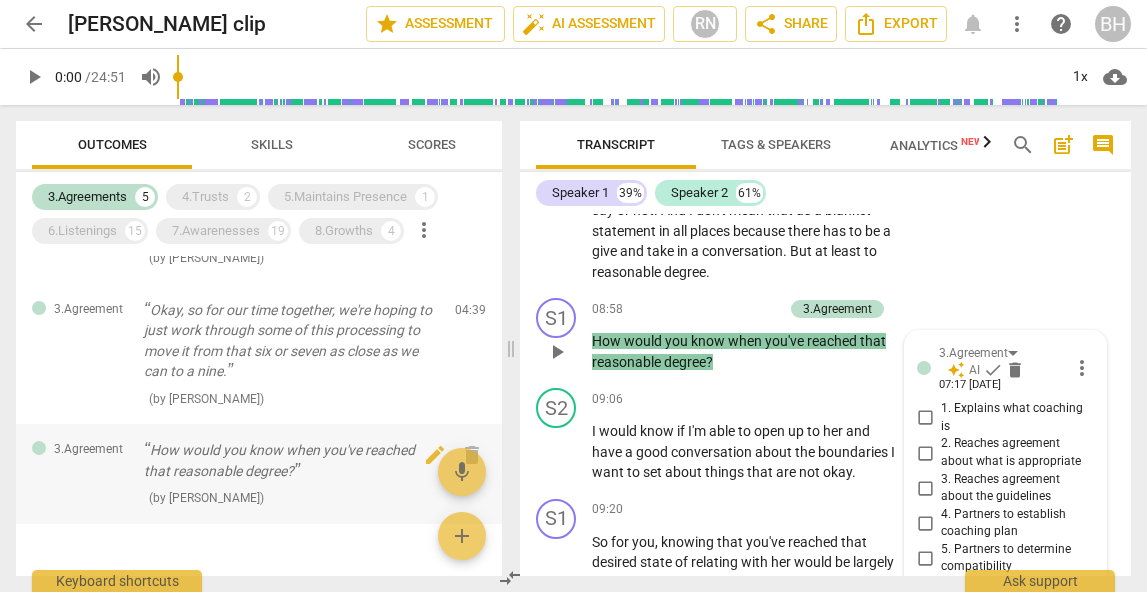 scroll, scrollTop: 4744, scrollLeft: 0, axis: vertical 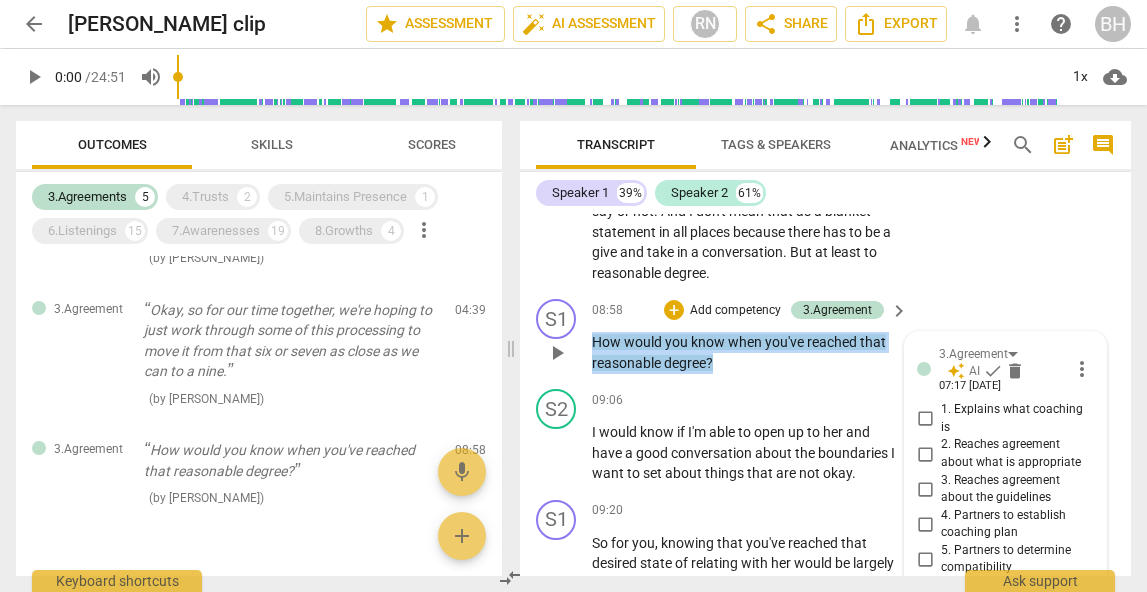 drag, startPoint x: 725, startPoint y: 422, endPoint x: 597, endPoint y: 397, distance: 130.41856 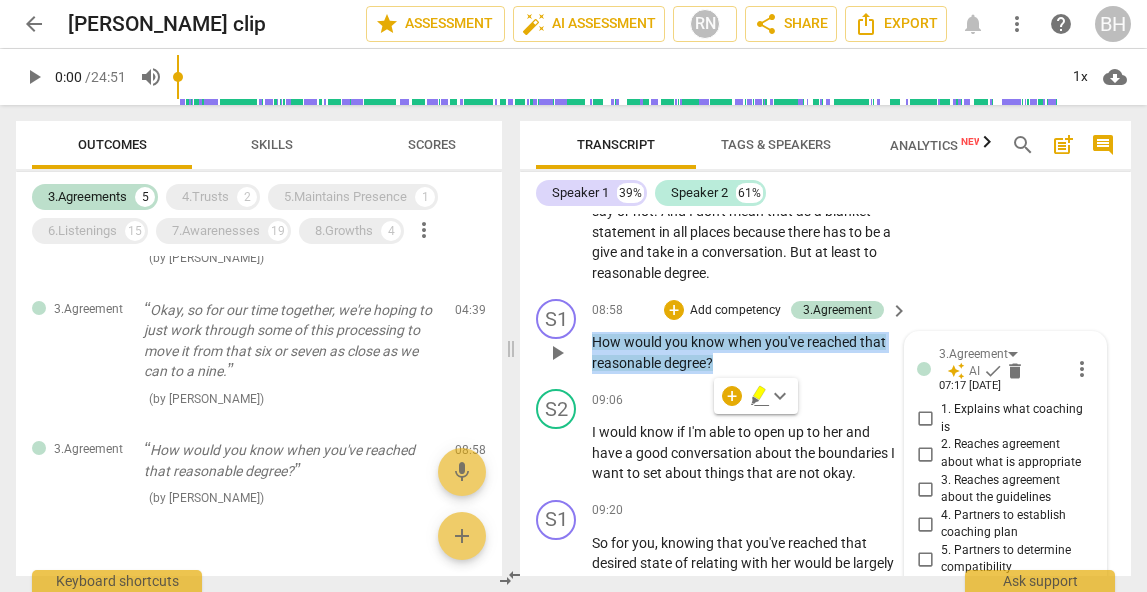copy on "How   would   you   know   when   you've   reached   that   reasonable   degree ?" 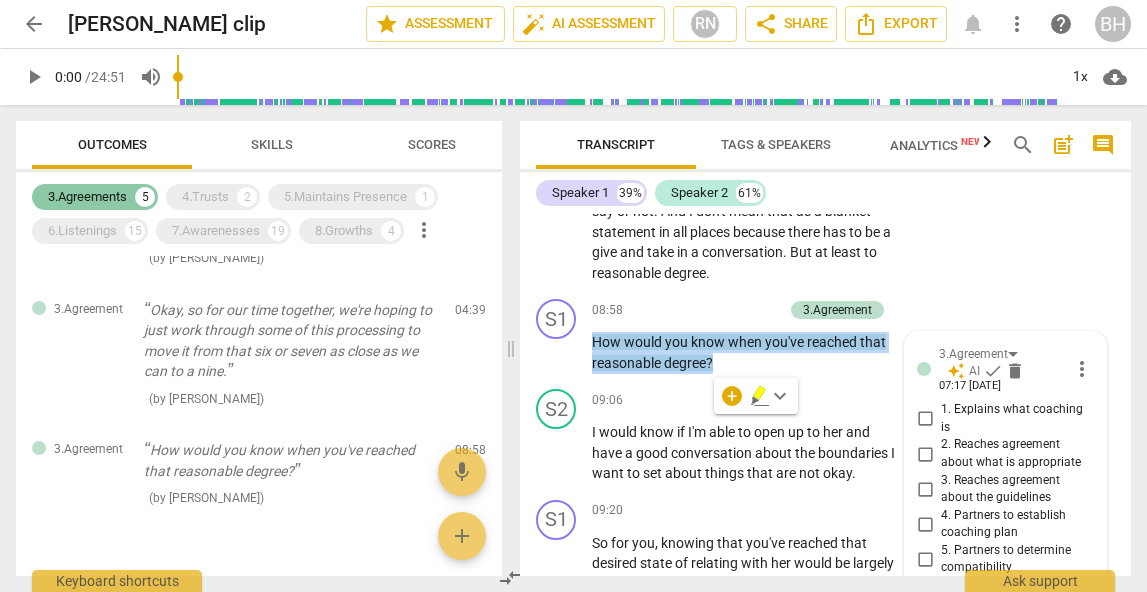 click on "3.Agreements" at bounding box center (87, 197) 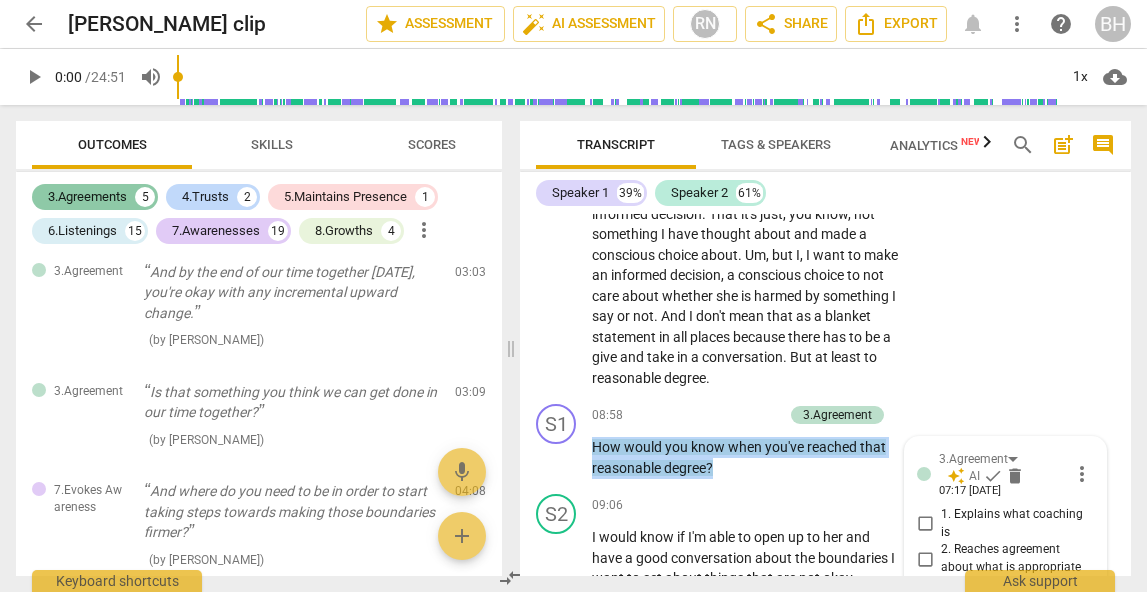 scroll, scrollTop: 436, scrollLeft: 0, axis: vertical 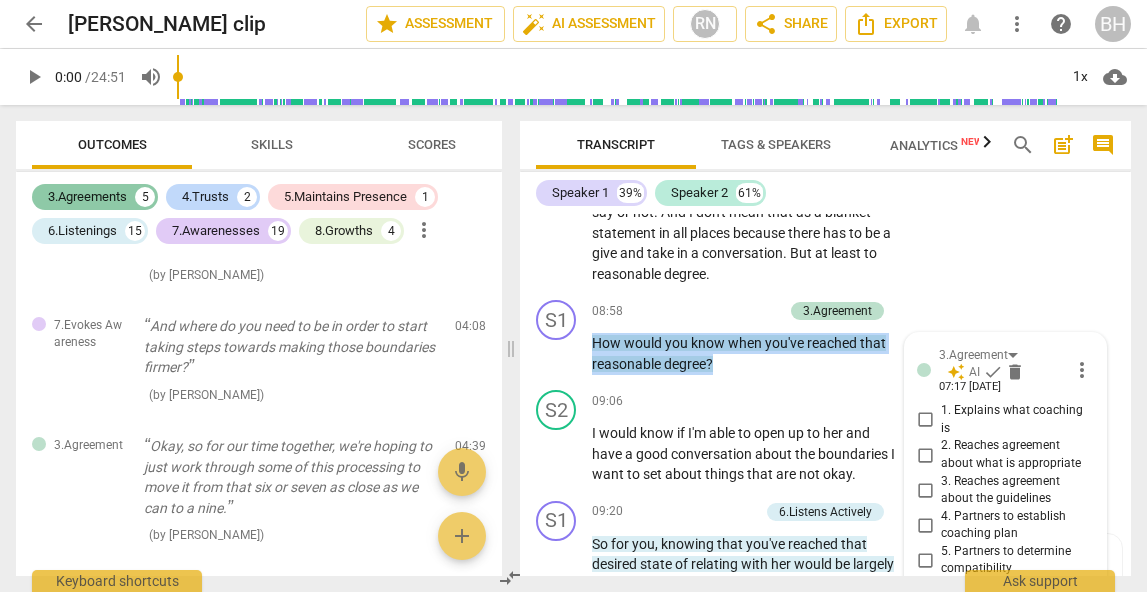 click on "3.Agreements" at bounding box center [87, 197] 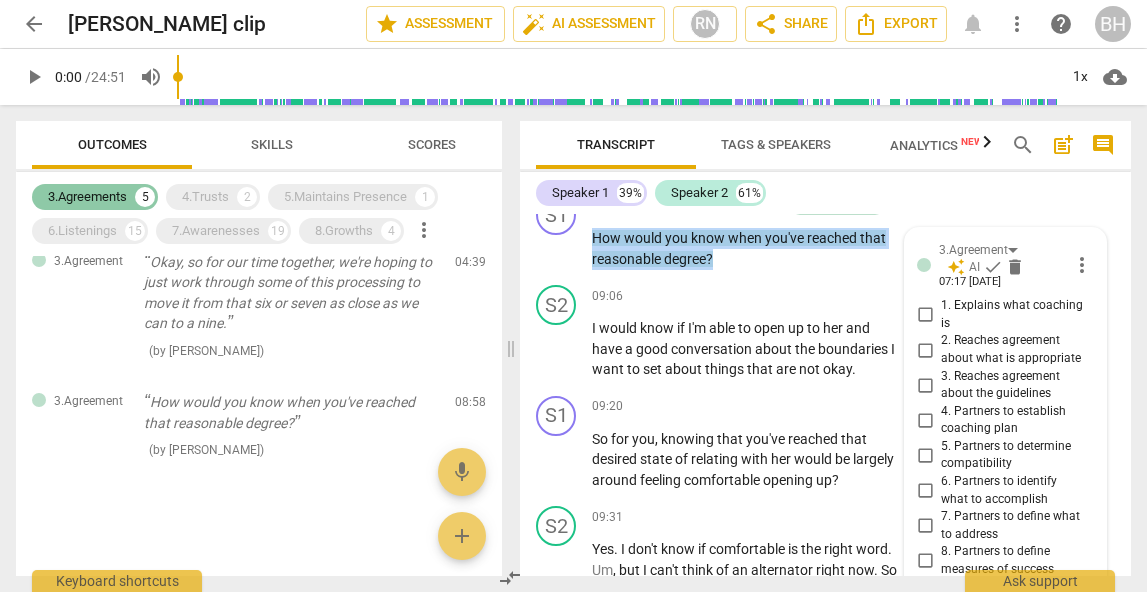 scroll, scrollTop: 271, scrollLeft: 0, axis: vertical 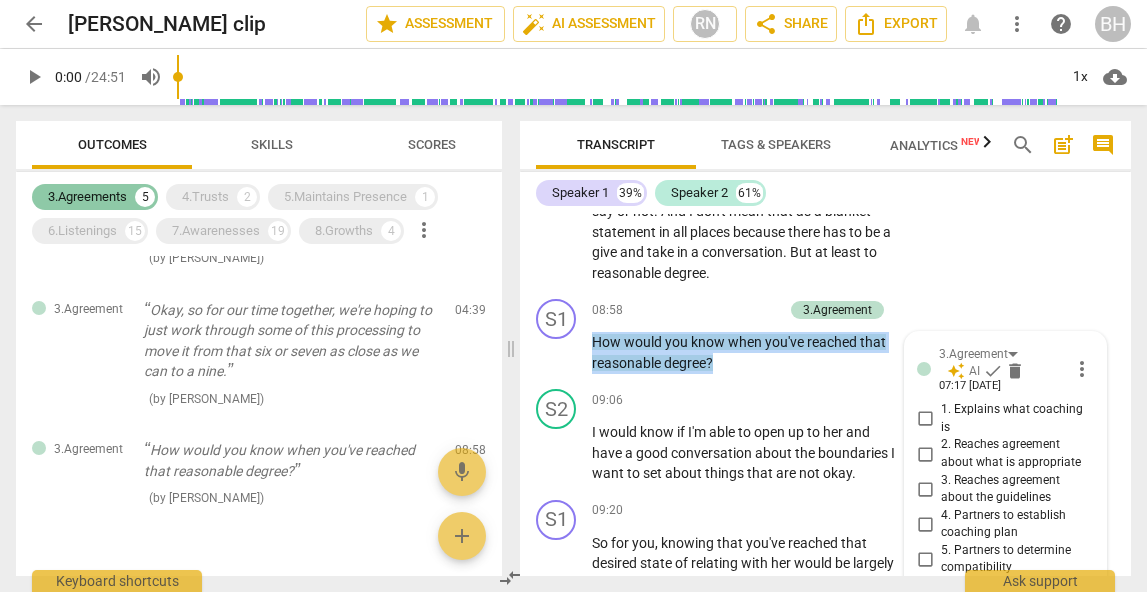 click on "3.Agreements" at bounding box center [87, 197] 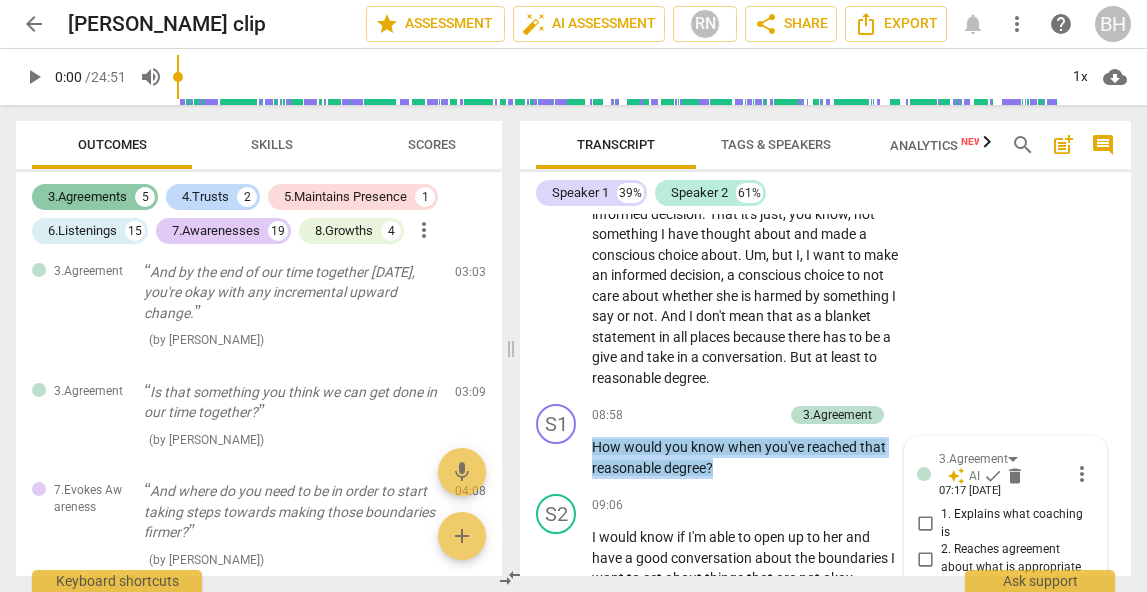 scroll, scrollTop: 436, scrollLeft: 0, axis: vertical 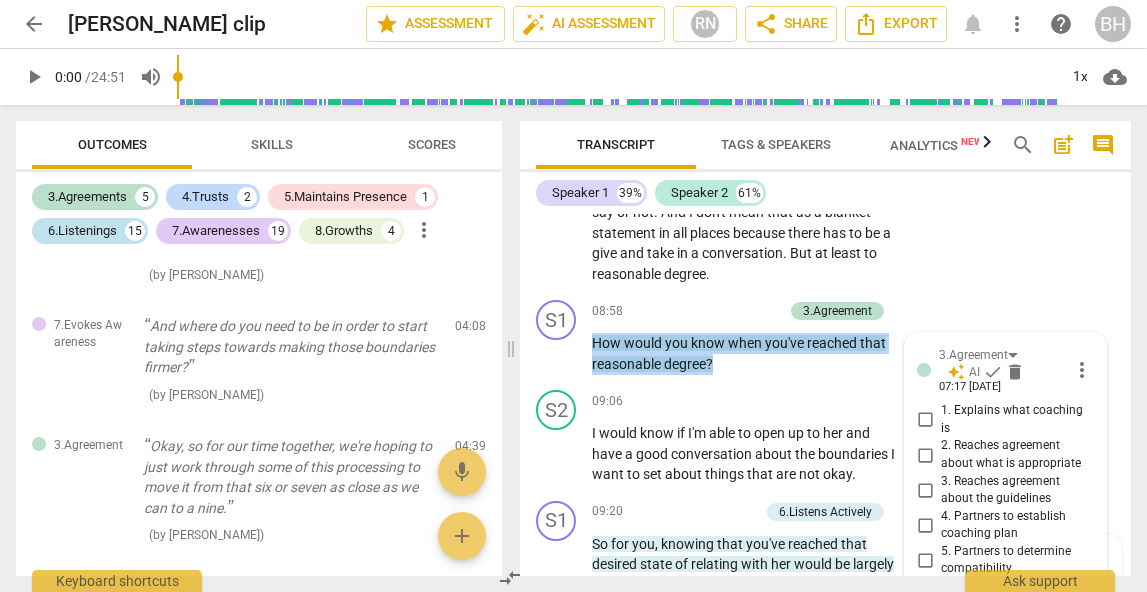 click on "6.Listenings" at bounding box center [82, 231] 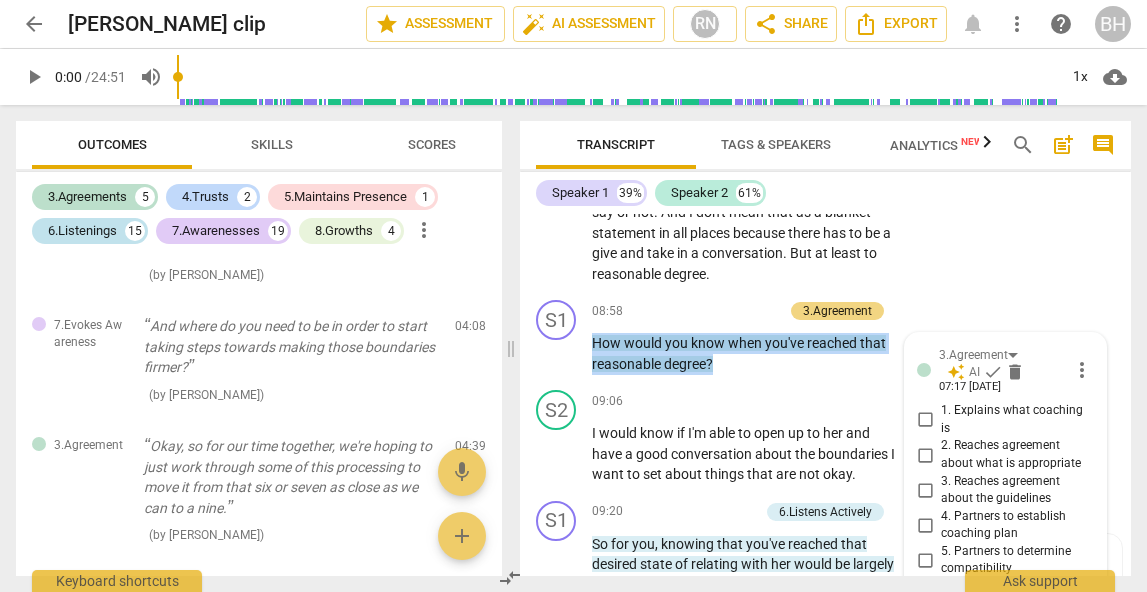 scroll, scrollTop: 4744, scrollLeft: 0, axis: vertical 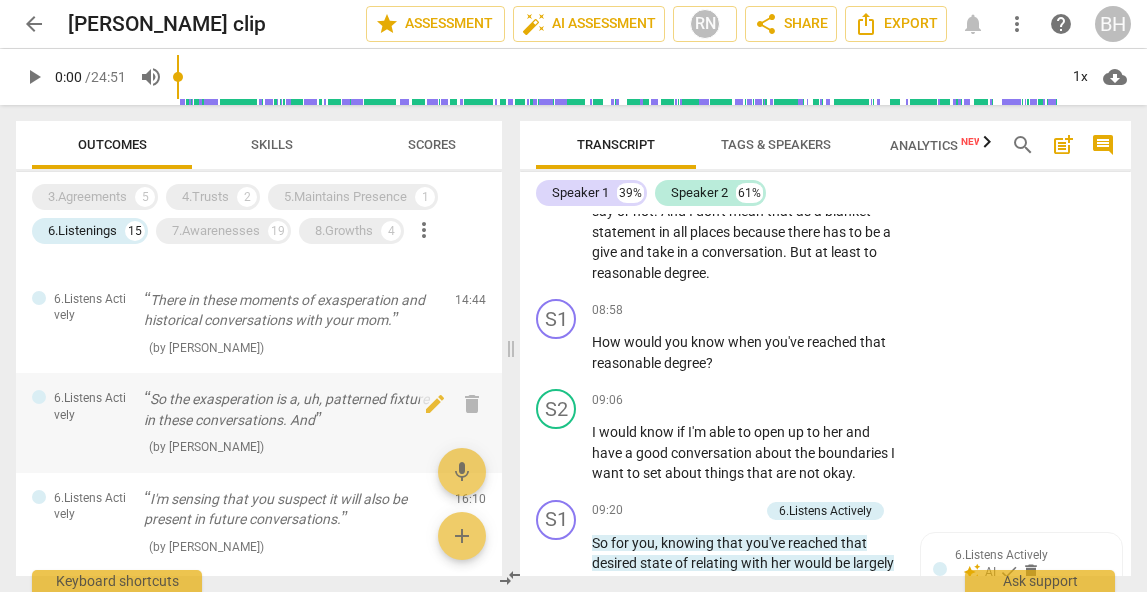 click on "So the exasperation is a, uh, patterned fixture in these conversations. And" at bounding box center (291, 409) 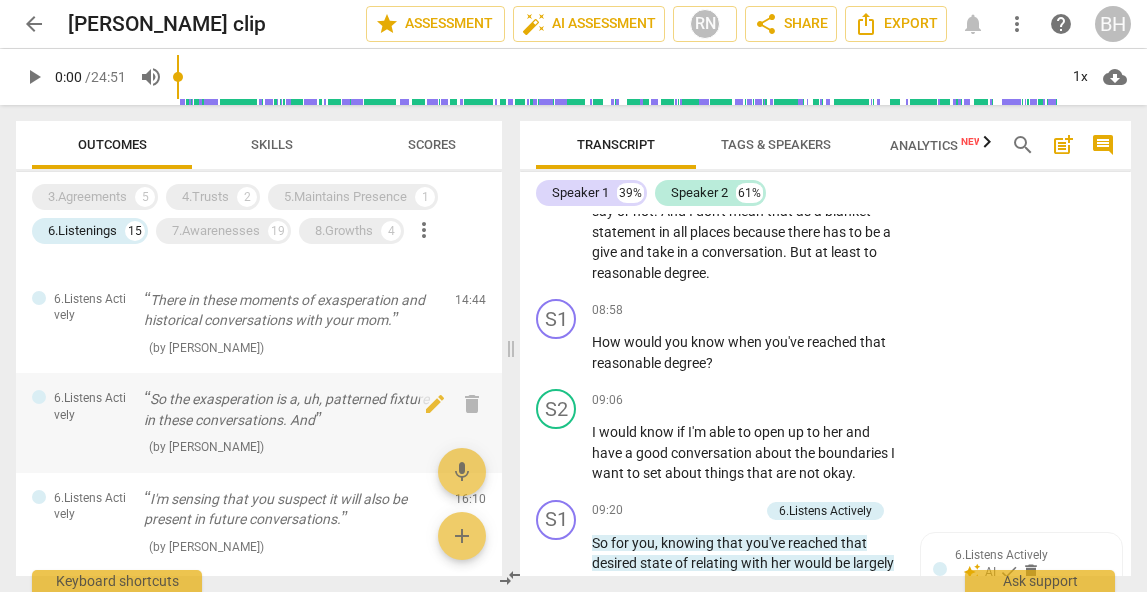 scroll, scrollTop: 8819, scrollLeft: 0, axis: vertical 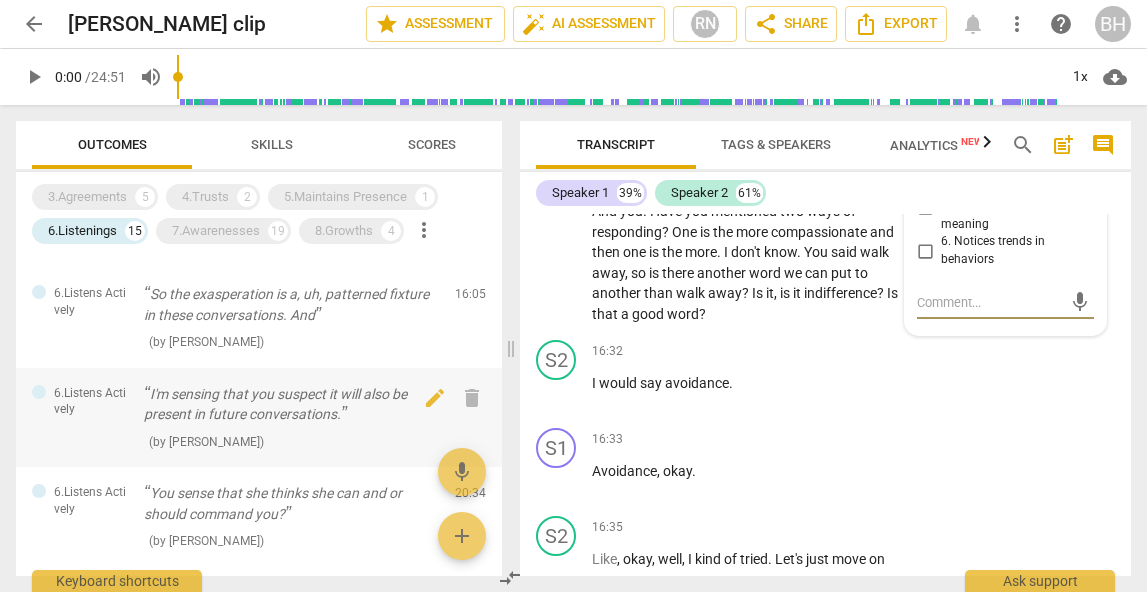 click on "I'm sensing that you suspect it will also be present in future conversations." at bounding box center (291, 404) 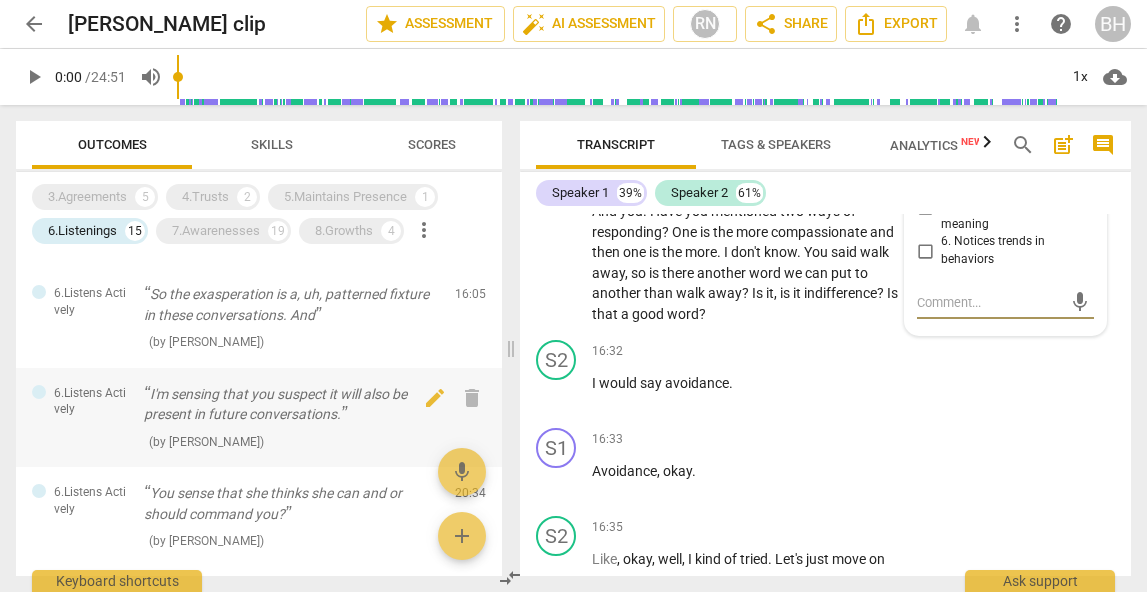 click on "I'm sensing that you suspect it will also be present in future conversations." at bounding box center (291, 404) 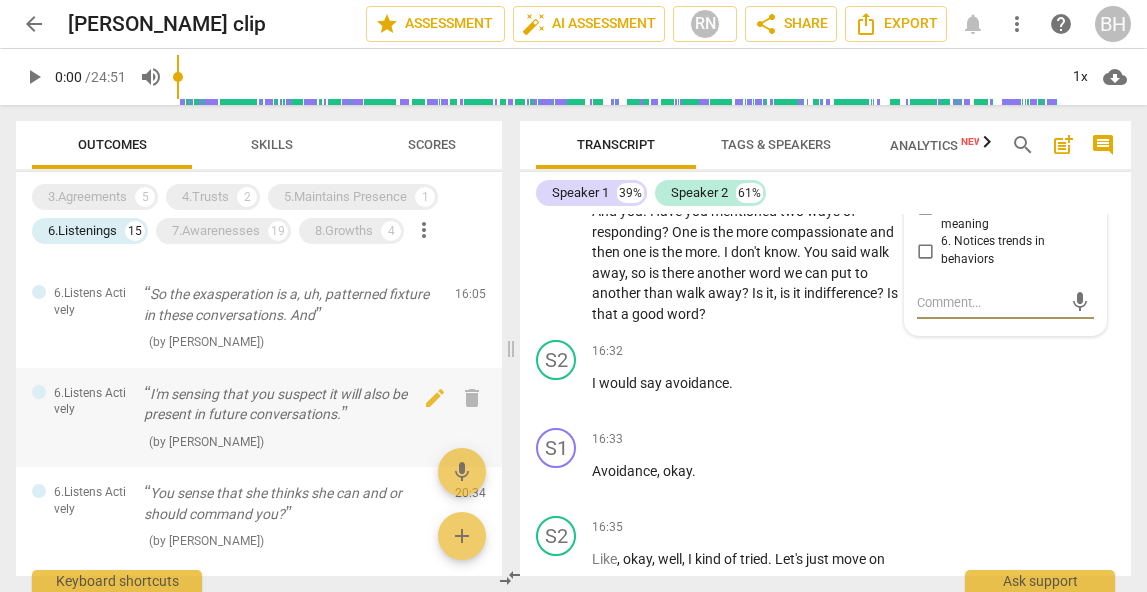click on "I'm sensing that you suspect it will also be present in future conversations." at bounding box center [291, 404] 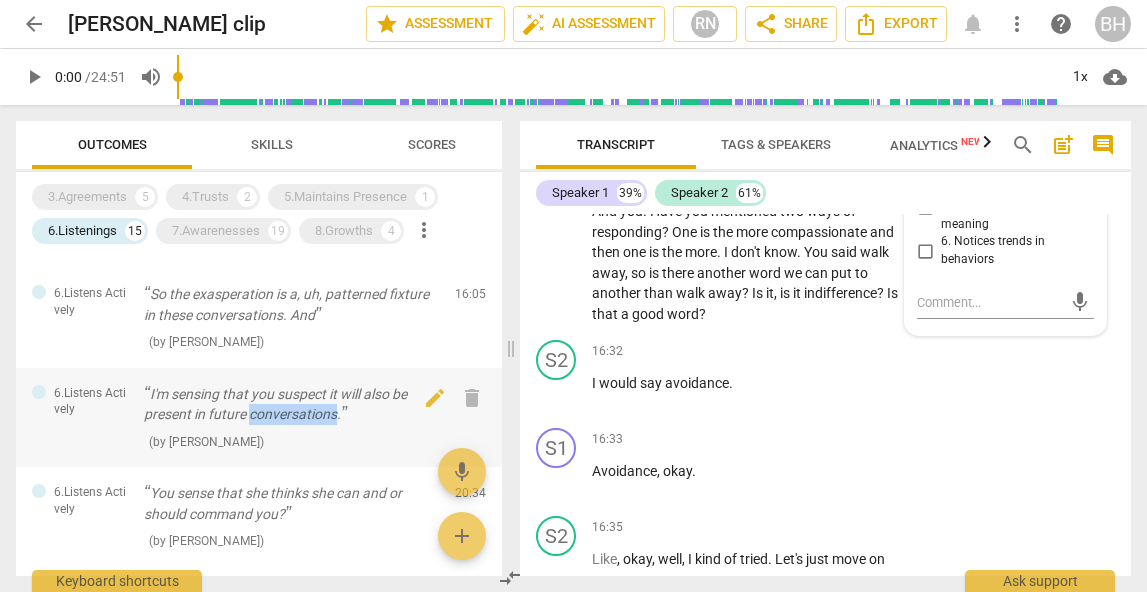 click on "I'm sensing that you suspect it will also be present in future conversations." at bounding box center (291, 404) 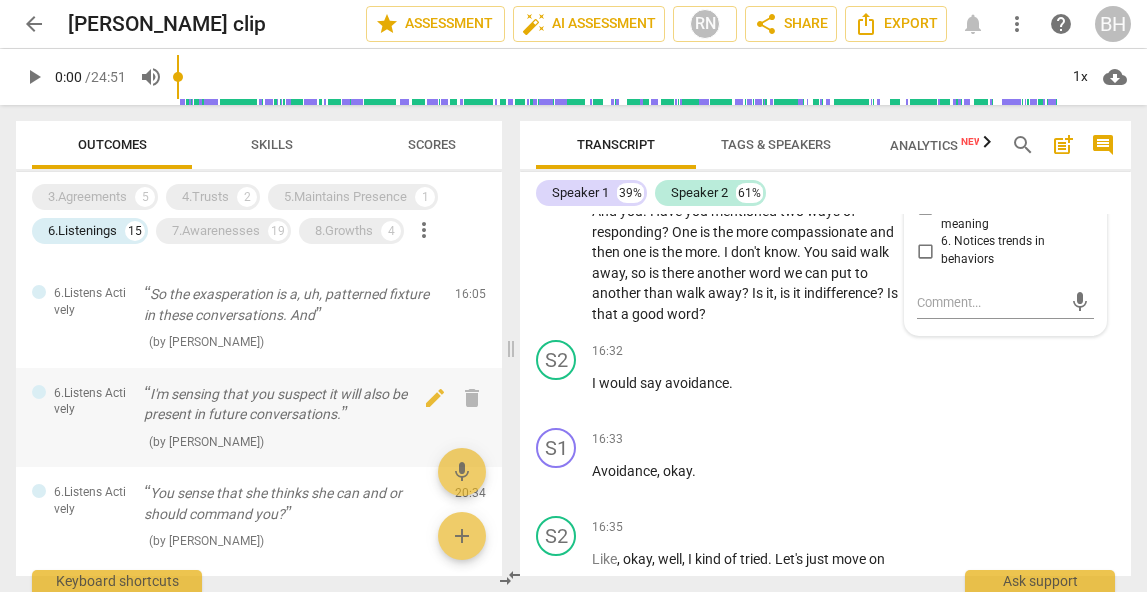 click on "I'm sensing that you suspect it will also be present in future conversations." at bounding box center (291, 404) 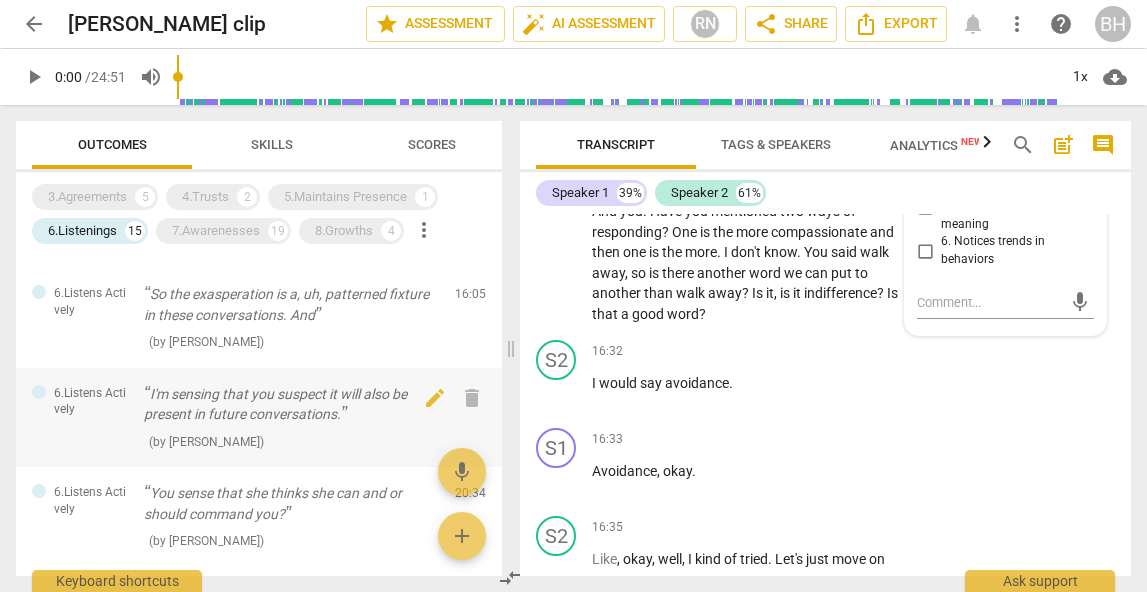 click on "I'm sensing that you suspect it will also be present in future conversations." at bounding box center (291, 404) 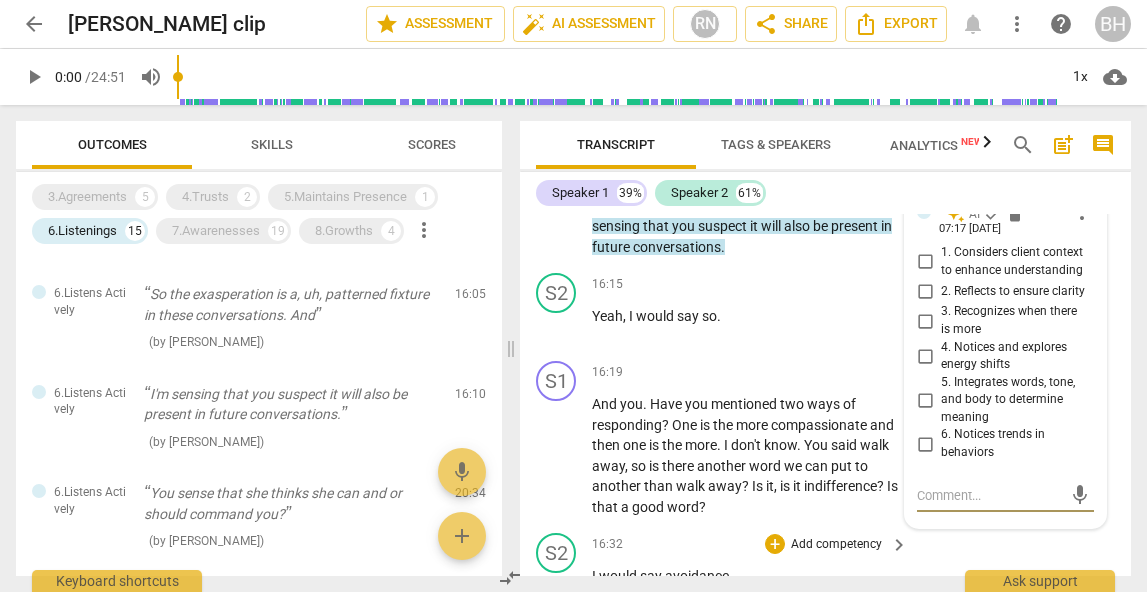 scroll, scrollTop: 8615, scrollLeft: 0, axis: vertical 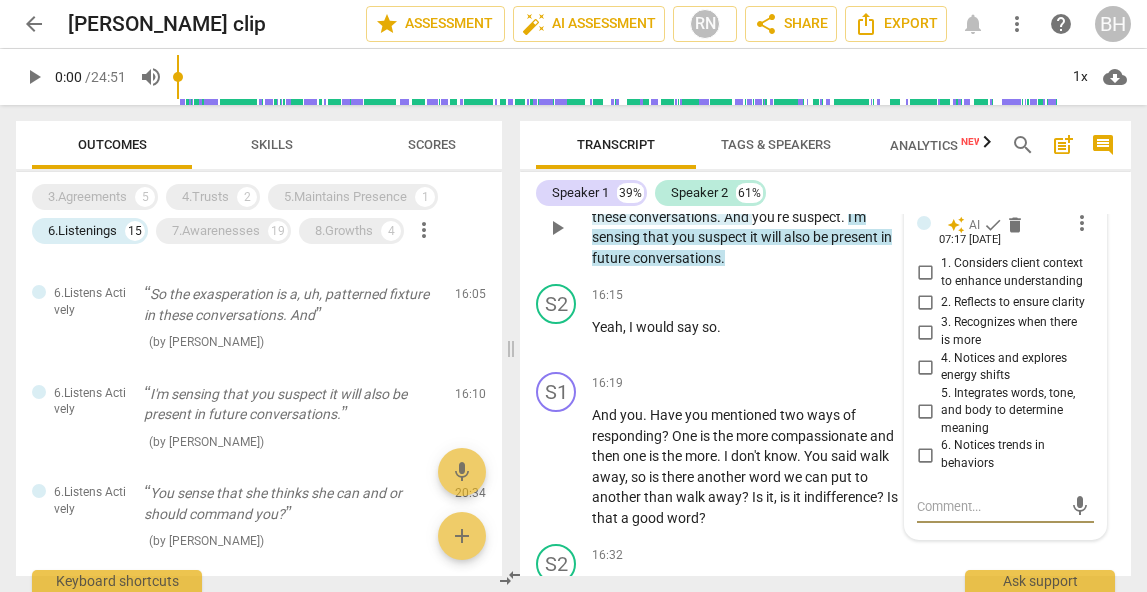 click on "So   the   exasperation   is   a ,   uh ,   patterned   fixture   in   these   conversations .   And   you're   suspect .   I'm   sensing   that   you   suspect   it   will   also   be   present   in   future   conversations ." at bounding box center (745, 227) 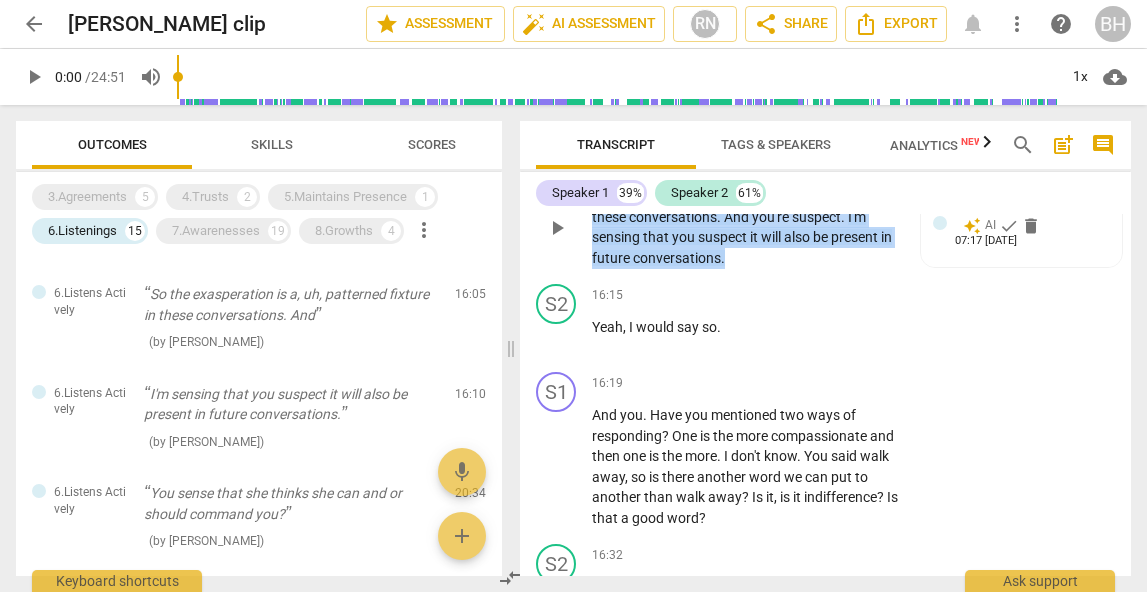 drag, startPoint x: 802, startPoint y: 342, endPoint x: 594, endPoint y: 281, distance: 216.76024 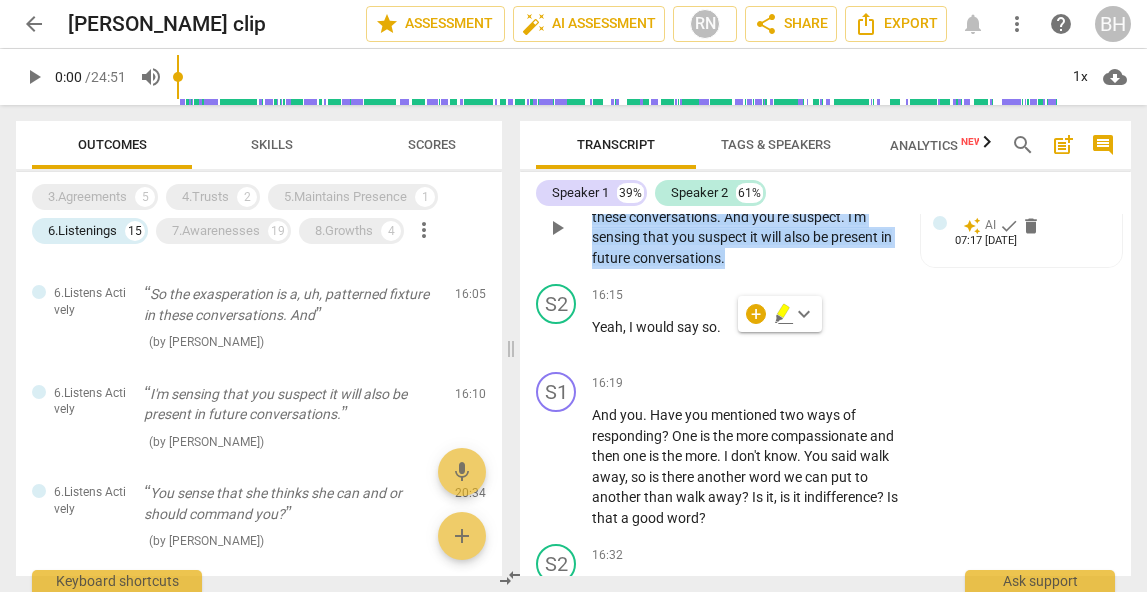 copy on "So   the   exasperation   is   a ,   uh ,   patterned   fixture   in   these   conversations .   And   you're   suspect .   I'm   sensing   that   you   suspect   it   will   also   be   present   in   future   conversations ." 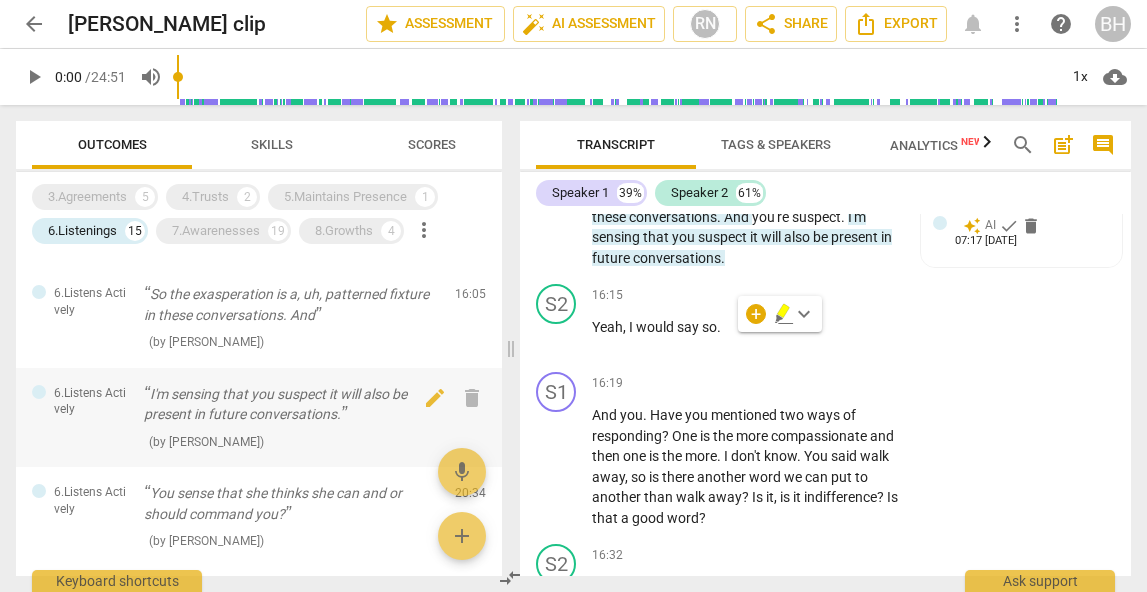 click on "I'm sensing that you suspect it will also be present in future conversations." at bounding box center [291, 404] 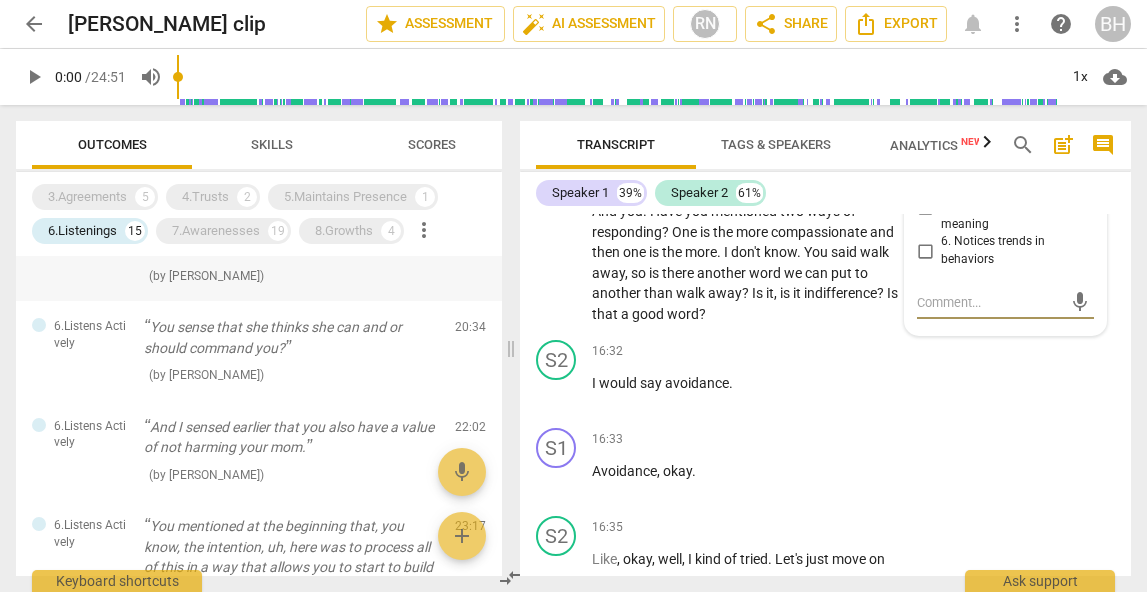scroll, scrollTop: 1219, scrollLeft: 0, axis: vertical 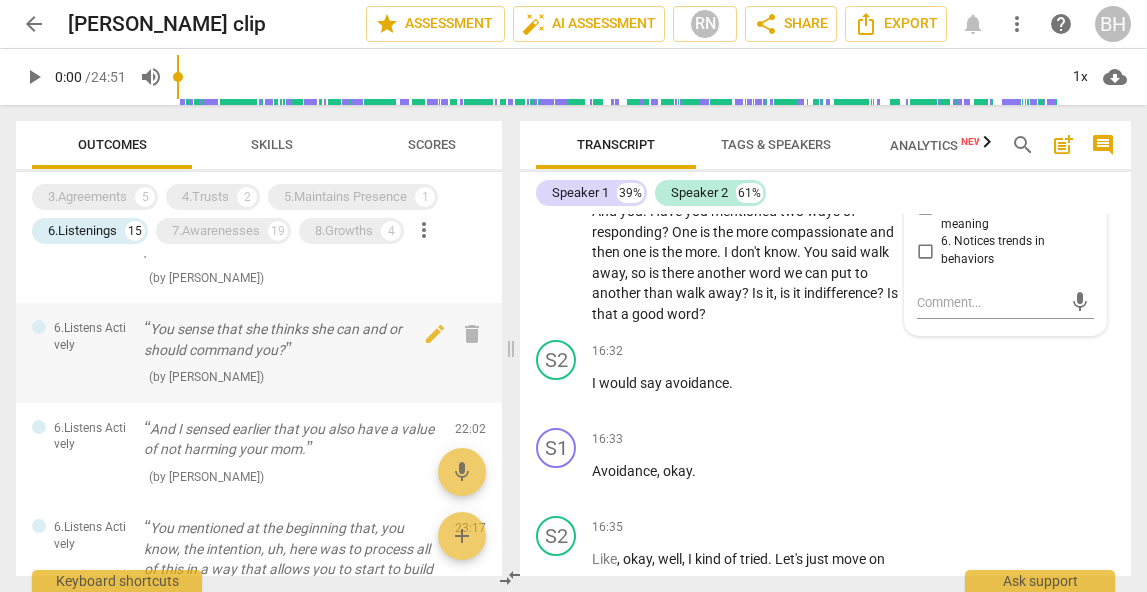 click on "You sense that she thinks she can and or should command you?" at bounding box center [291, 339] 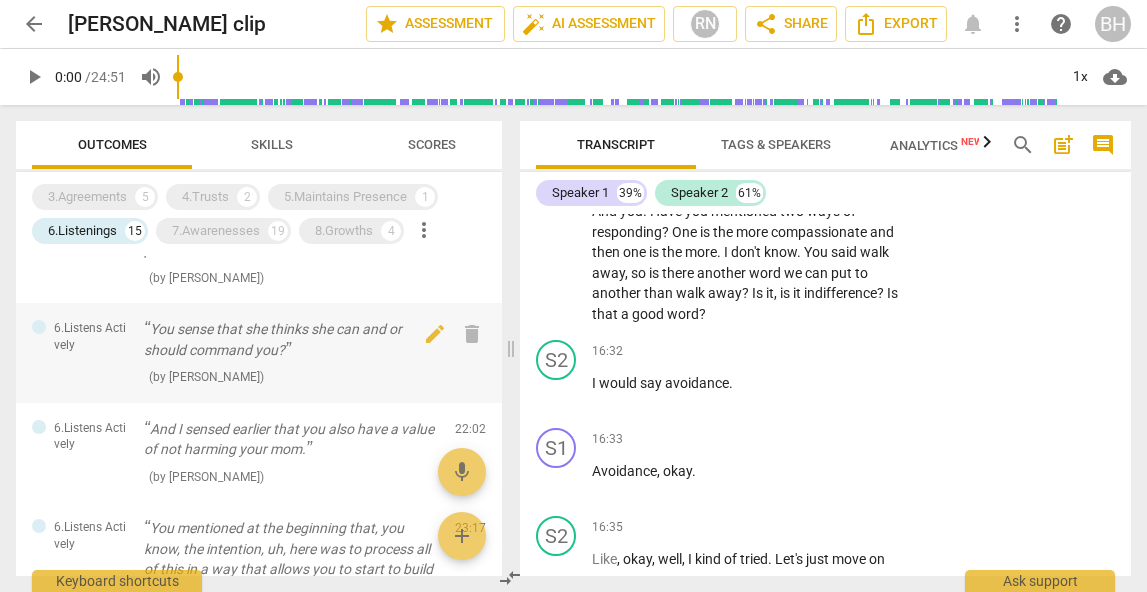 scroll, scrollTop: 11056, scrollLeft: 0, axis: vertical 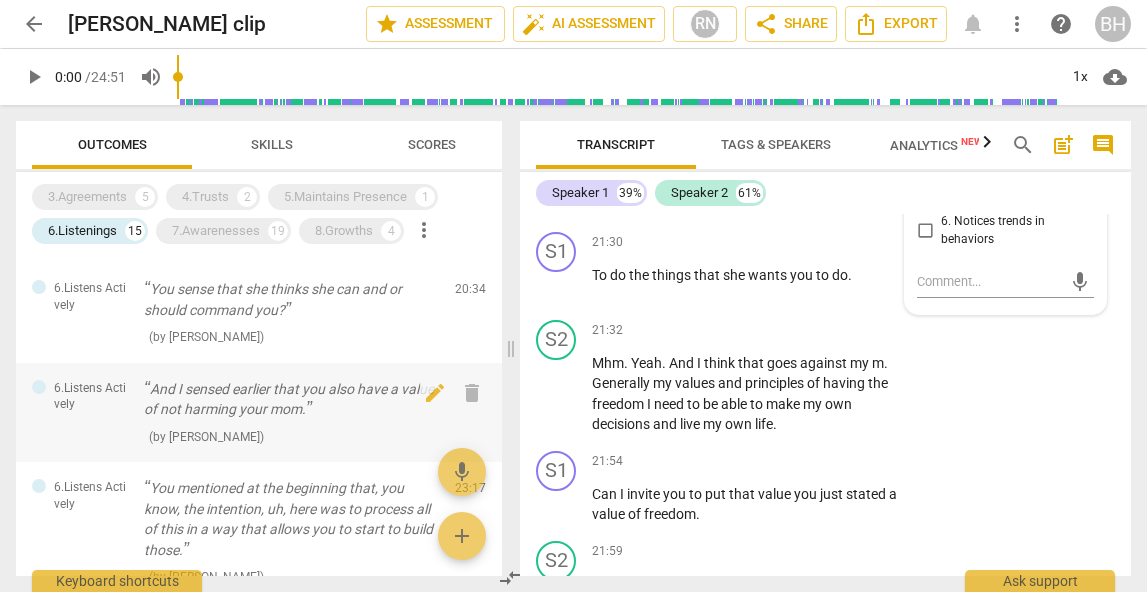 click on "And I sensed earlier that you also have a value of not harming your mom." at bounding box center (291, 399) 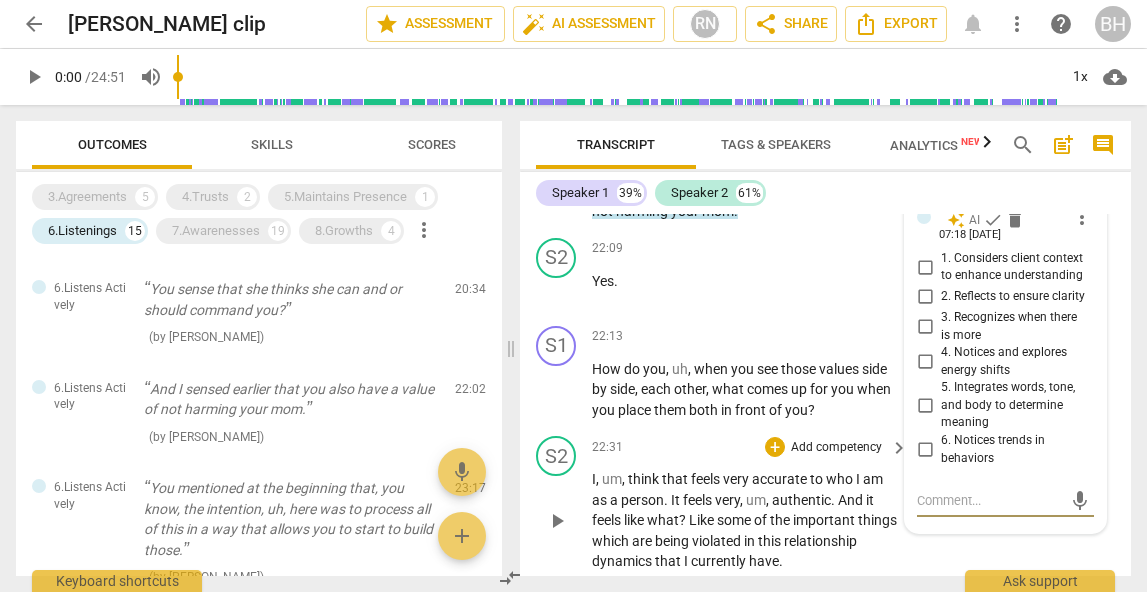 scroll, scrollTop: 11535, scrollLeft: 0, axis: vertical 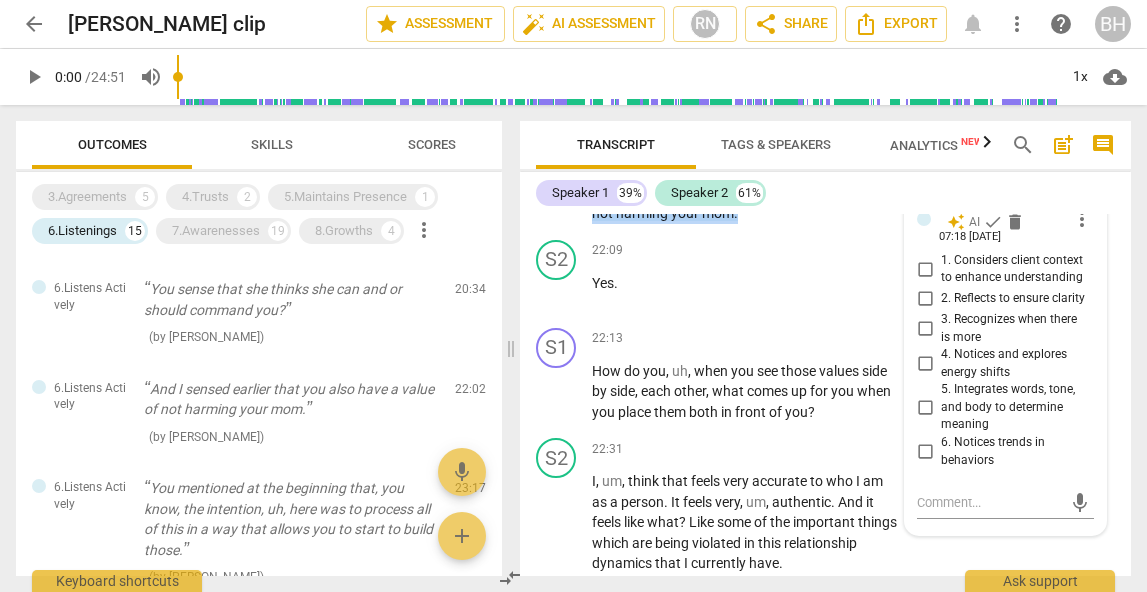 drag, startPoint x: 767, startPoint y: 313, endPoint x: 596, endPoint y: 289, distance: 172.676 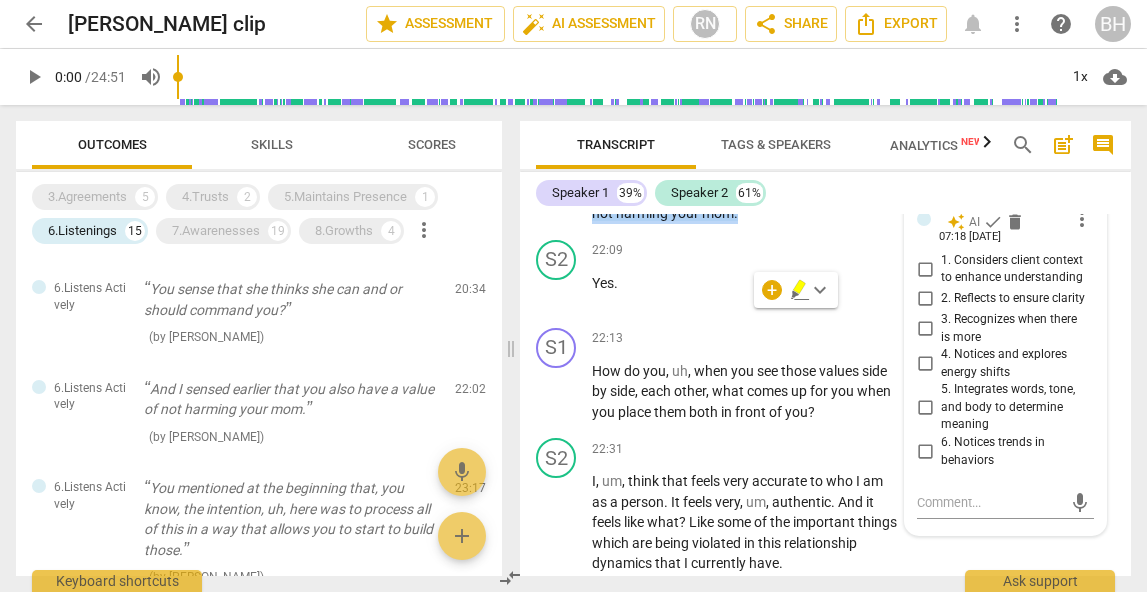 copy on "And   I   sensed   earlier   that   you   also   have   a   value   of   not   harming   your   mom ." 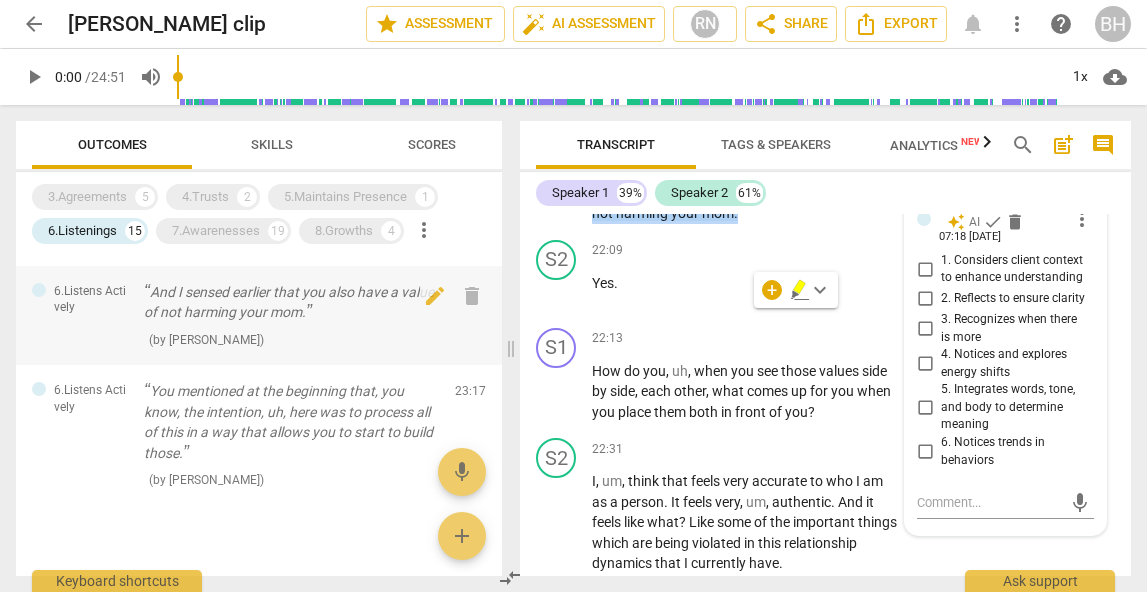 scroll, scrollTop: 1371, scrollLeft: 0, axis: vertical 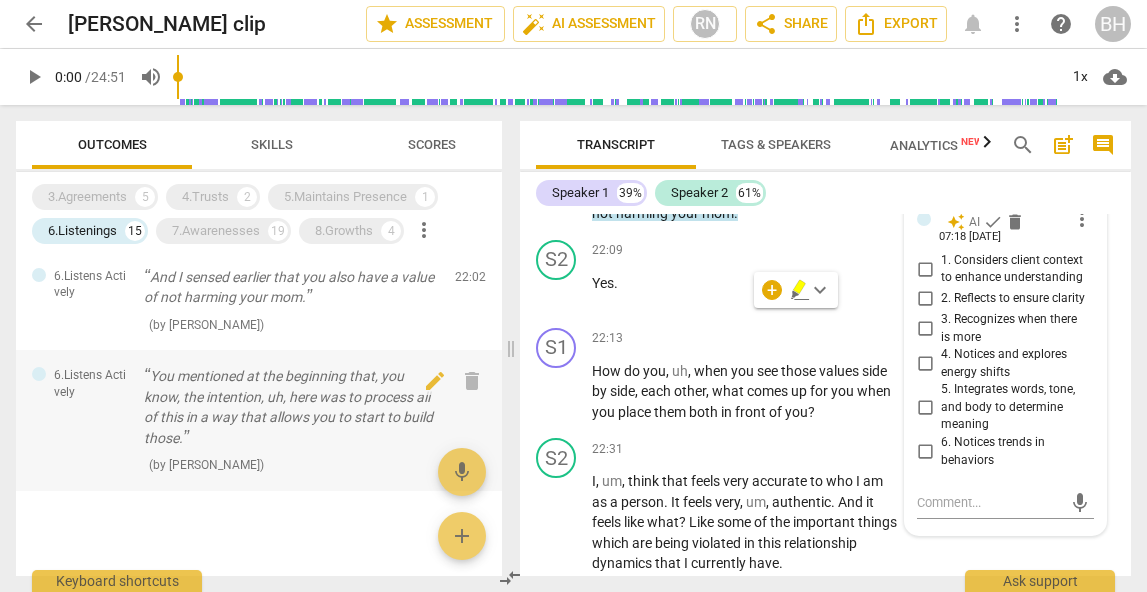 click on "You mentioned at the beginning that, you know, the intention, uh, here was to process all of this in a way that allows you to start to build those." at bounding box center [291, 407] 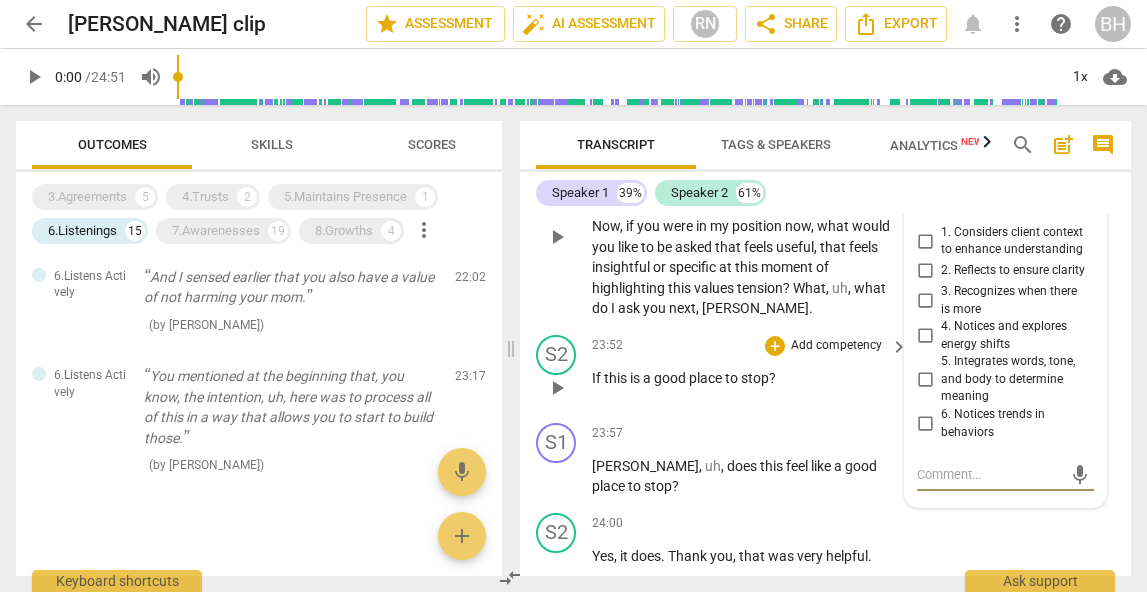 scroll, scrollTop: 12172, scrollLeft: 0, axis: vertical 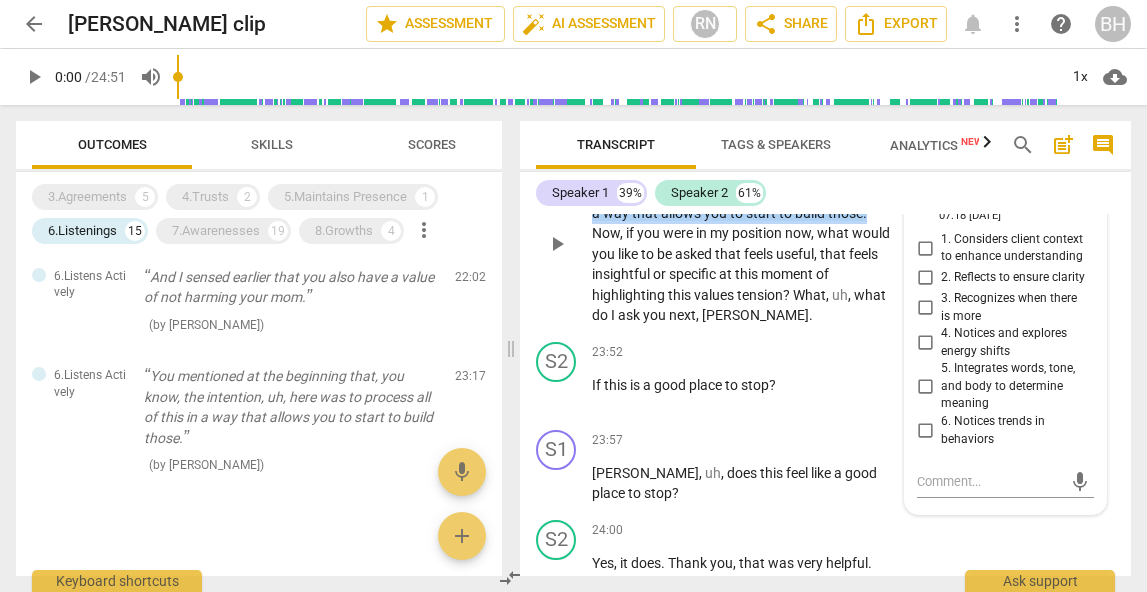drag, startPoint x: 594, startPoint y: 266, endPoint x: 879, endPoint y: 316, distance: 289.35272 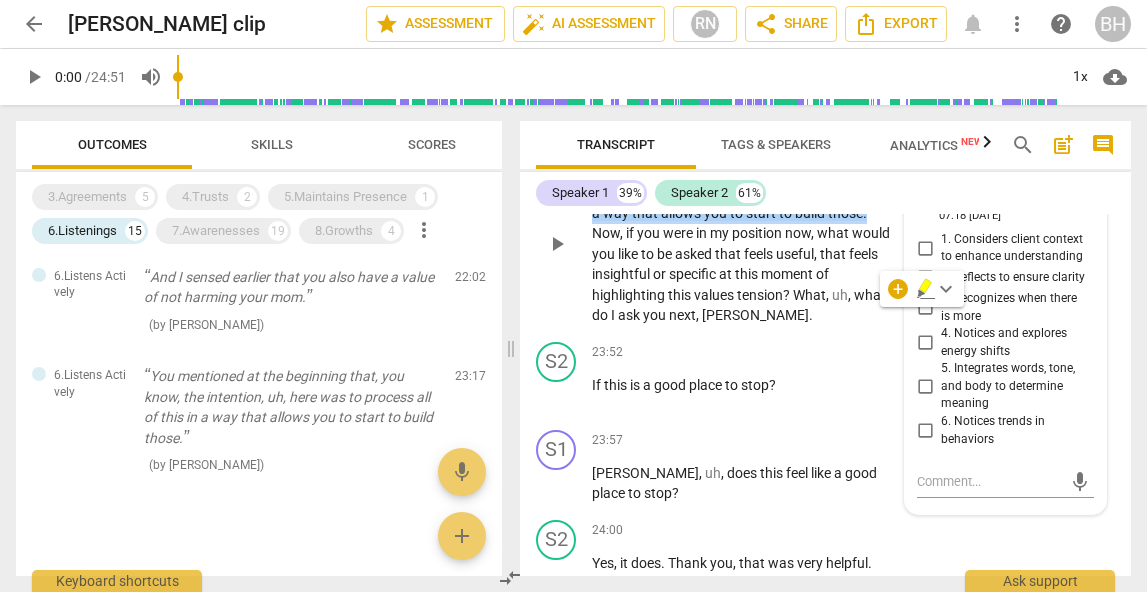 copy on "You   mentioned   at   the   beginning   that ,   you   know ,   the   intention ,   uh ,   here   was   to   process   all   of   this   in   a   way   that   allows   you   to   start   to   build   those ." 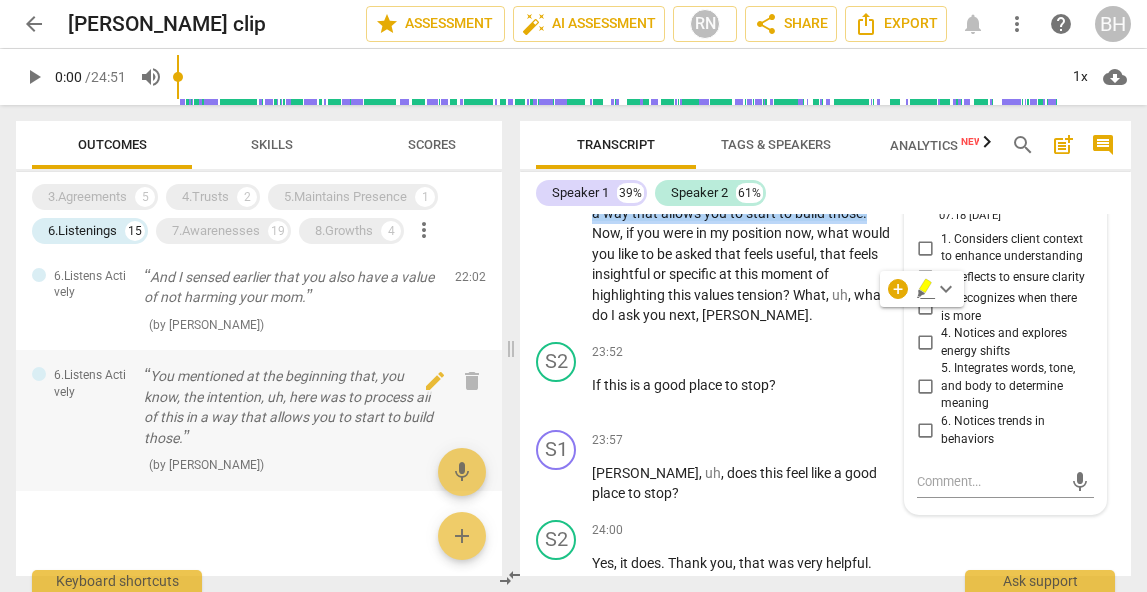 scroll, scrollTop: 1385, scrollLeft: 0, axis: vertical 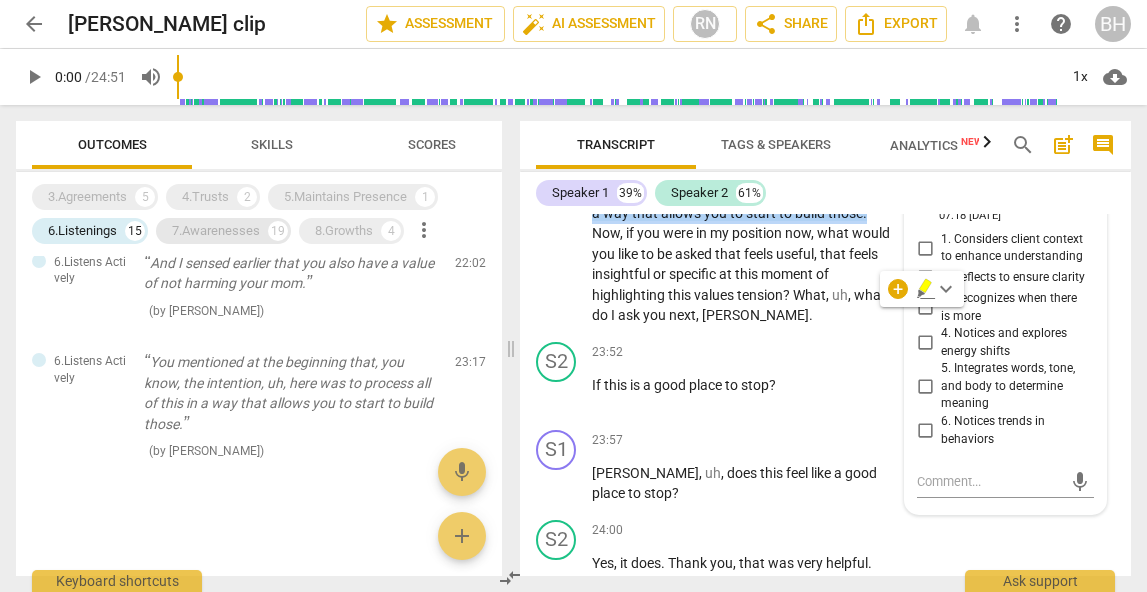click on "7.Awarenesses" at bounding box center (216, 231) 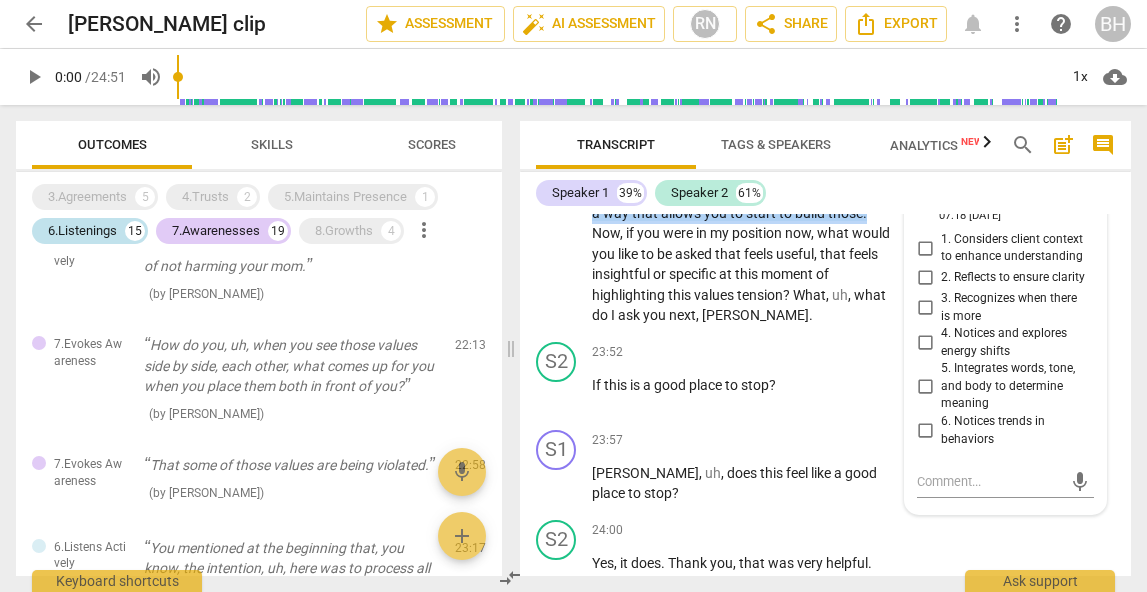 click on "15" at bounding box center [135, 231] 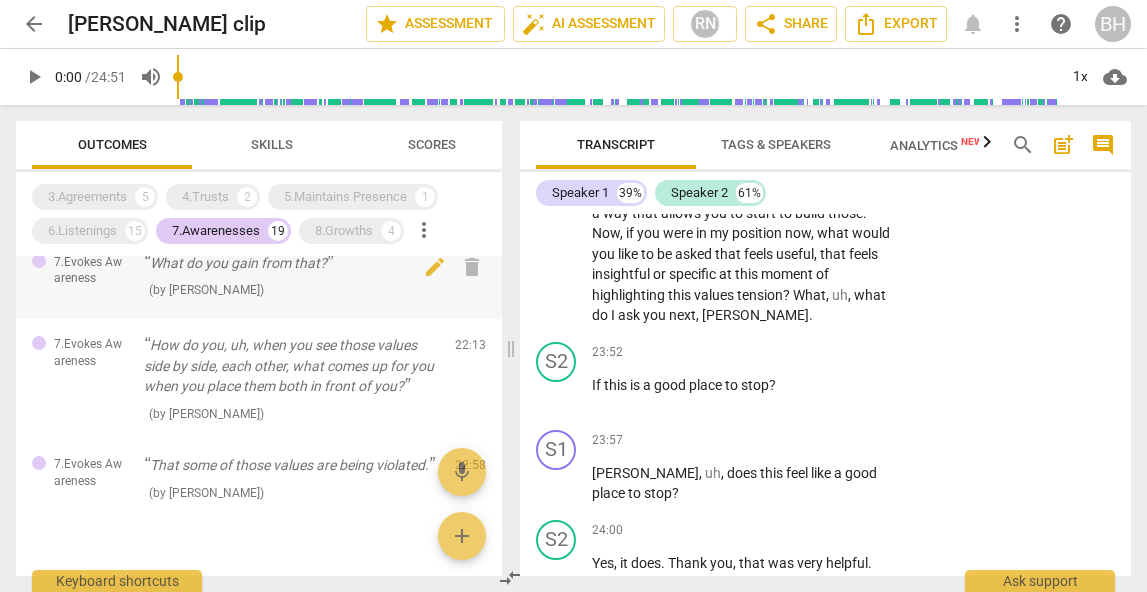 click on "What do you gain from that?" at bounding box center (291, 263) 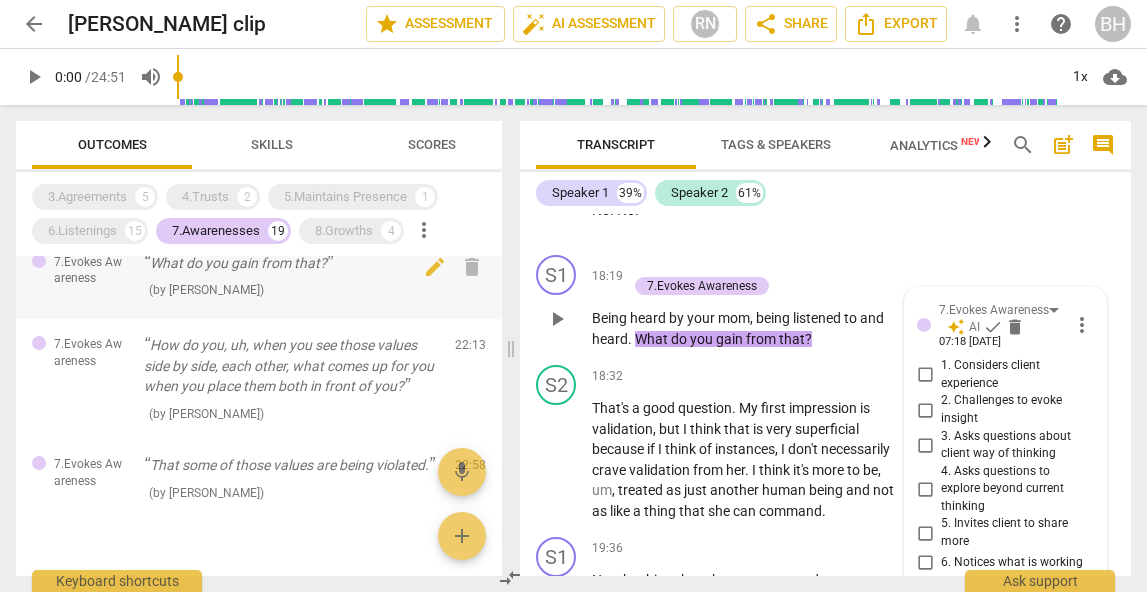 scroll, scrollTop: 10221, scrollLeft: 0, axis: vertical 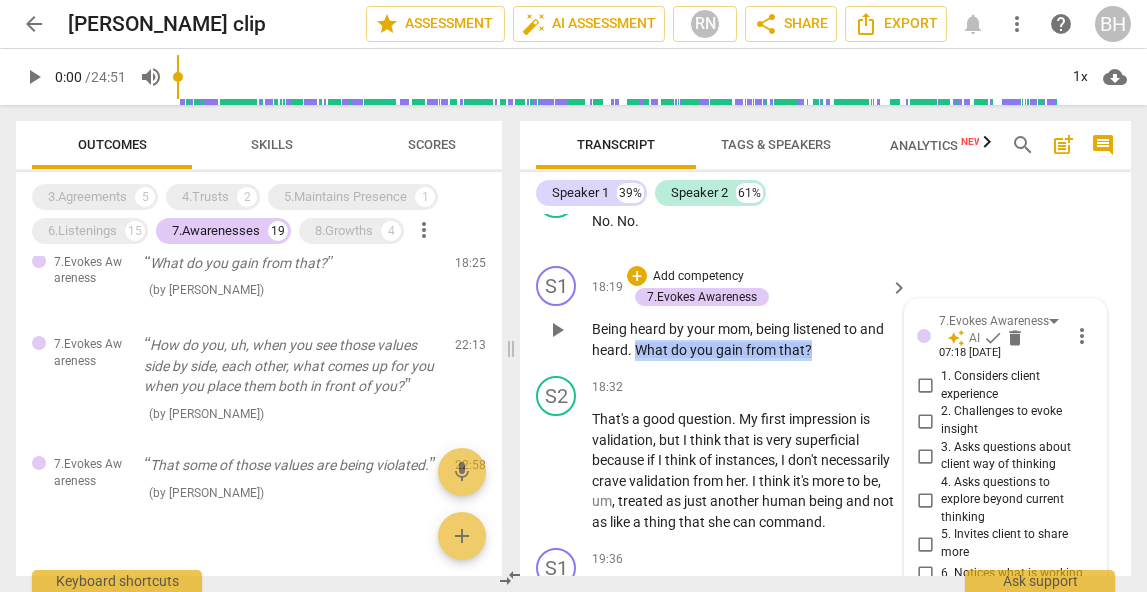 drag, startPoint x: 836, startPoint y: 435, endPoint x: 634, endPoint y: 427, distance: 202.15836 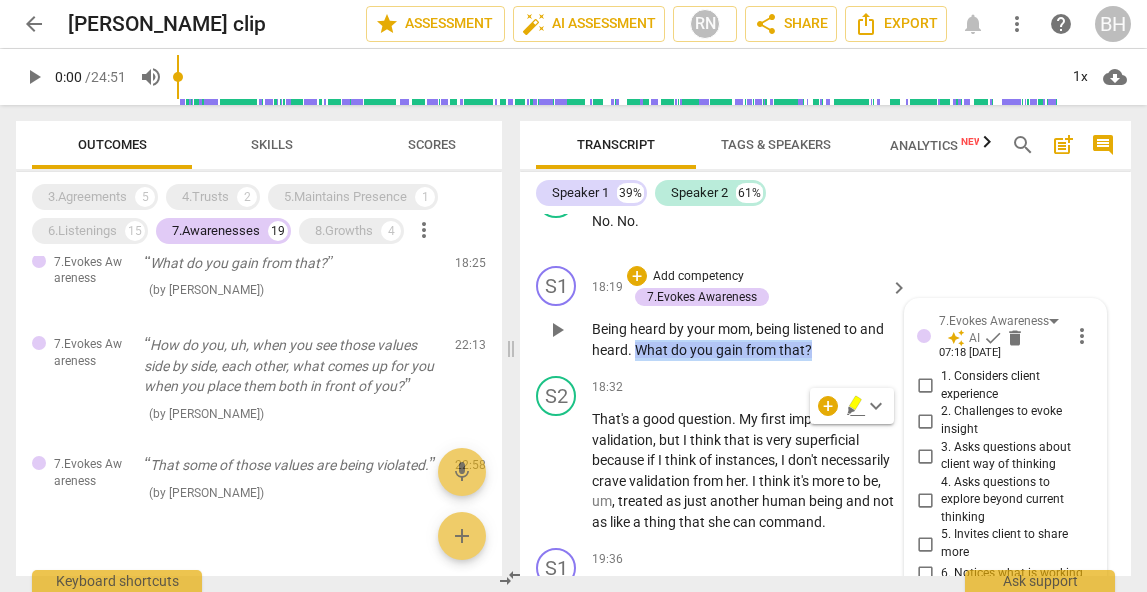 copy on "What   do   you   gain   from   that ?" 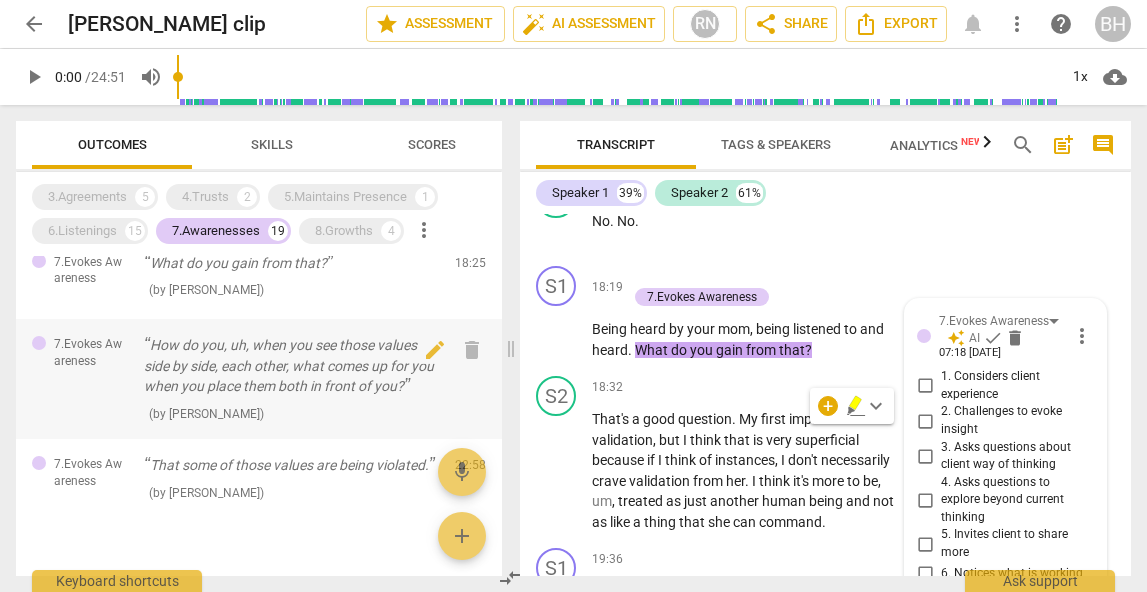 click on "How do you, uh, when you see those values side by side, each other, what comes up for you when you place them both in front of you?" at bounding box center [291, 366] 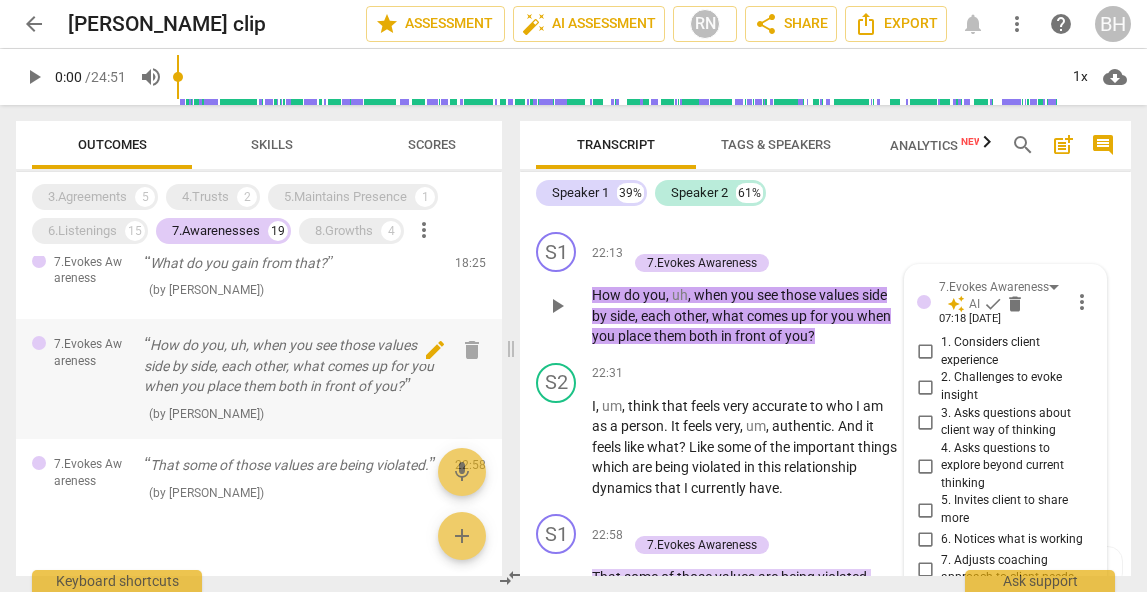 scroll, scrollTop: 11809, scrollLeft: 0, axis: vertical 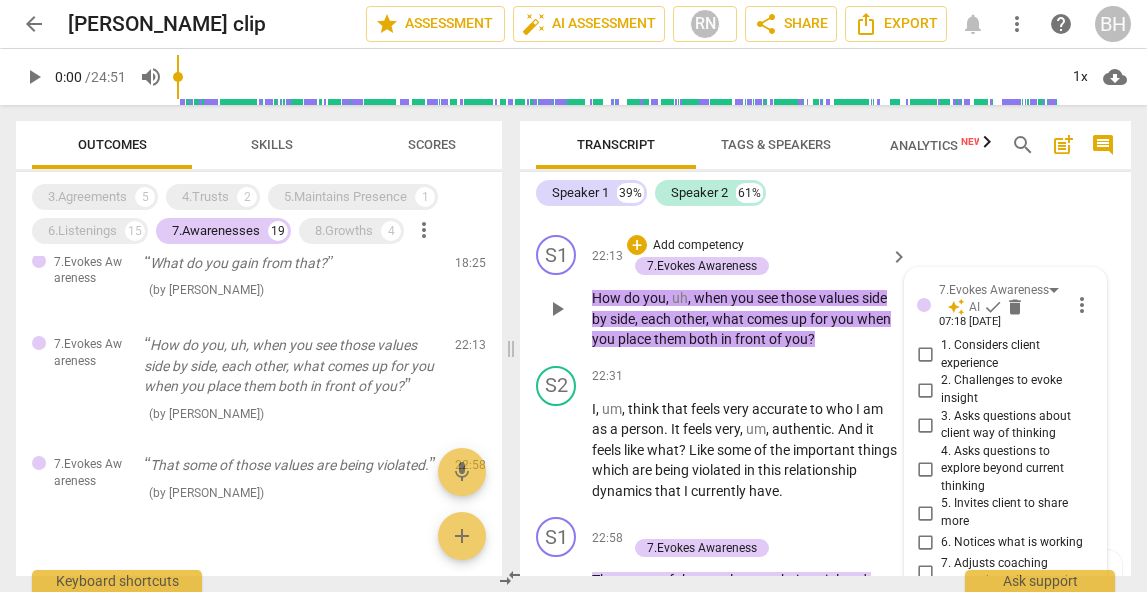 click on "How   do   you ,   uh ,   when   you   see   those   values   side   by   side ,   each   other ,   what   comes   up   for   you   when   you   place   them   both   in   front   of   you ?" at bounding box center [745, 319] 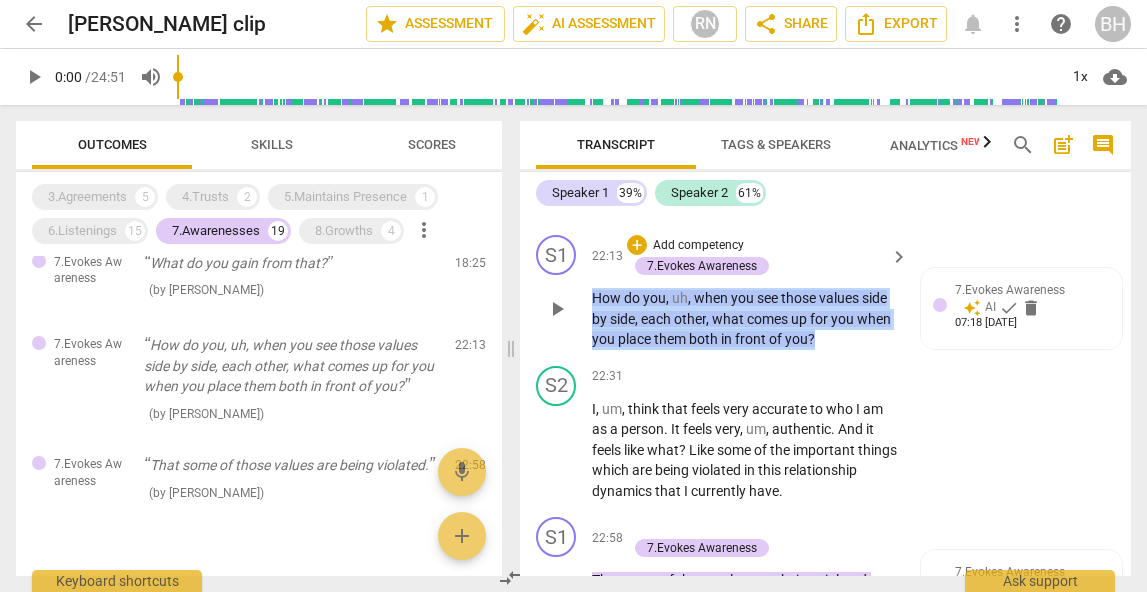 drag, startPoint x: 830, startPoint y: 436, endPoint x: 596, endPoint y: 398, distance: 237.0654 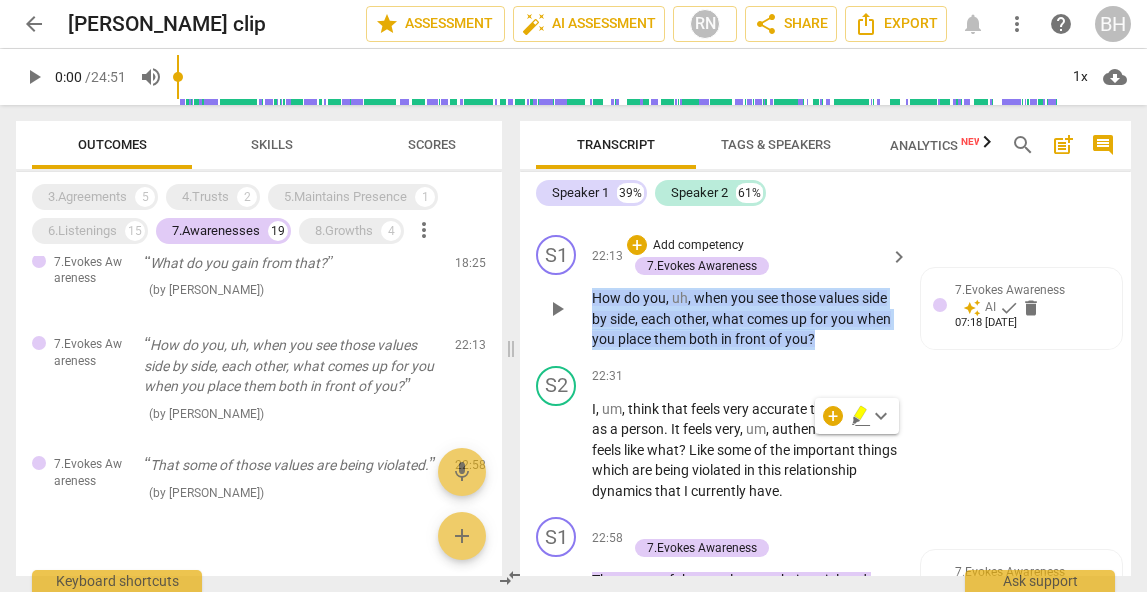 copy on "How   do   you ,   uh ,   when   you   see   those   values   side   by   side ,   each   other ,   what   comes   up   for   you   when   you   place   them   both   in   front   of   you ?" 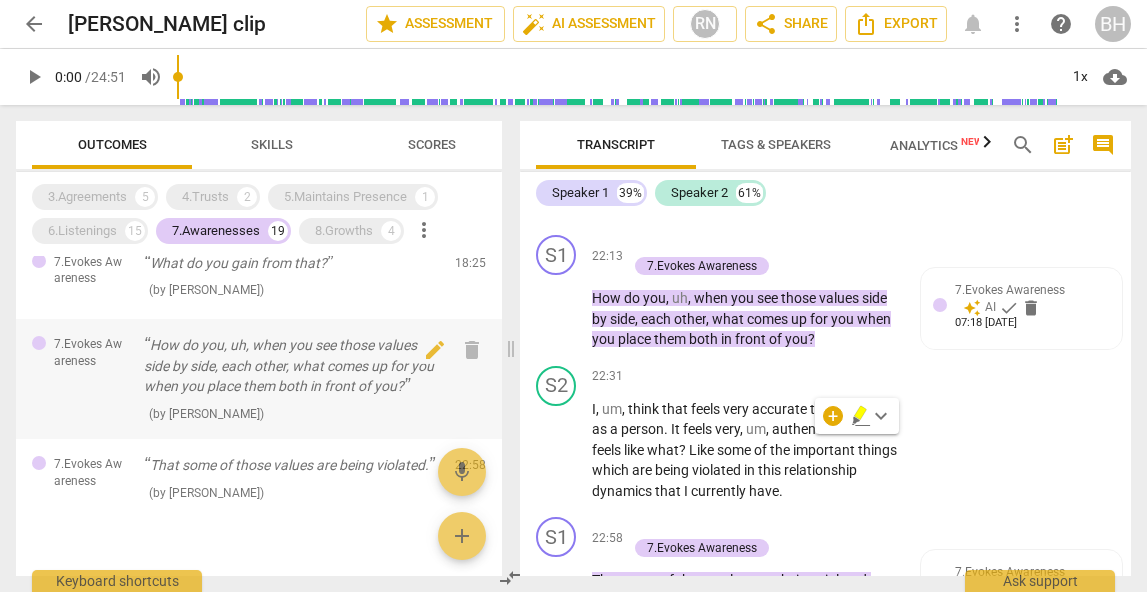 click on "How do you, uh, when you see those values side by side, each other, what comes up for you when you place them both in front of you?" at bounding box center (291, 366) 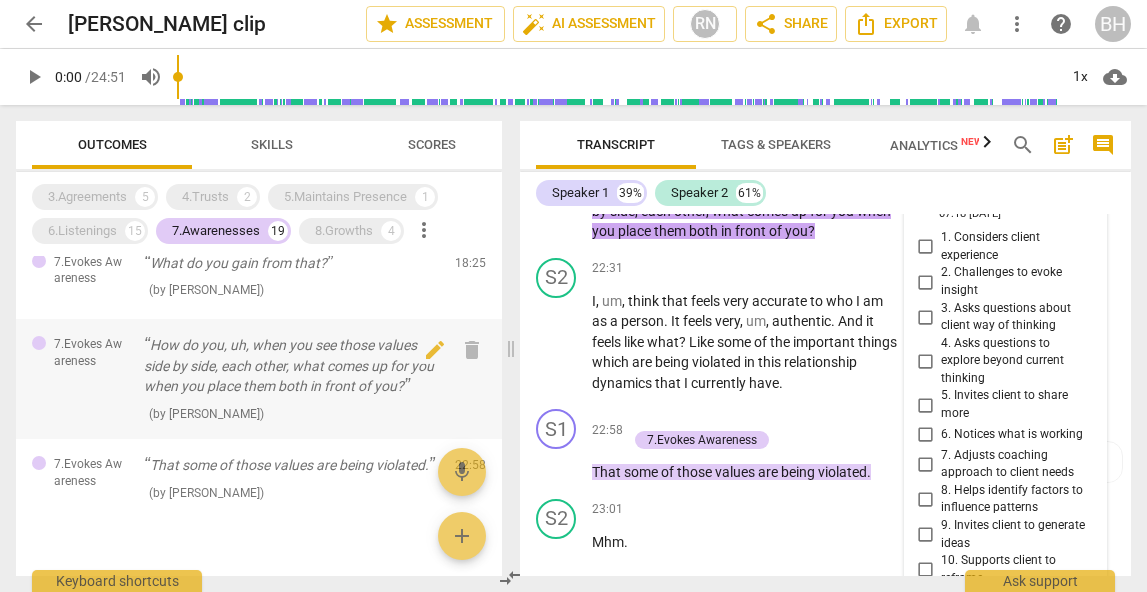 scroll, scrollTop: 11836, scrollLeft: 0, axis: vertical 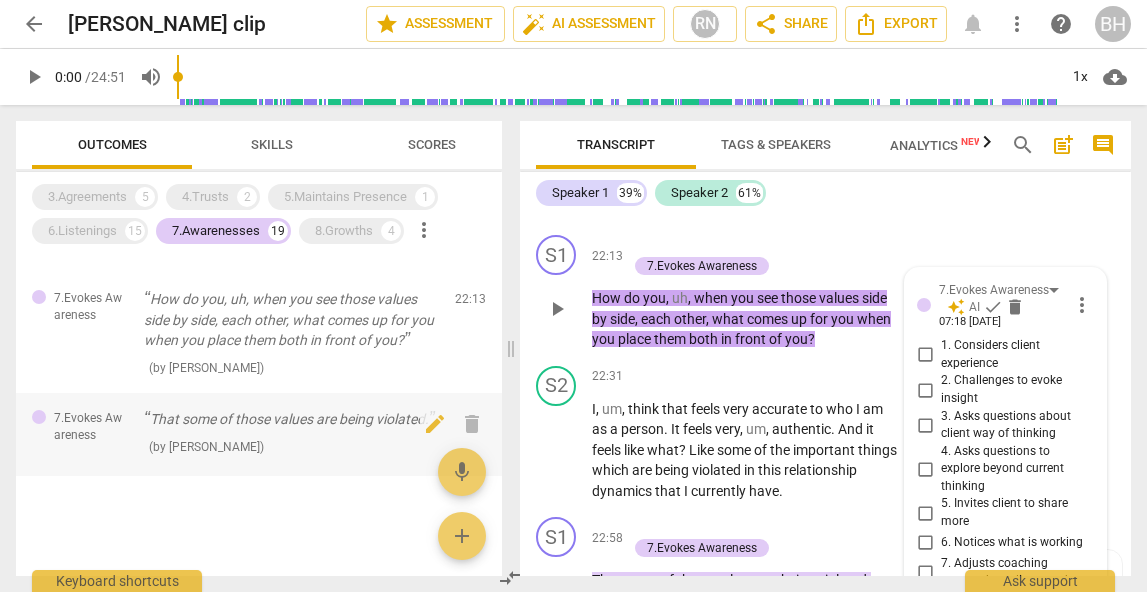 click on "That some of those values are being violated." at bounding box center [291, 419] 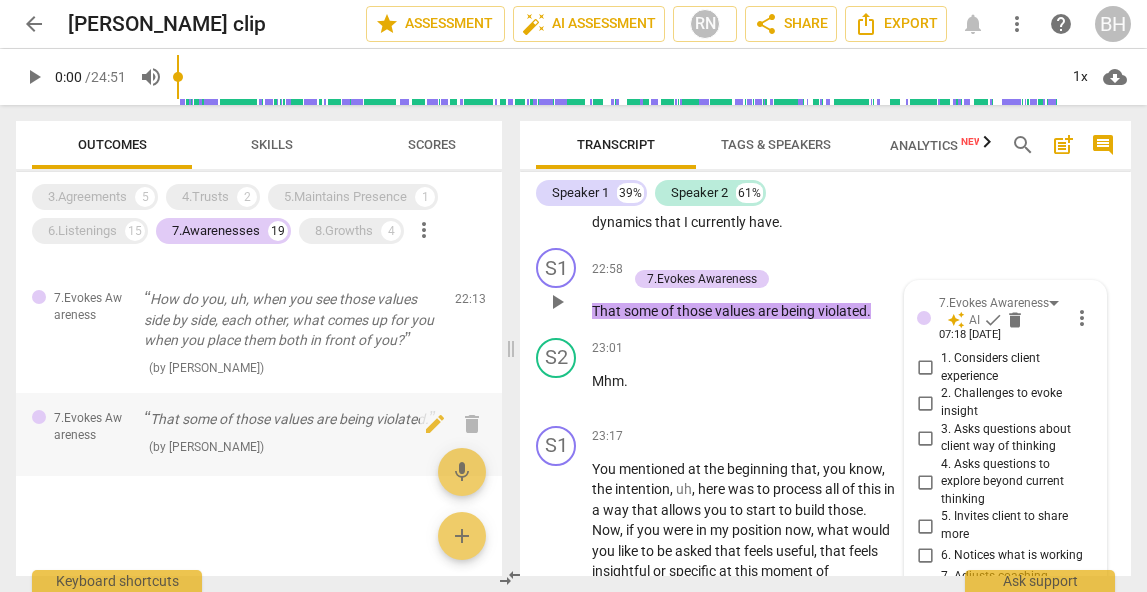 scroll, scrollTop: 12070, scrollLeft: 0, axis: vertical 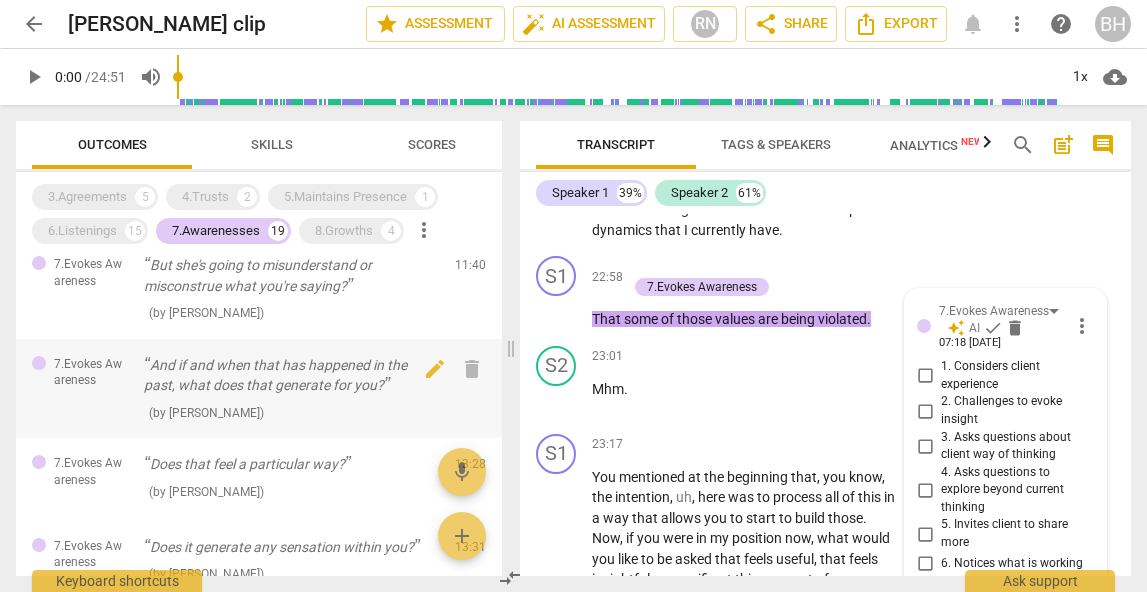 click on "And if and when that has happened in the past, what does that generate for you?" at bounding box center [291, 375] 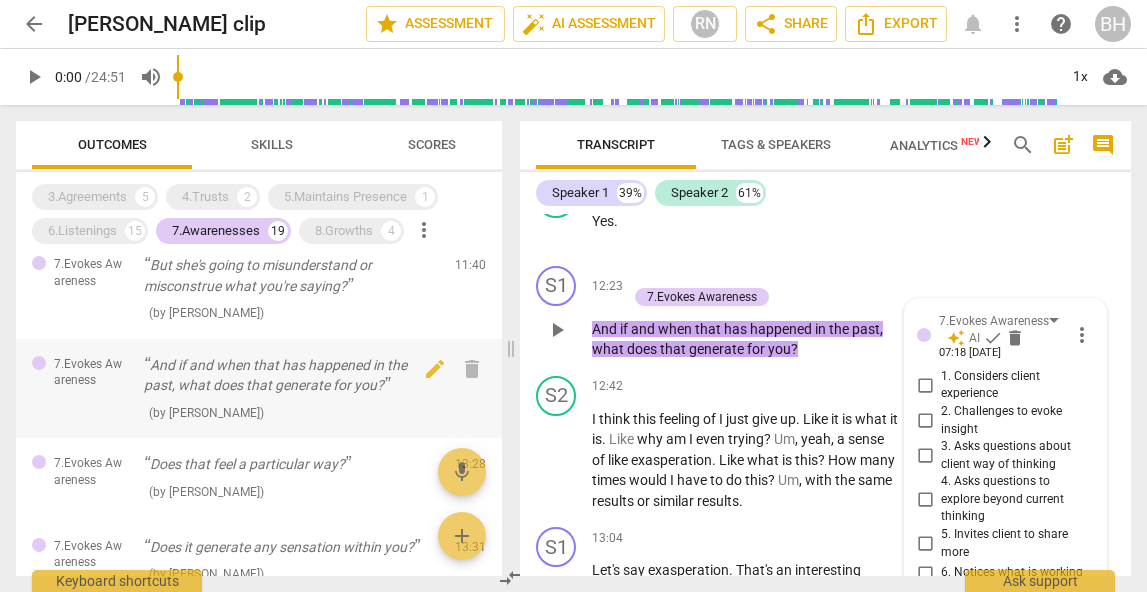 scroll, scrollTop: 6772, scrollLeft: 0, axis: vertical 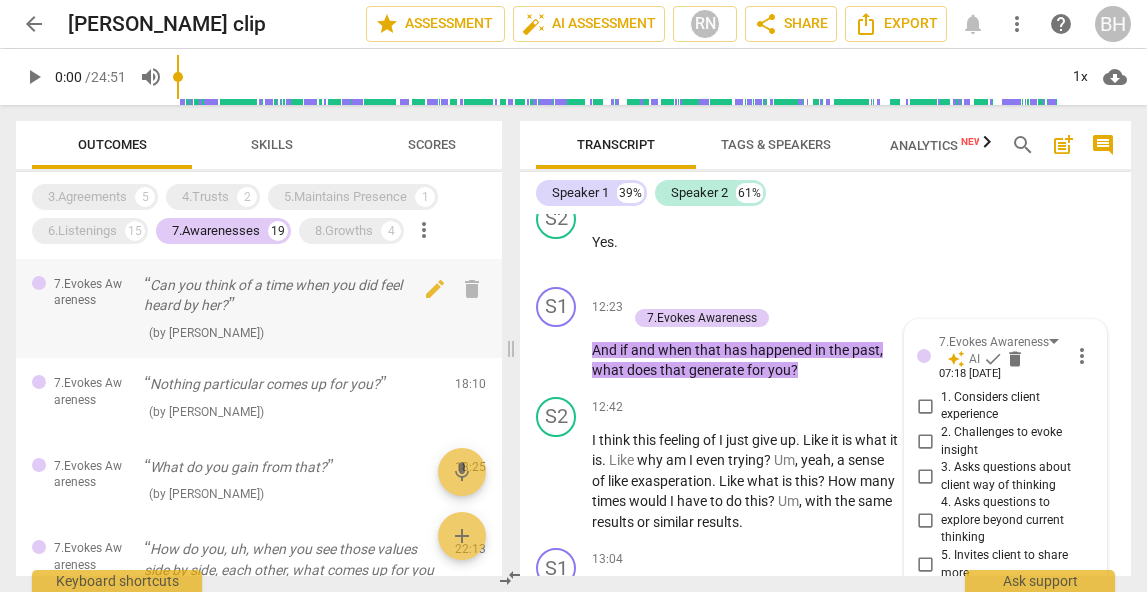 click on "Can you think of a time when you did feel heard by her?" at bounding box center [291, 295] 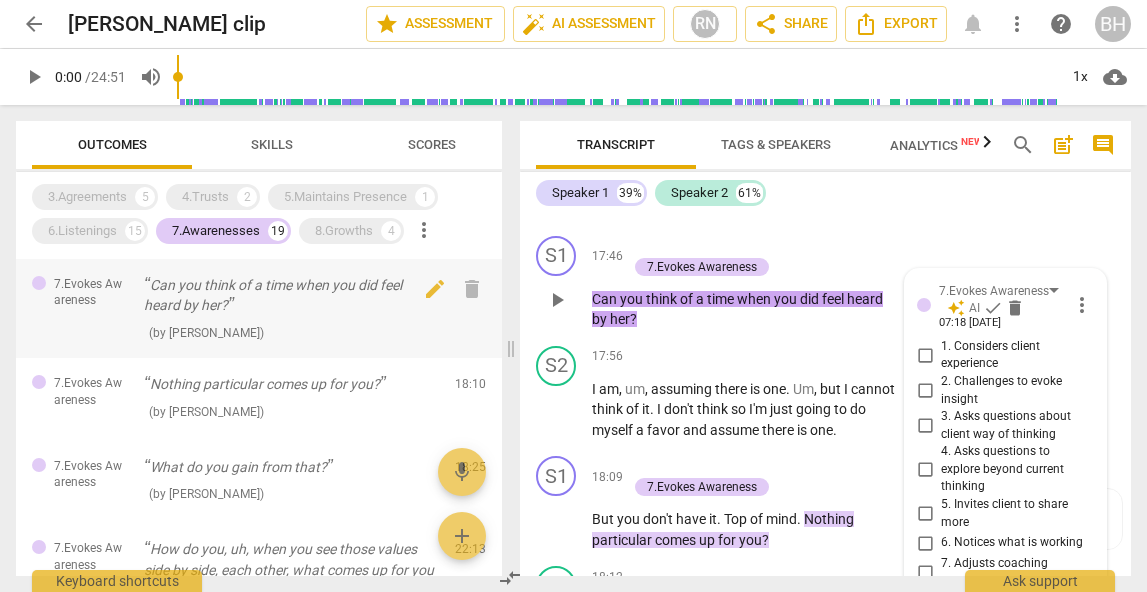 scroll, scrollTop: 9802, scrollLeft: 0, axis: vertical 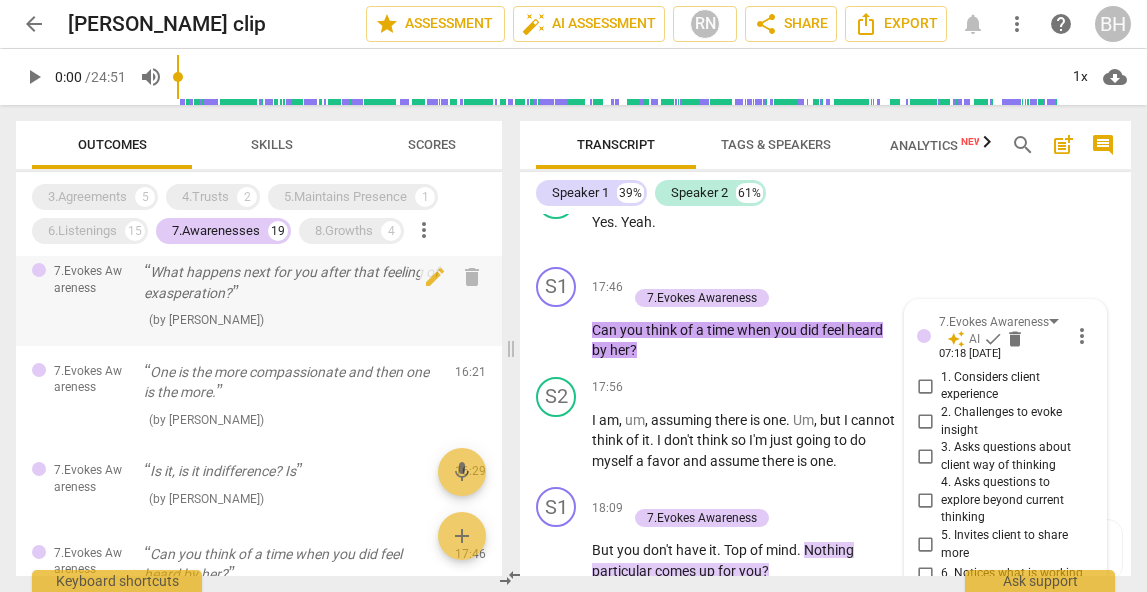 click on "What happens next for you after that feeling of exasperation?" at bounding box center (291, 282) 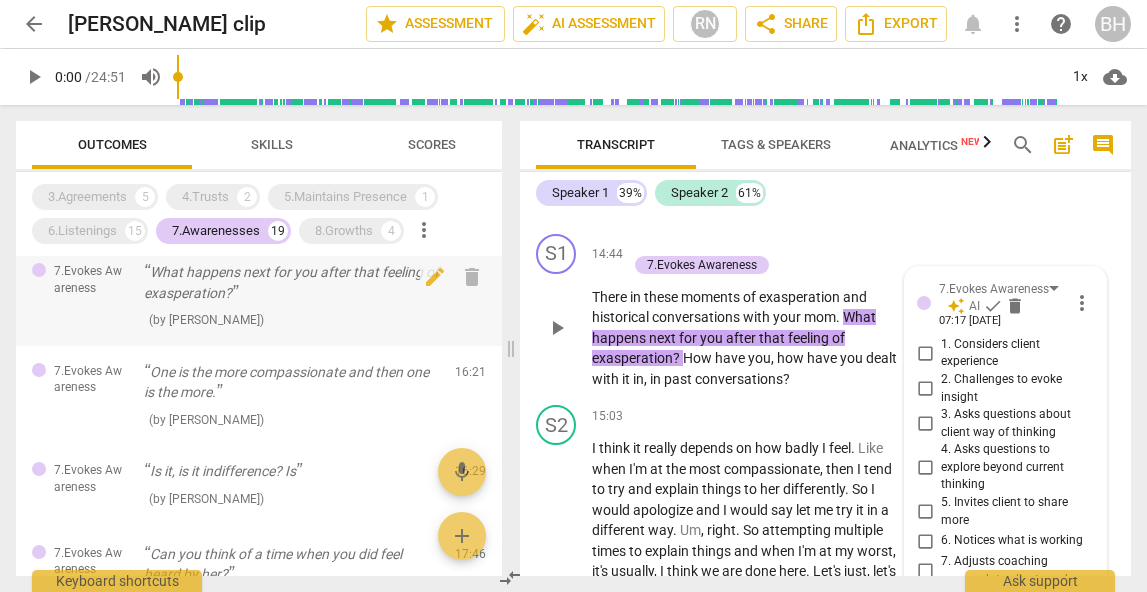 scroll, scrollTop: 8030, scrollLeft: 0, axis: vertical 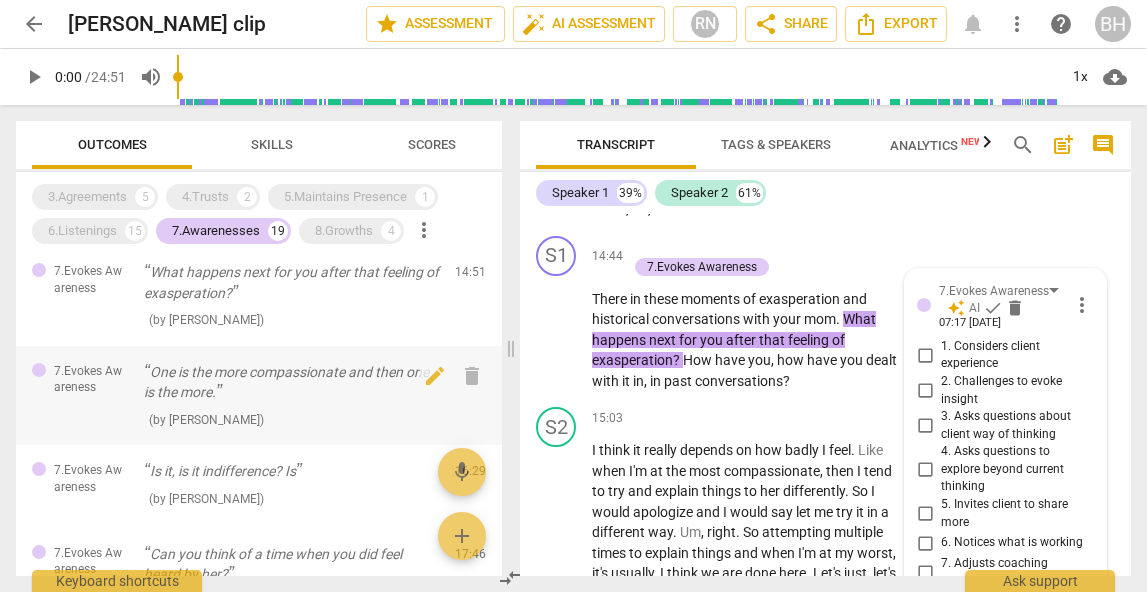 click on "7.Evokes Awareness One is the more compassionate and then one is the more. ( by [PERSON_NAME] ) 16:21 edit delete" at bounding box center [259, 396] 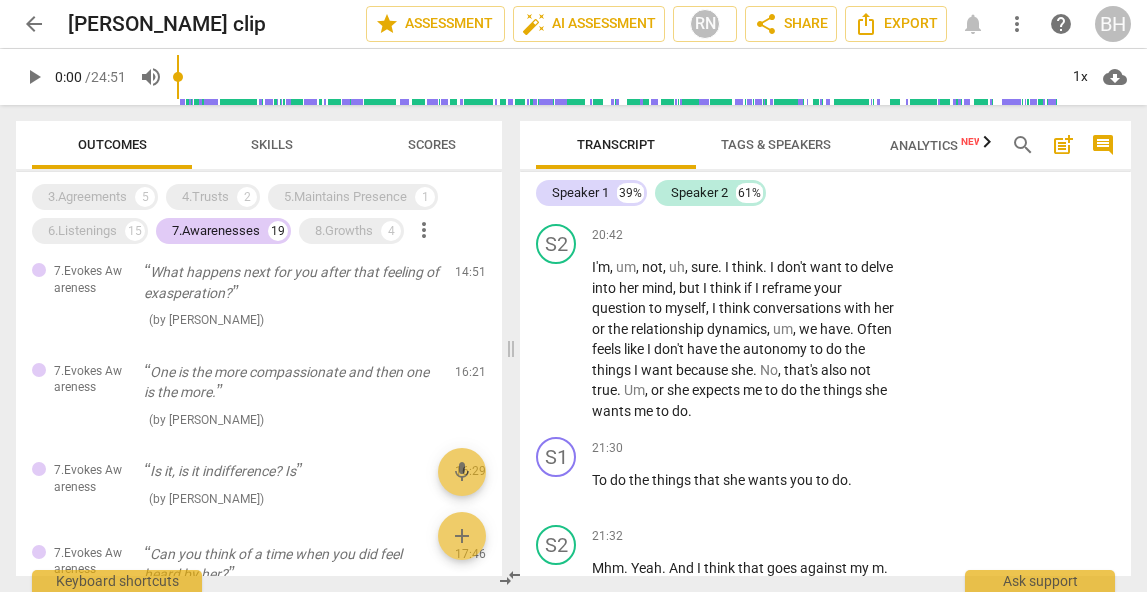scroll, scrollTop: 10983, scrollLeft: 0, axis: vertical 